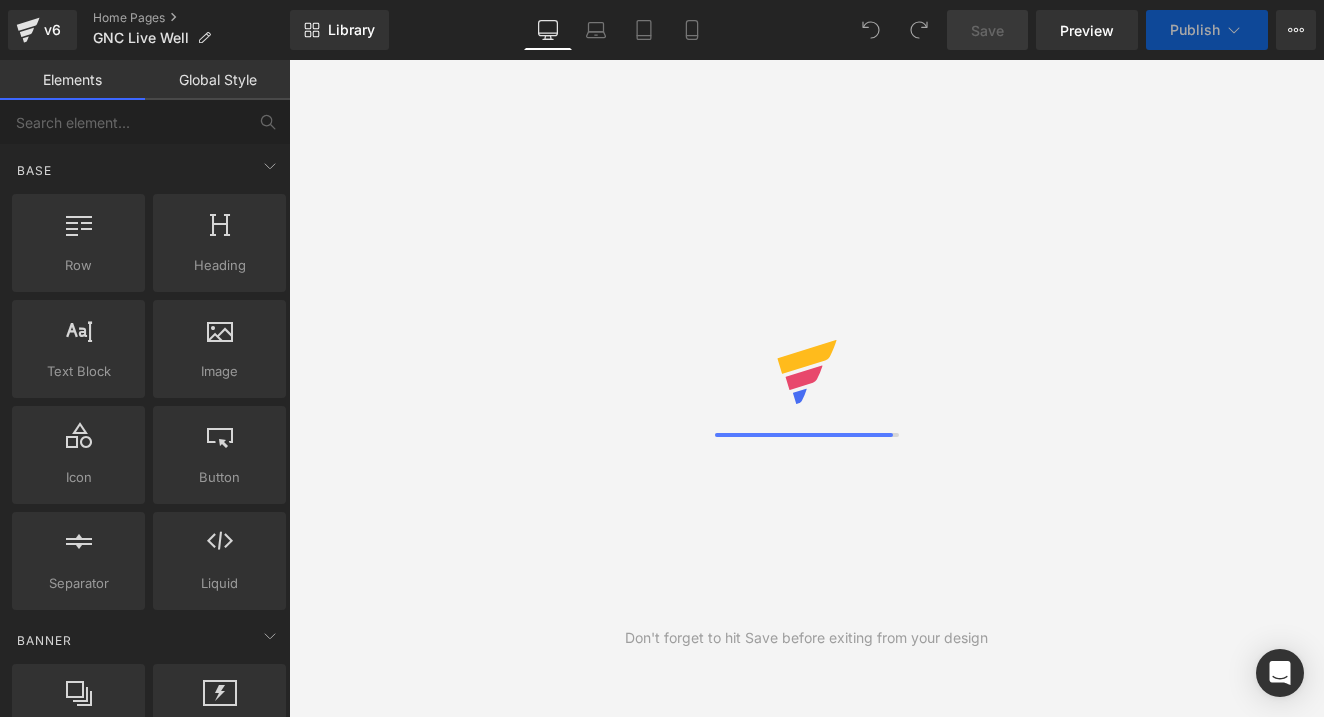 scroll, scrollTop: 0, scrollLeft: 0, axis: both 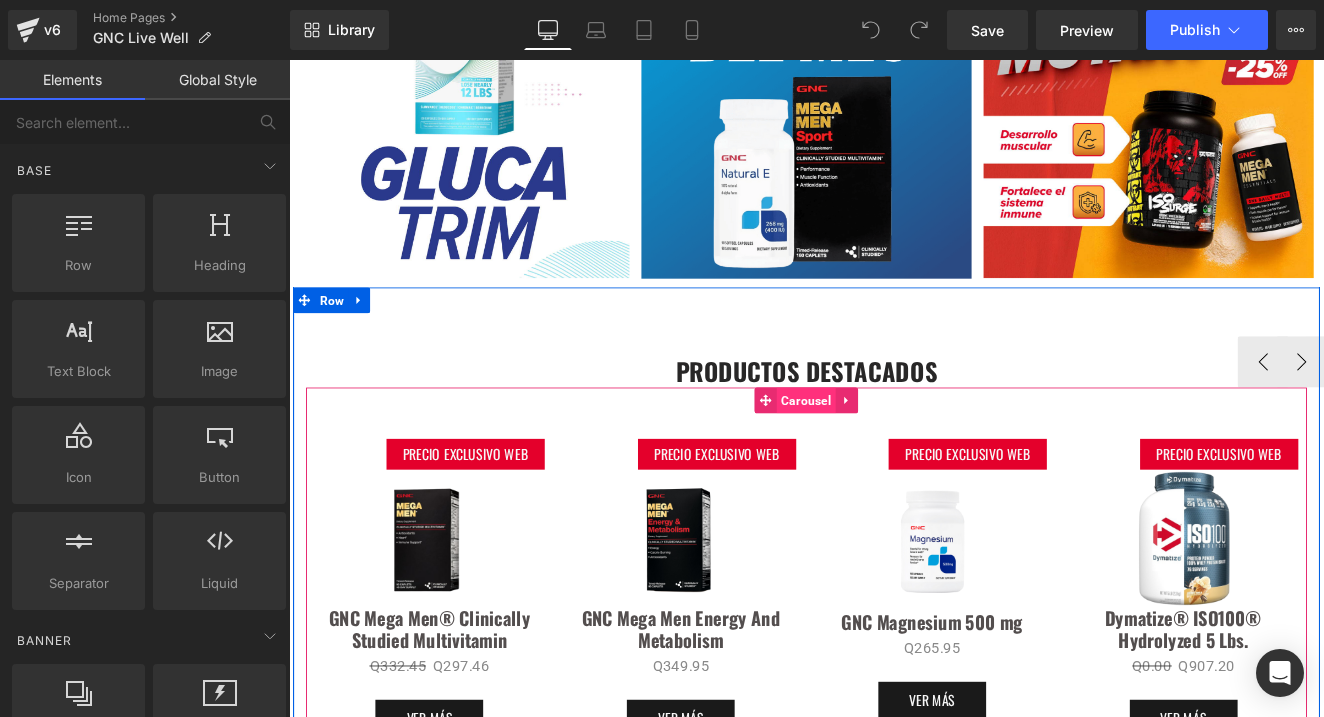 click on "Carousel" at bounding box center [893, 458] 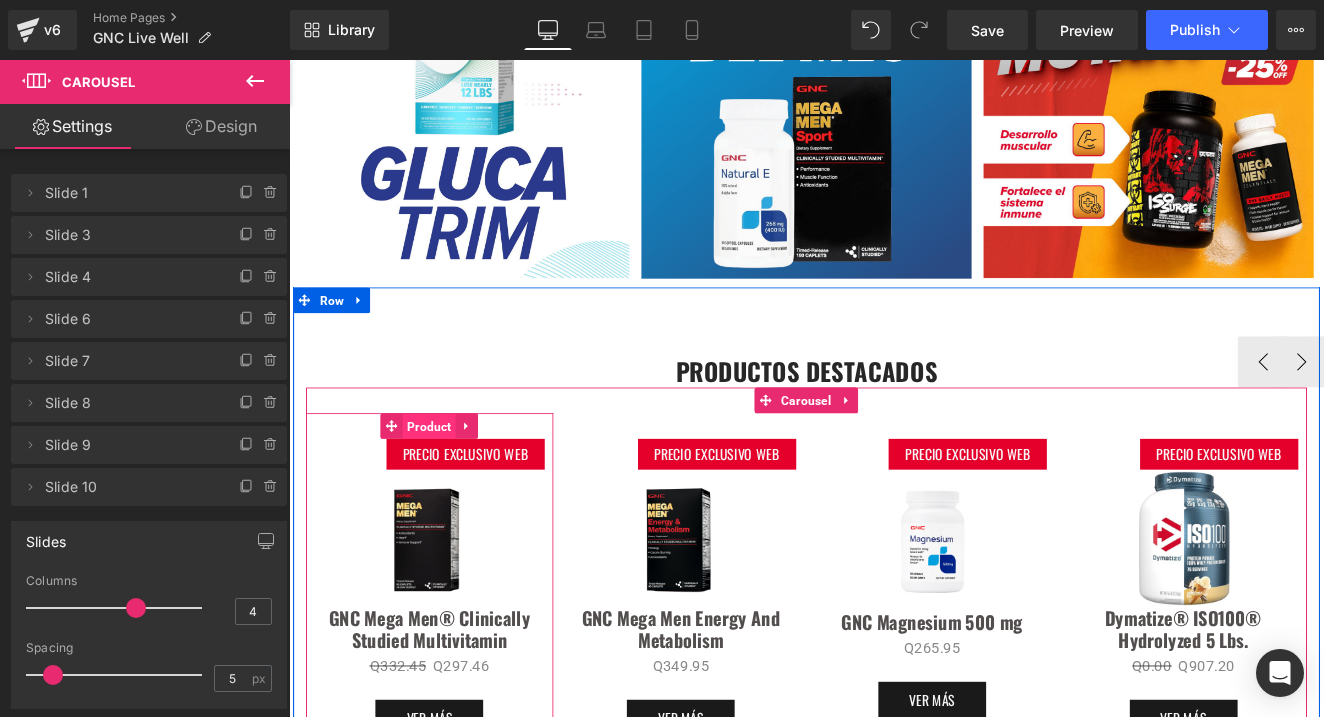 click on "Product" at bounding box center (453, 489) 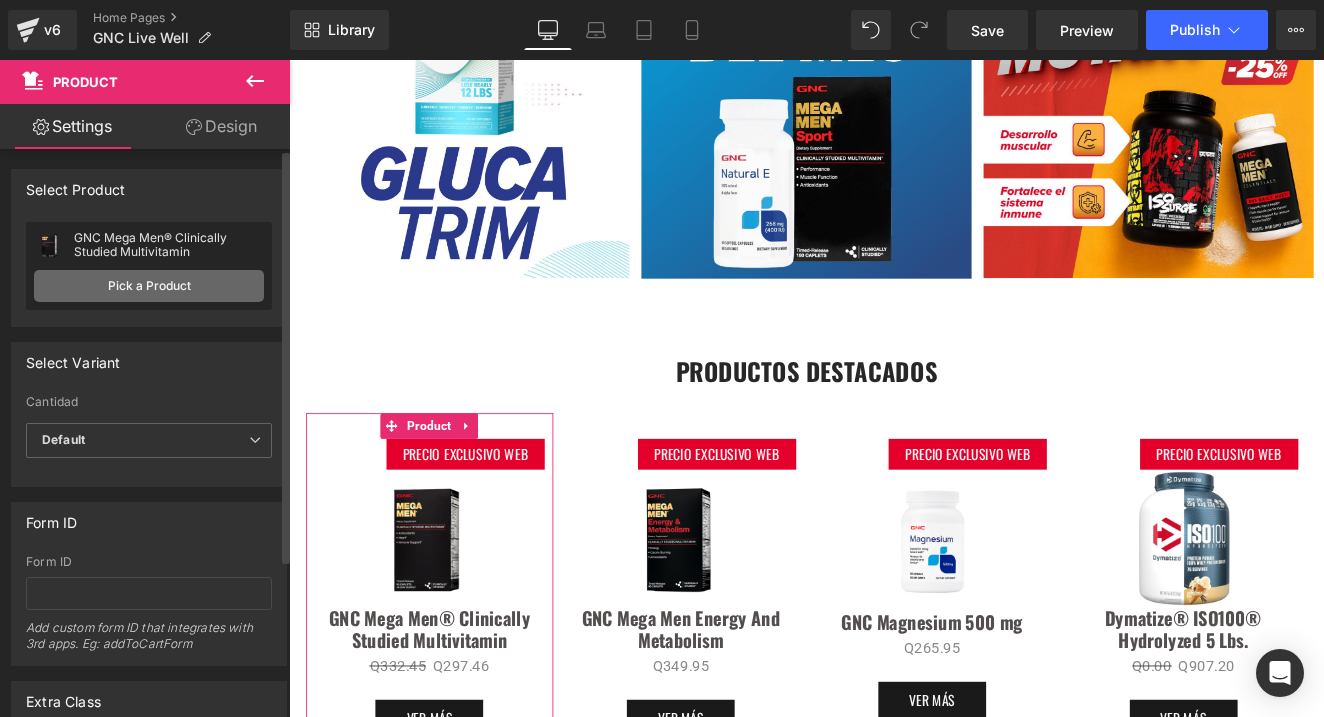 click on "Pick a Product" at bounding box center (149, 286) 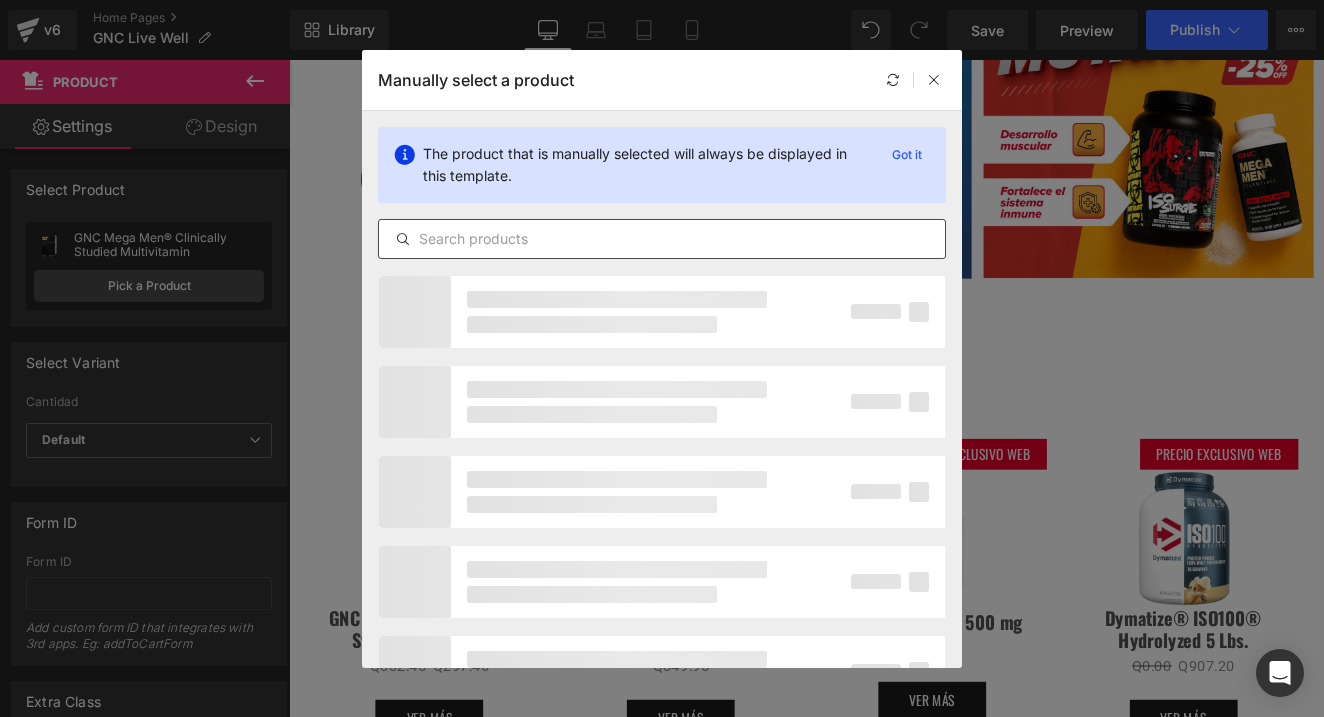 click at bounding box center (662, 239) 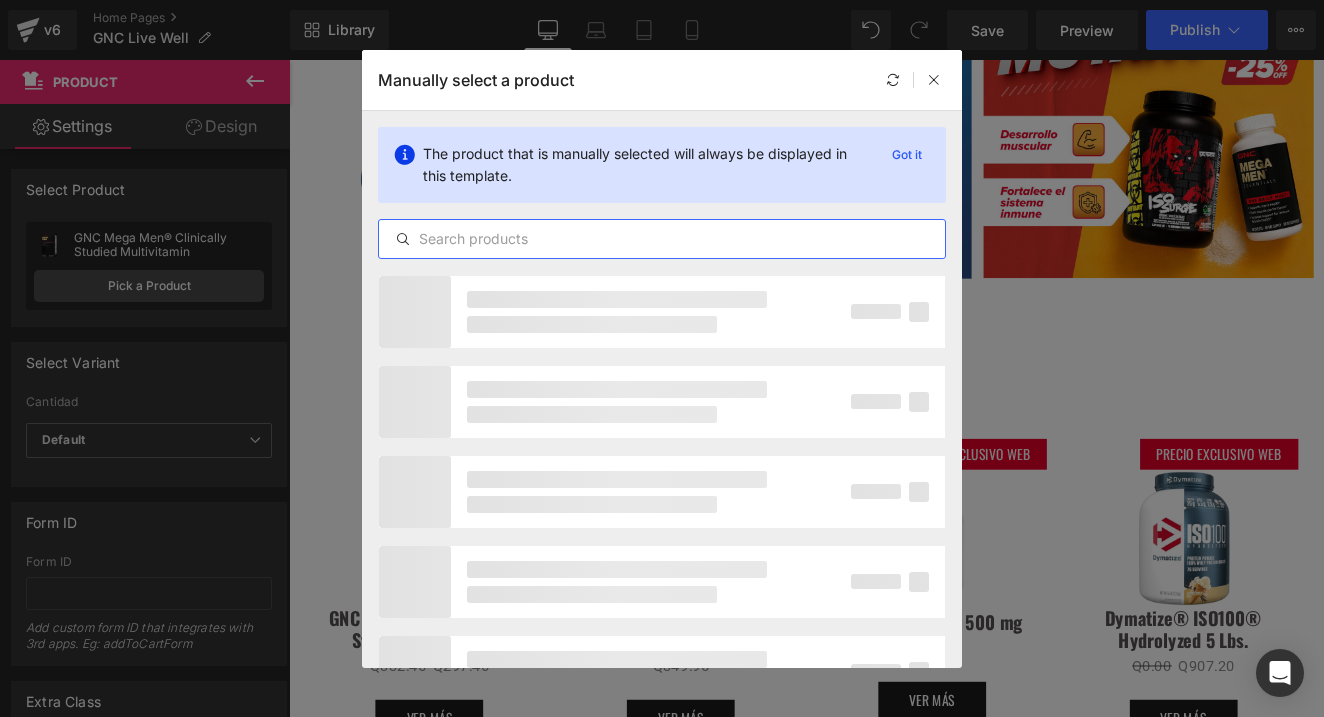paste on "DymatizeÂ® ISO100Â® Hydrolyzed 5 Lbs." 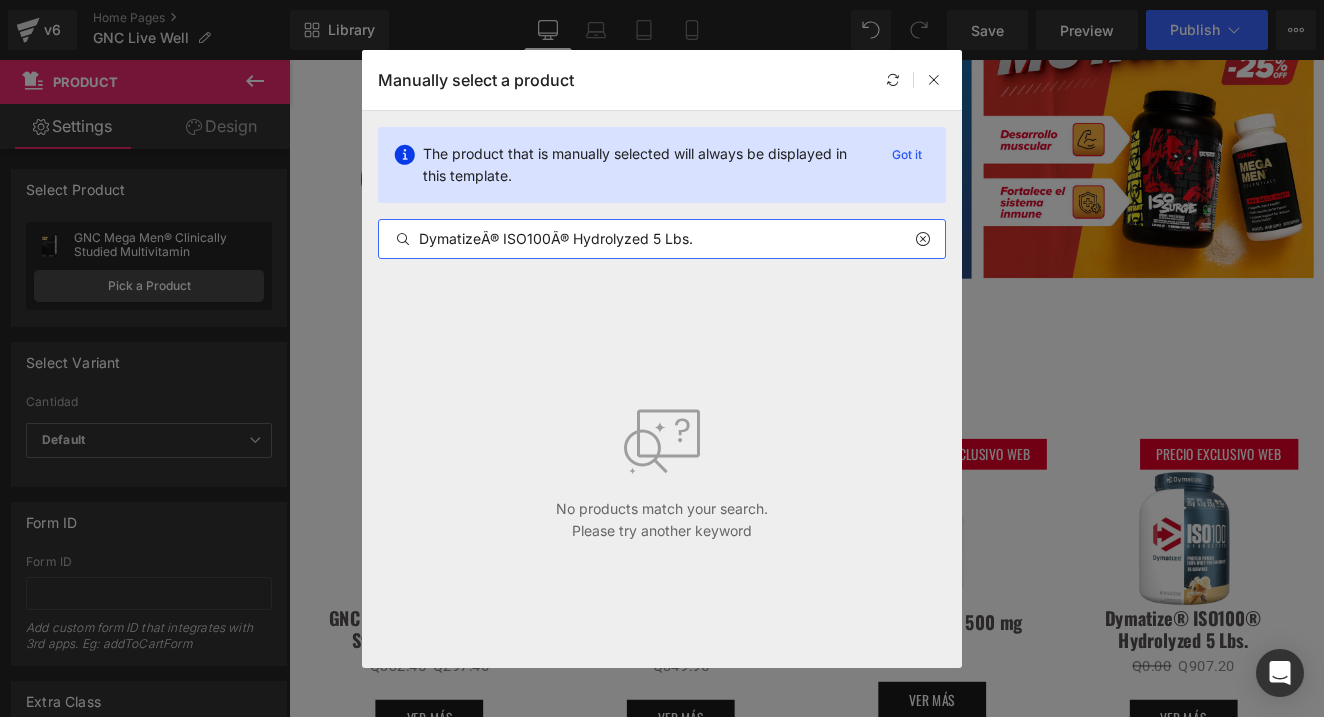 click on "DymatizeÂ® ISO100Â® Hydrolyzed 5 Lbs." at bounding box center (662, 239) 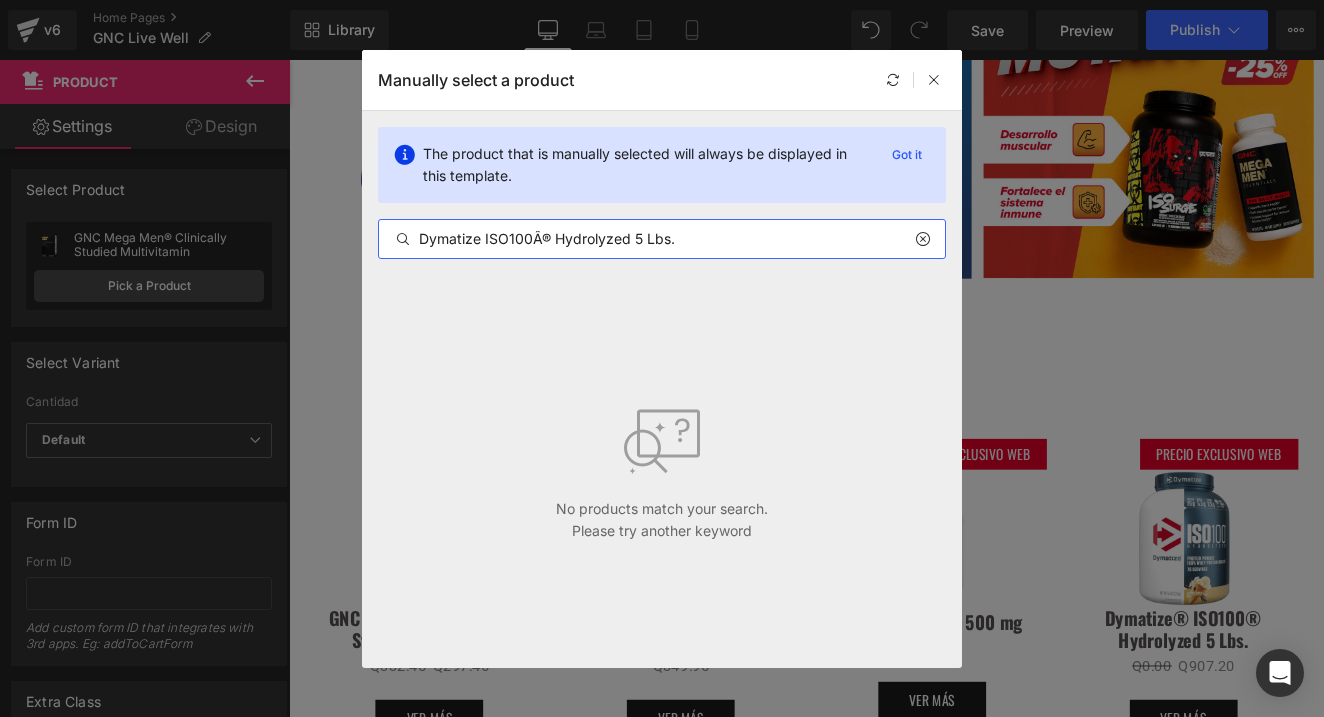 click on "Dymatize ISO100Â® Hydrolyzed 5 Lbs." at bounding box center [662, 239] 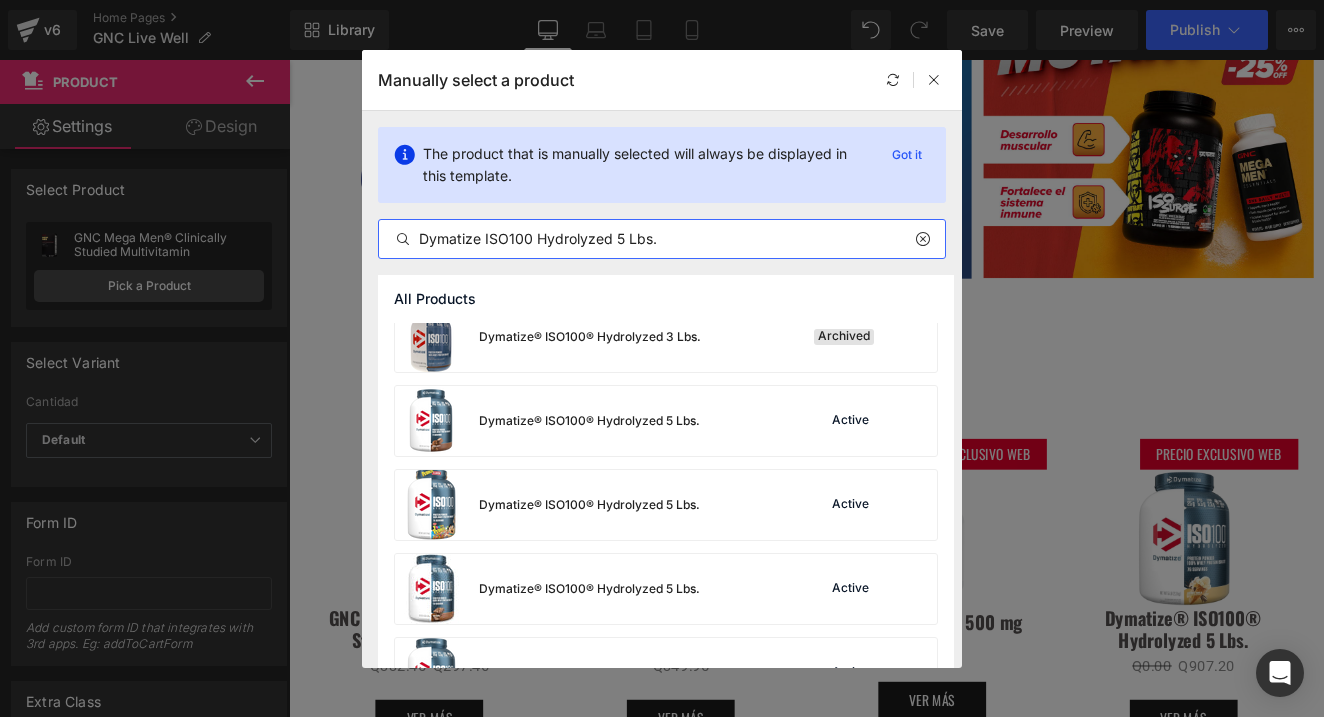 scroll, scrollTop: 108, scrollLeft: 0, axis: vertical 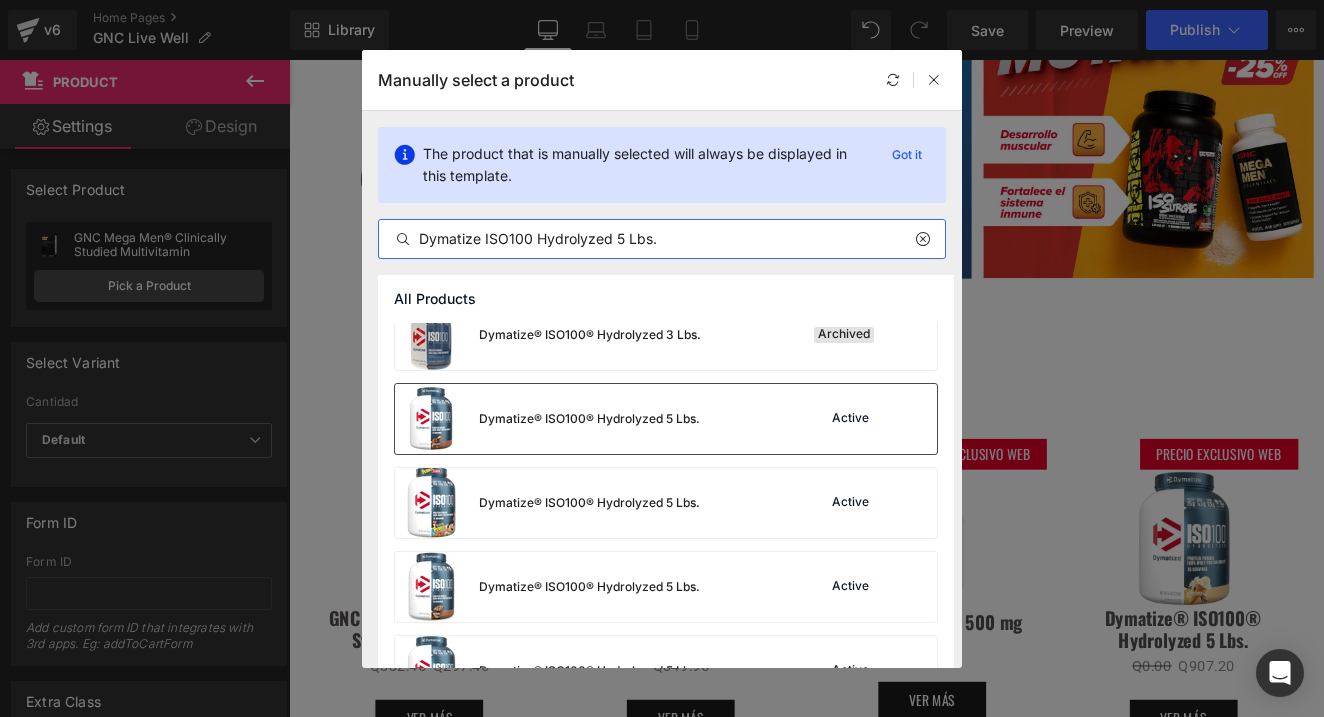 type on "Dymatize ISO100 Hydrolyzed 5 Lbs." 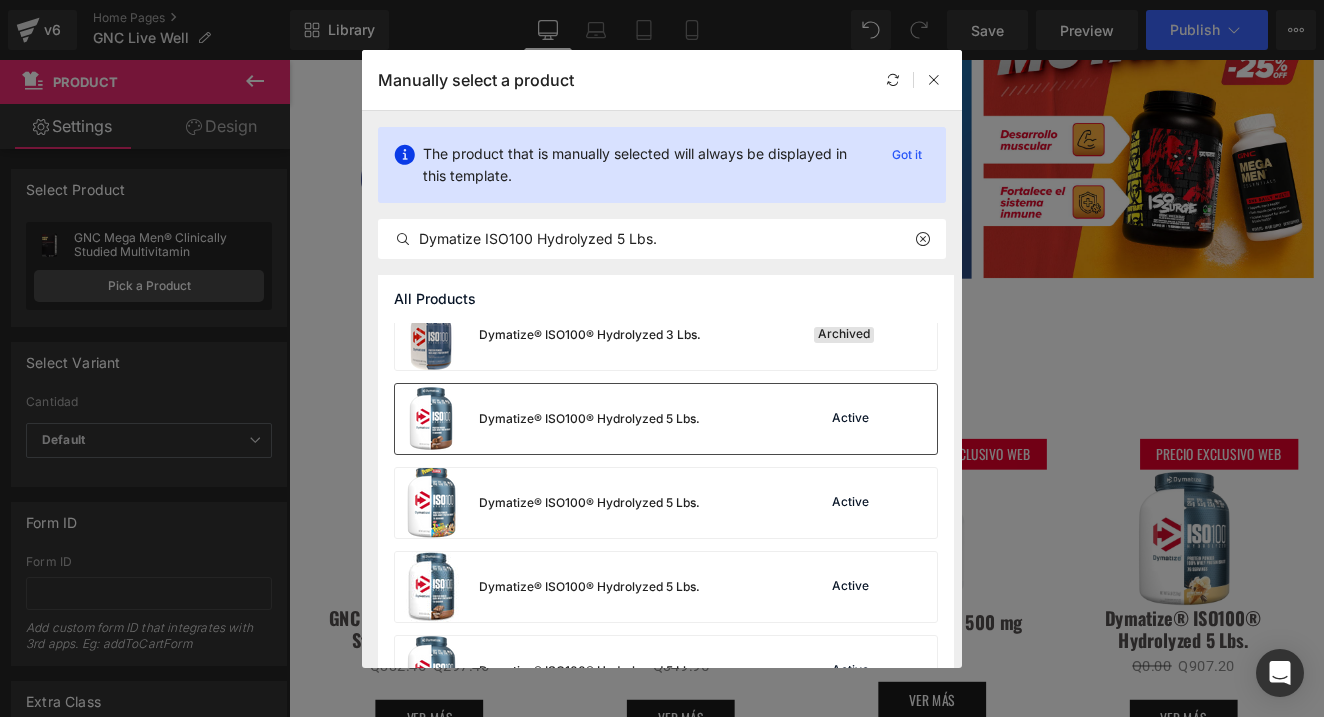 click on "Dymatize® ISO100® Hydrolyzed 5 Lbs." at bounding box center (547, 419) 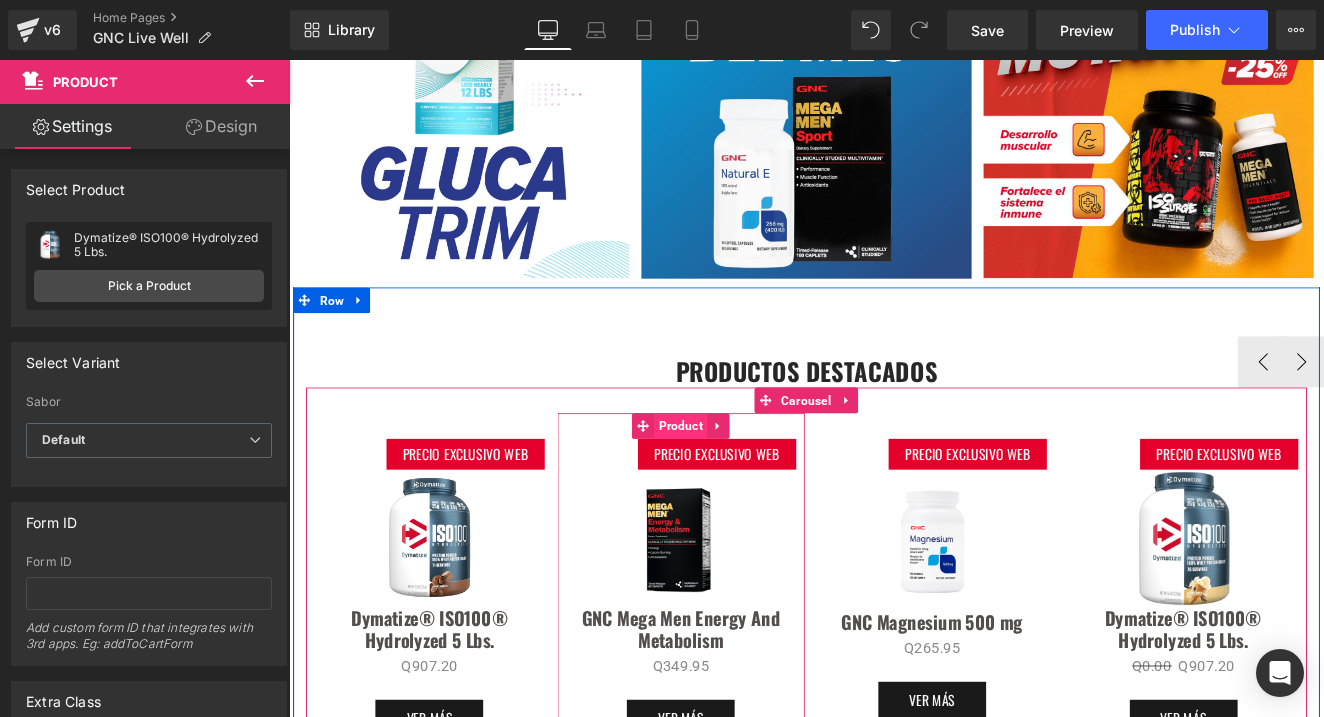 click on "Product" at bounding box center (747, 488) 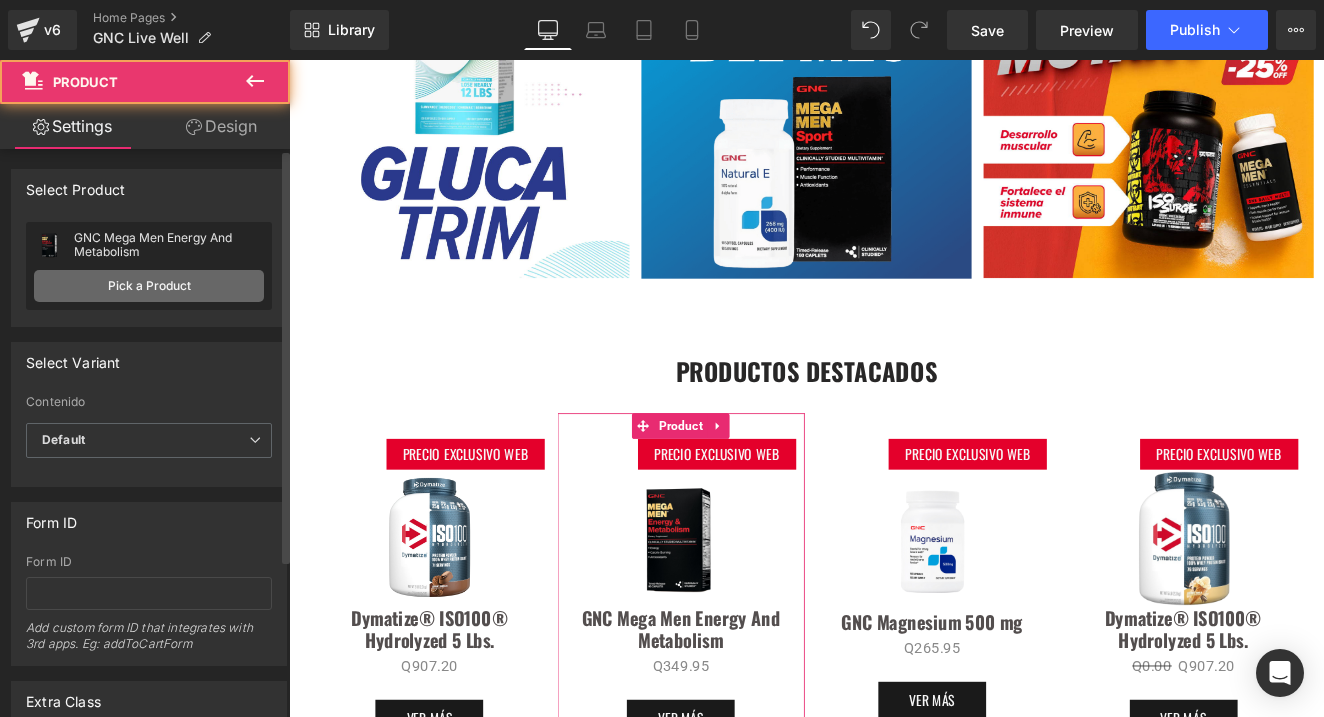 click on "Pick a Product" at bounding box center (149, 286) 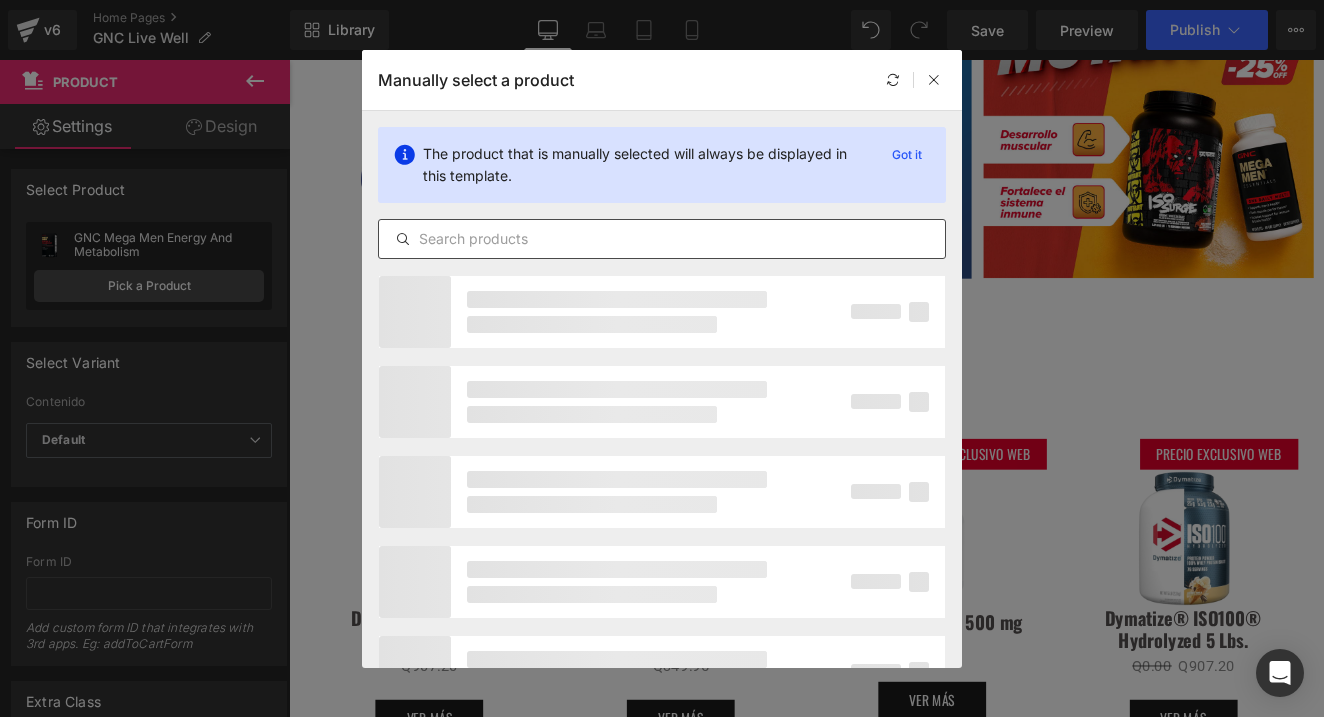 click at bounding box center (662, 239) 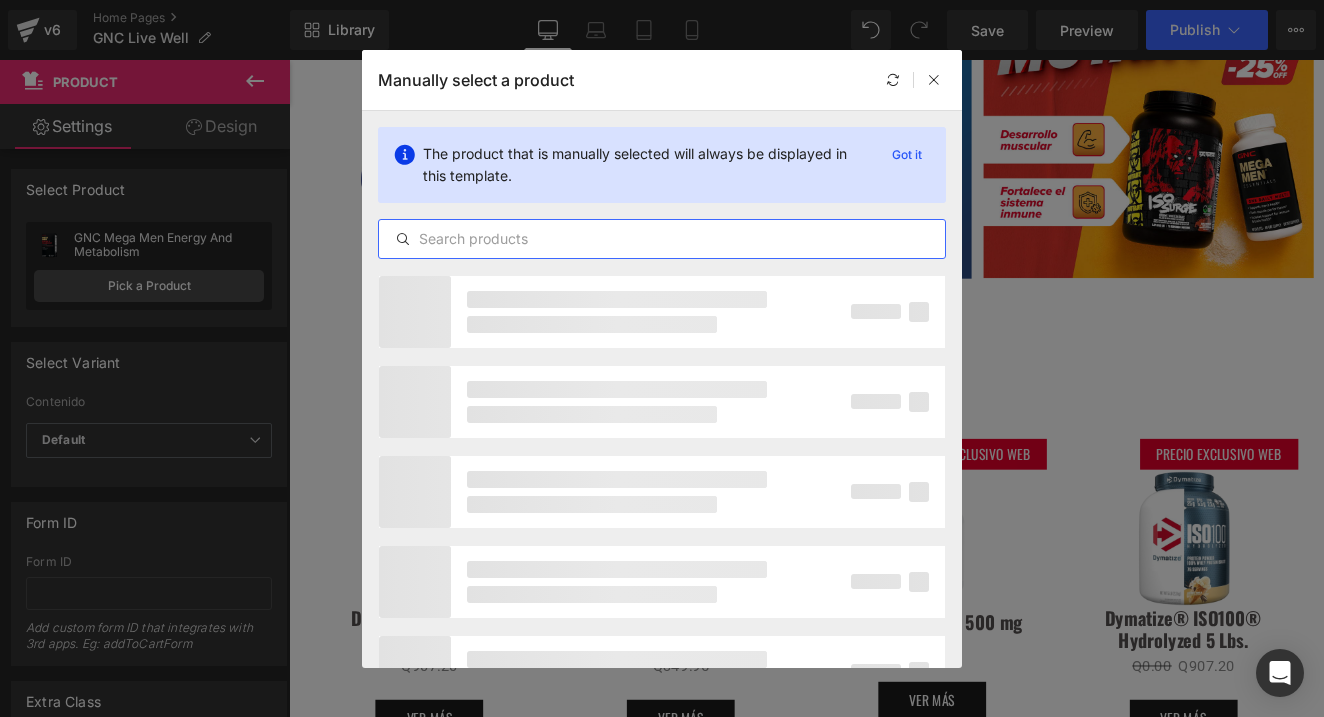 paste on "DymatizeÂ® ISO100Â® Hydrolyzed 5 Lbs." 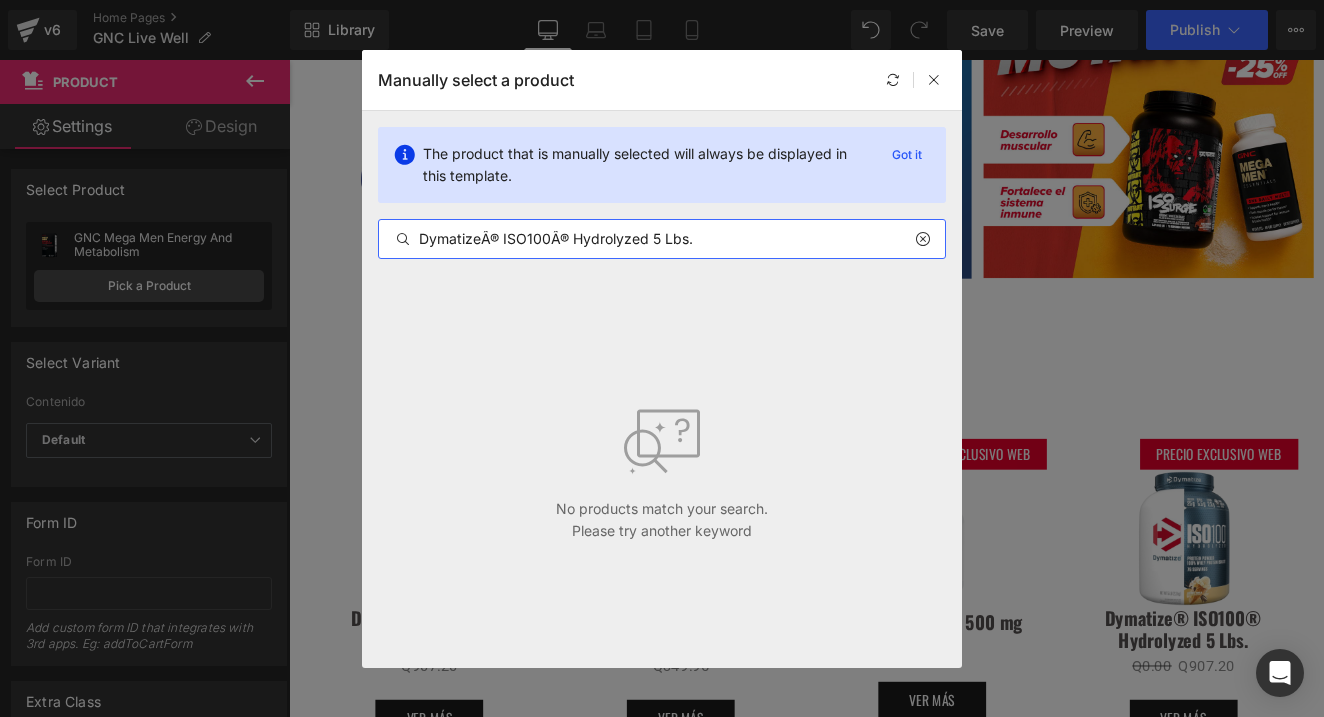 click on "DymatizeÂ® ISO100Â® Hydrolyzed 5 Lbs." at bounding box center [662, 239] 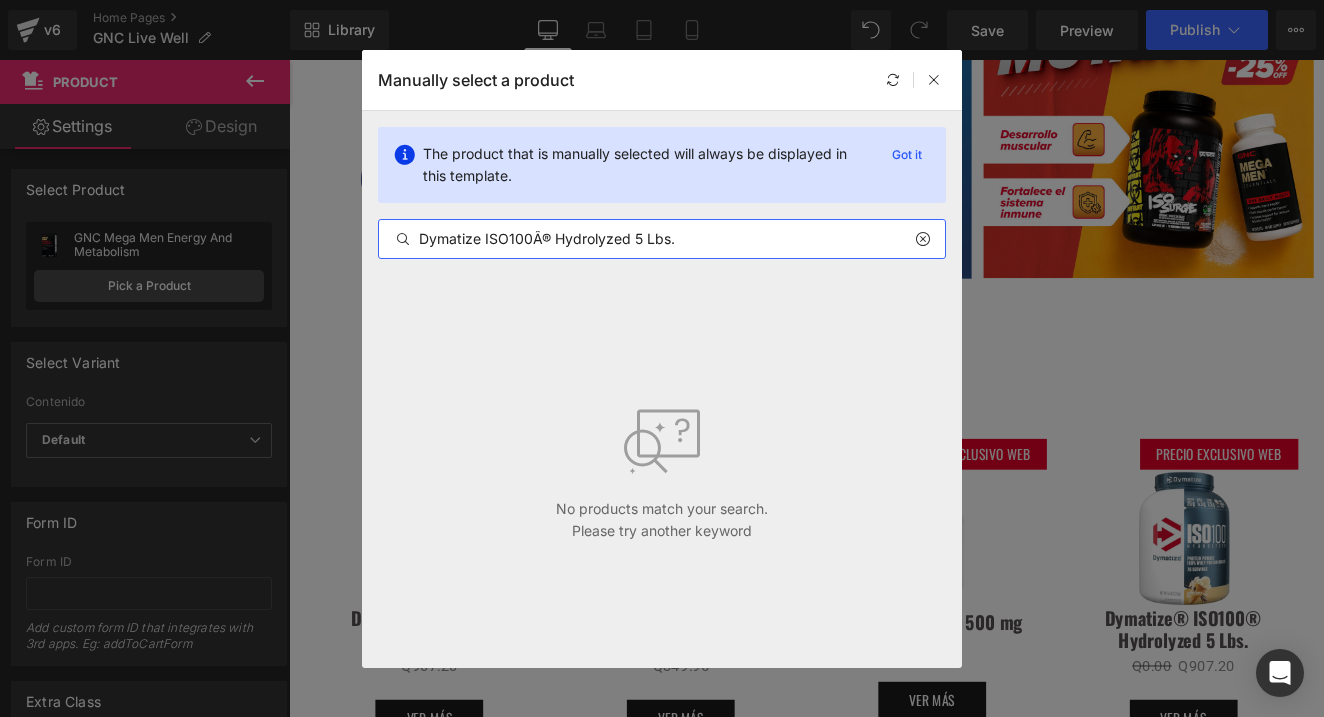 click on "Dymatize ISO100Â® Hydrolyzed 5 Lbs." at bounding box center (662, 239) 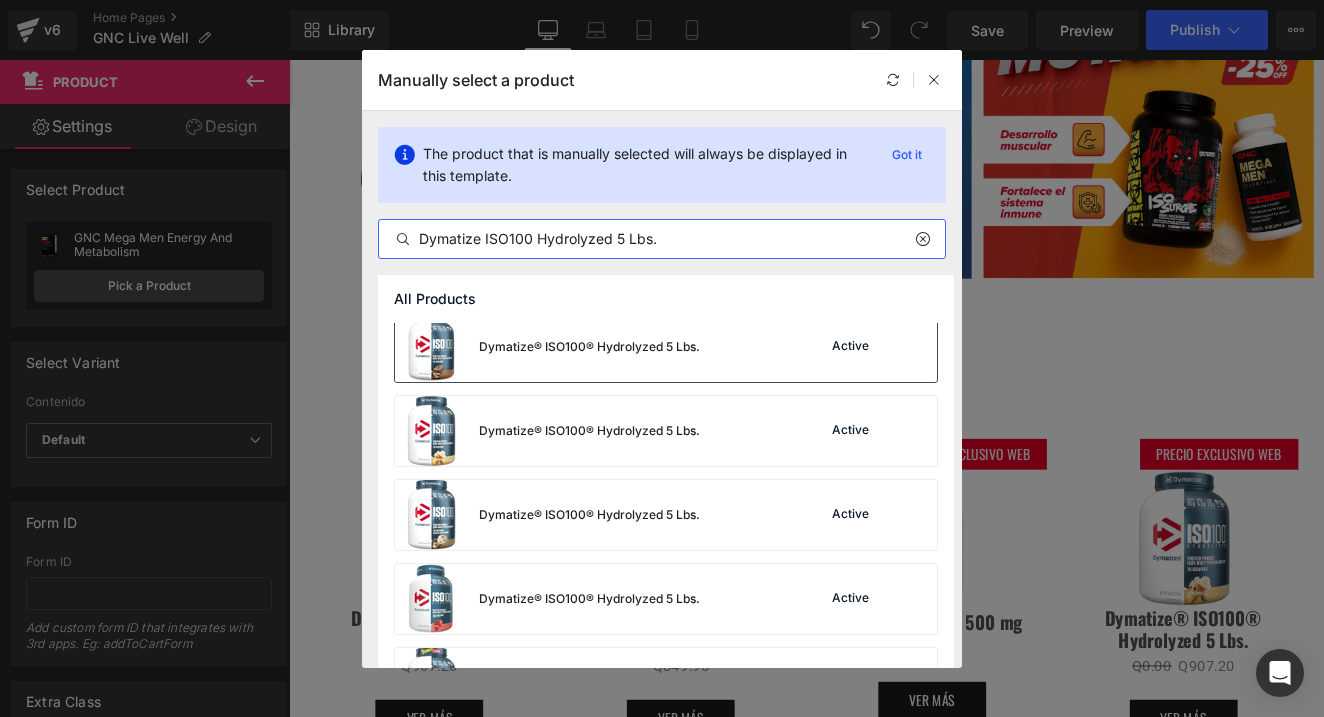 scroll, scrollTop: 350, scrollLeft: 0, axis: vertical 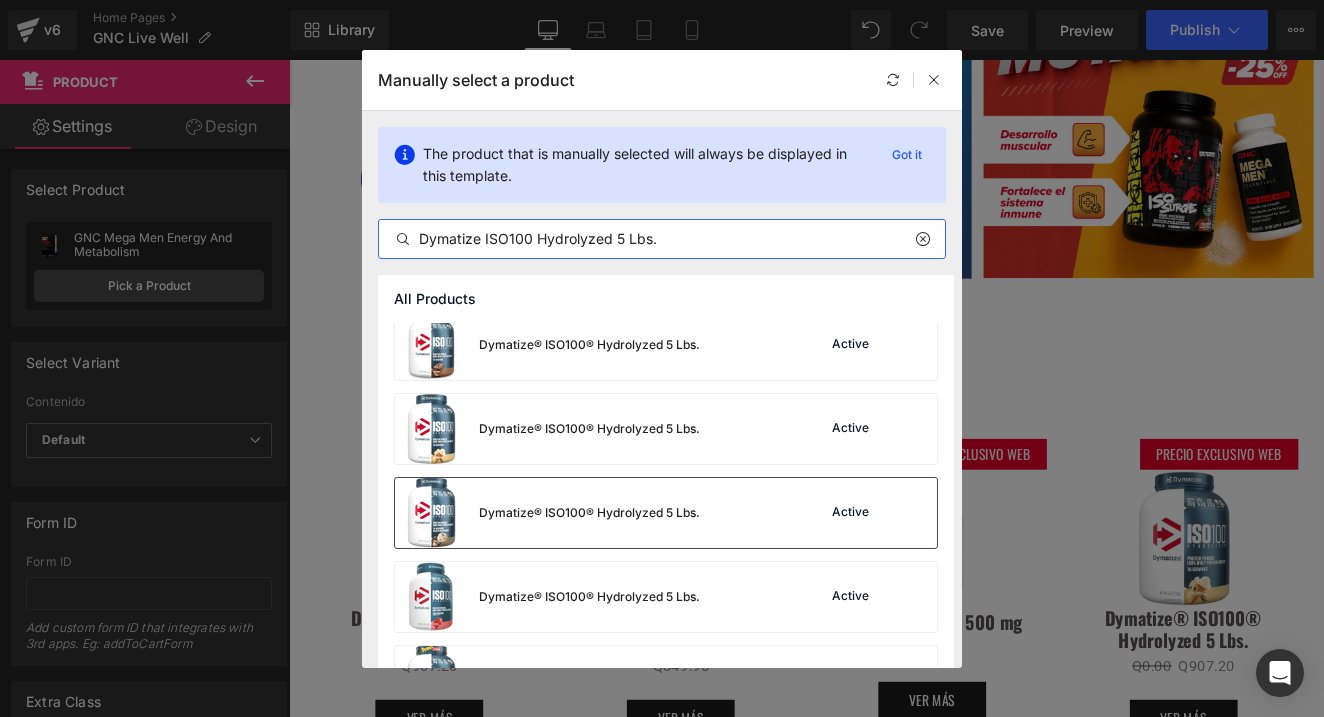 type on "Dymatize ISO100 Hydrolyzed 5 Lbs." 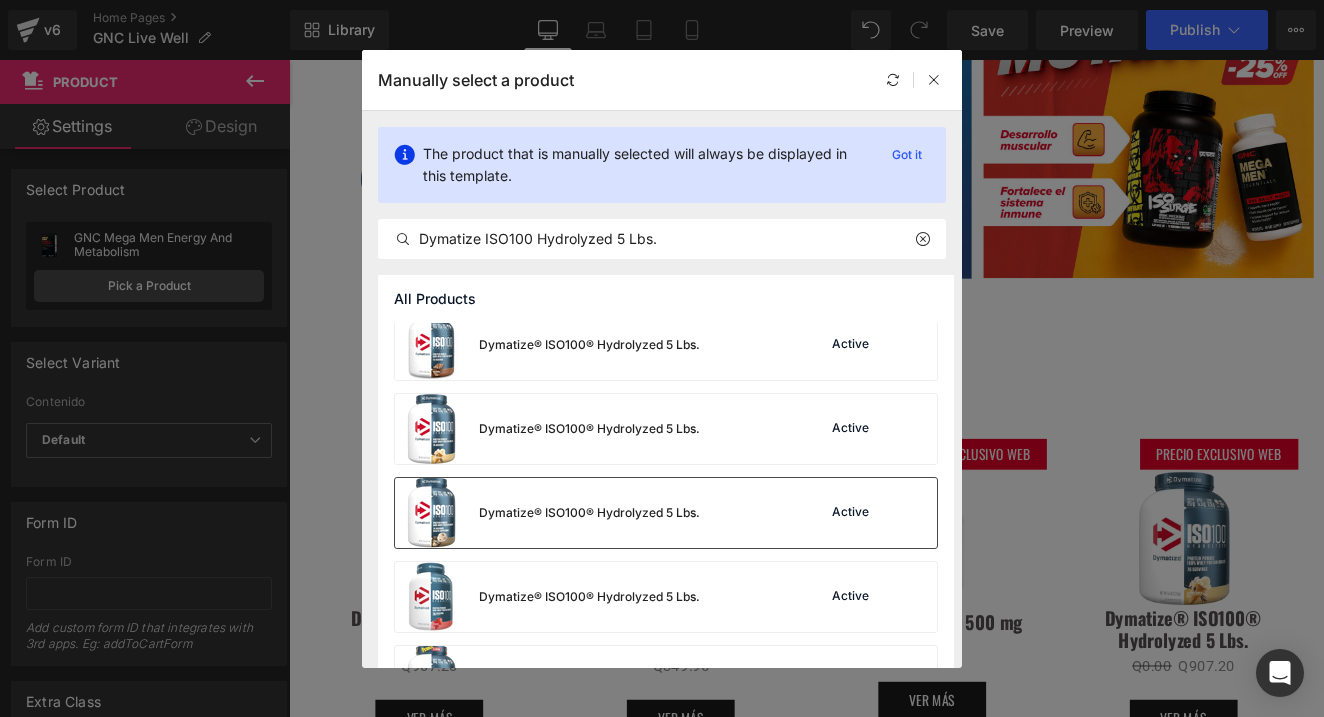 click on "Dymatize® ISO100® Hydrolyzed 5 Lbs." at bounding box center (589, 513) 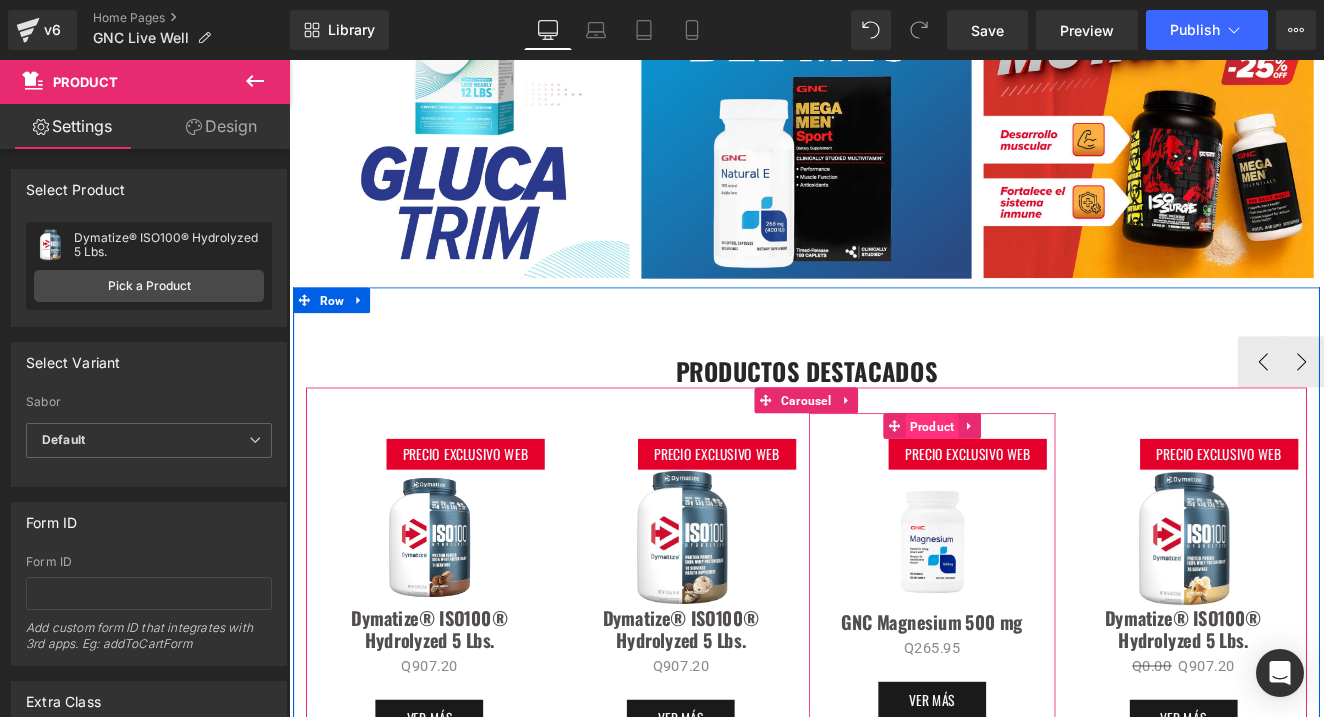 click on "Product" at bounding box center (1041, 489) 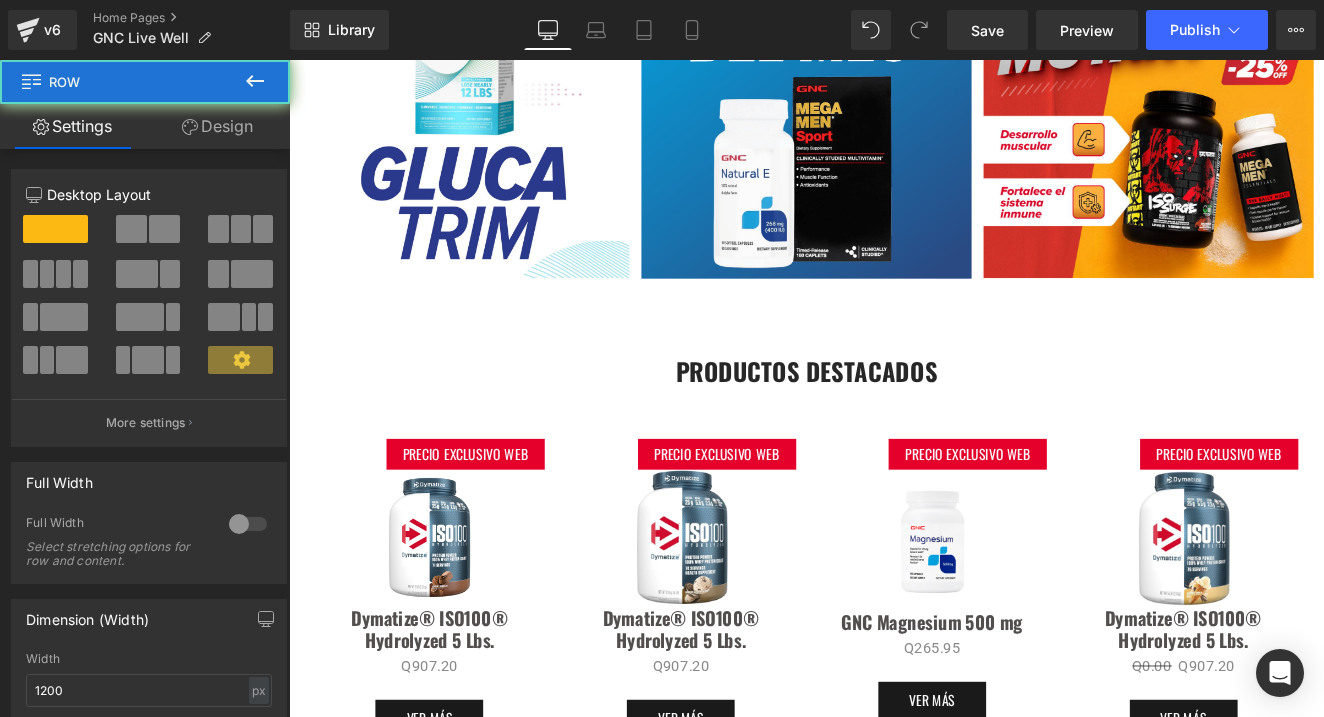 drag, startPoint x: 402, startPoint y: 392, endPoint x: 204, endPoint y: 336, distance: 205.76686 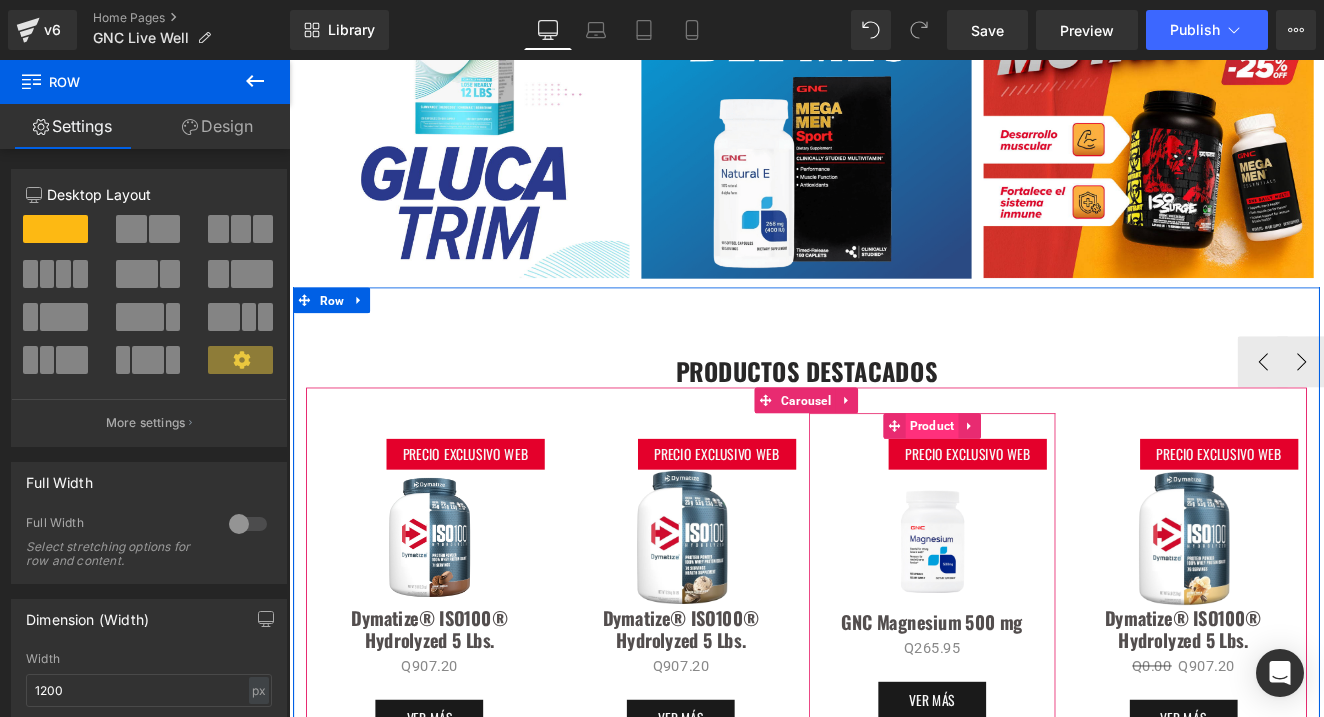 click on "Product" at bounding box center [1041, 488] 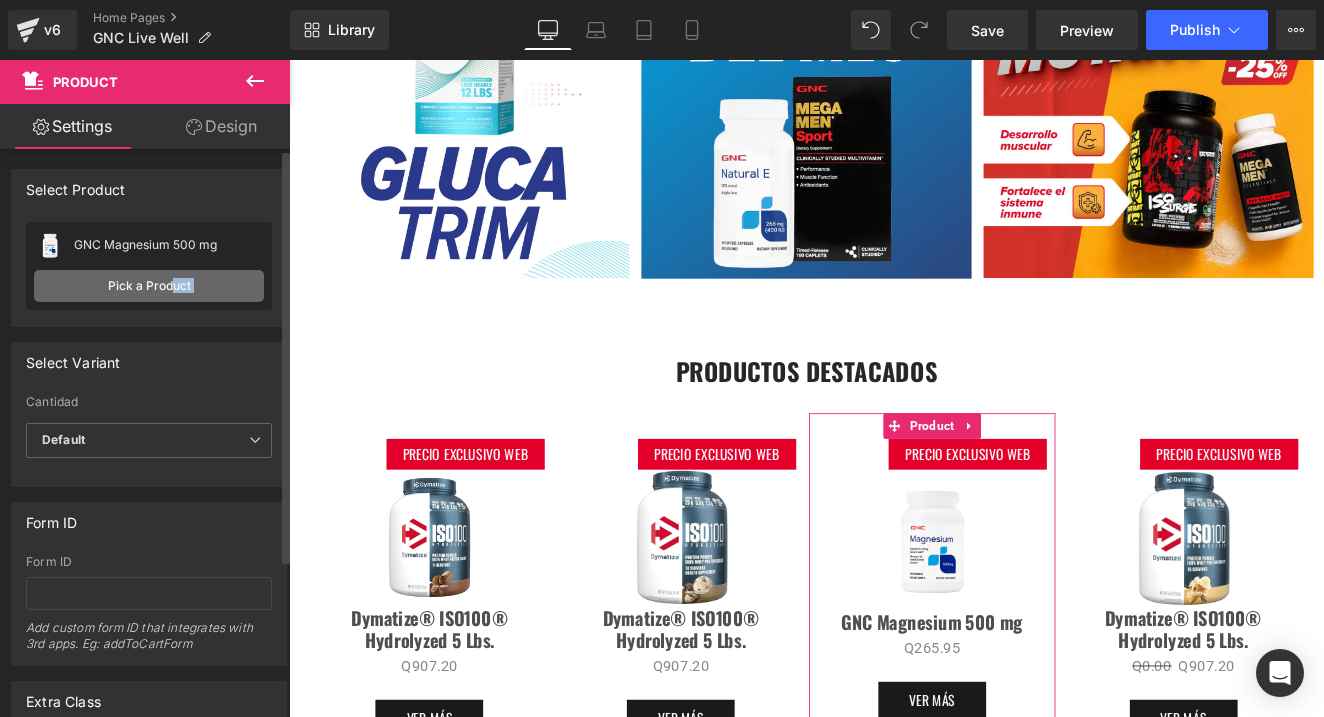 drag, startPoint x: 272, startPoint y: 391, endPoint x: 162, endPoint y: 291, distance: 148.66069 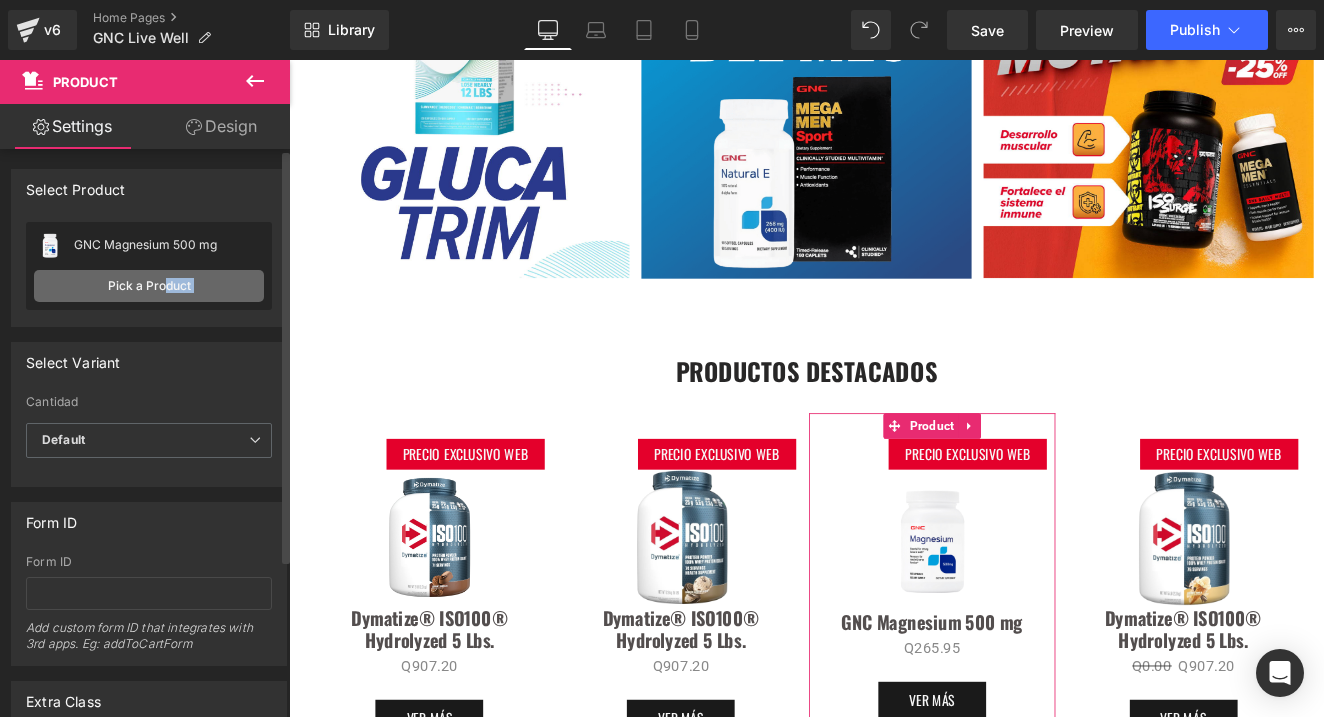 click on "Pick a Product" at bounding box center (149, 286) 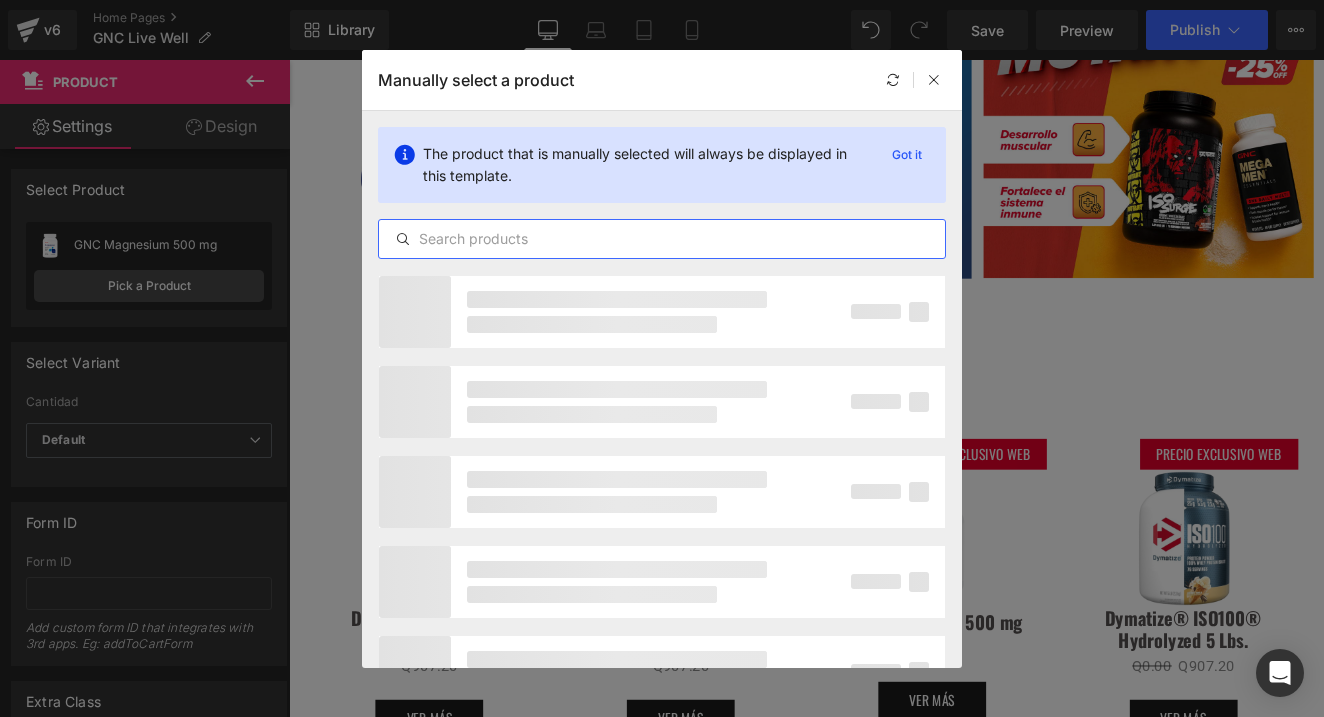click at bounding box center (662, 239) 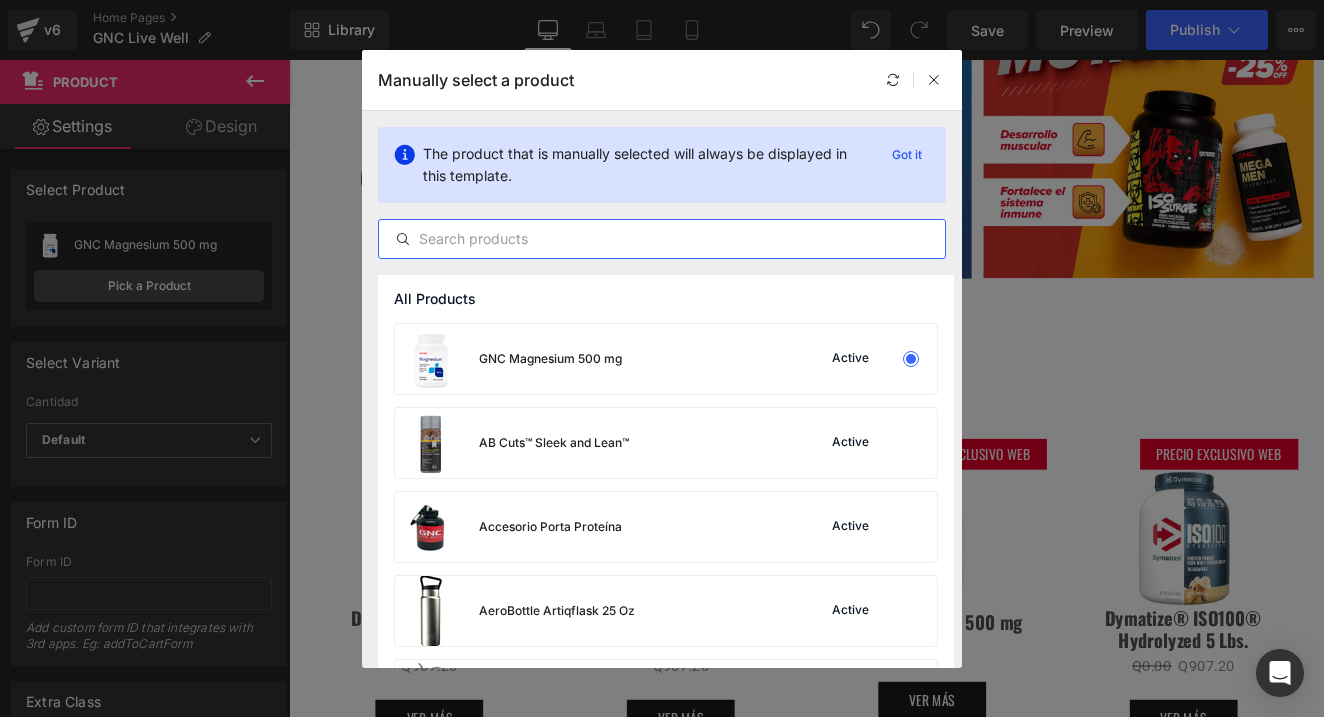 paste on "GNC Mega MenÂ® Clinically Studied Multivitamin" 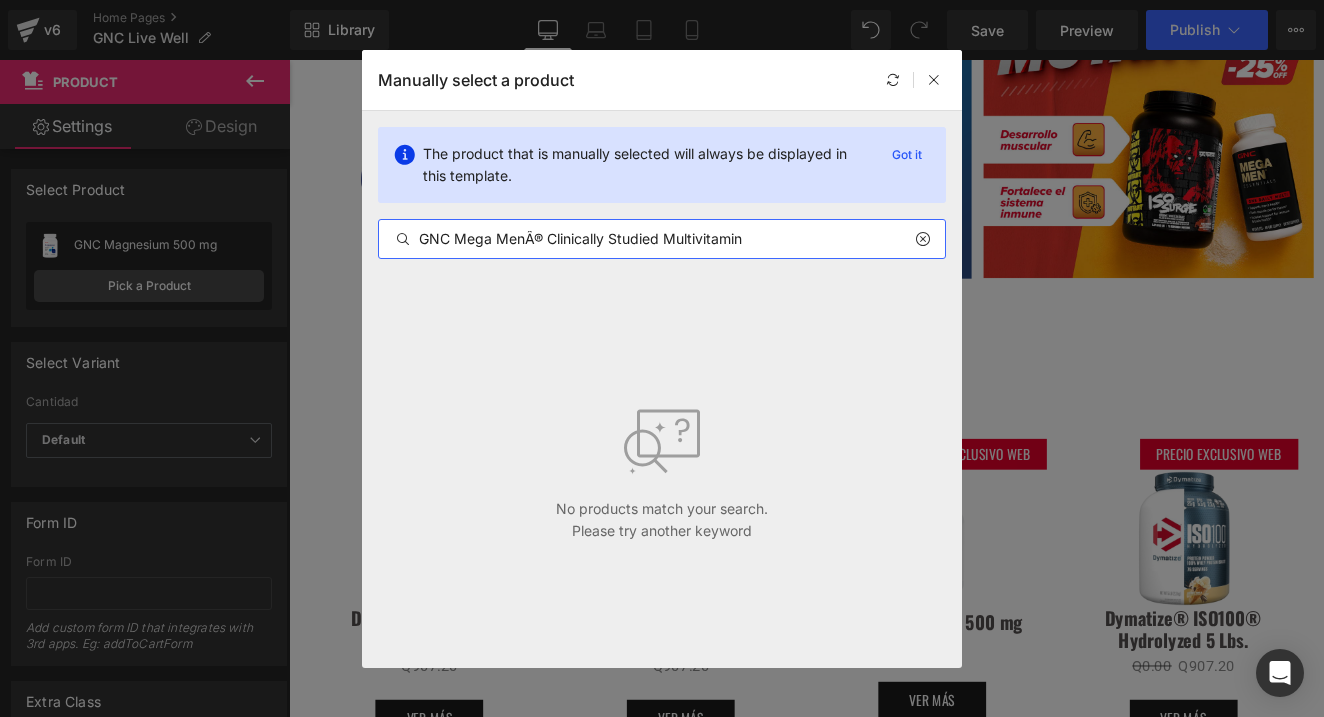 click on "GNC Mega MenÂ® Clinically Studied Multivitamin" at bounding box center [662, 239] 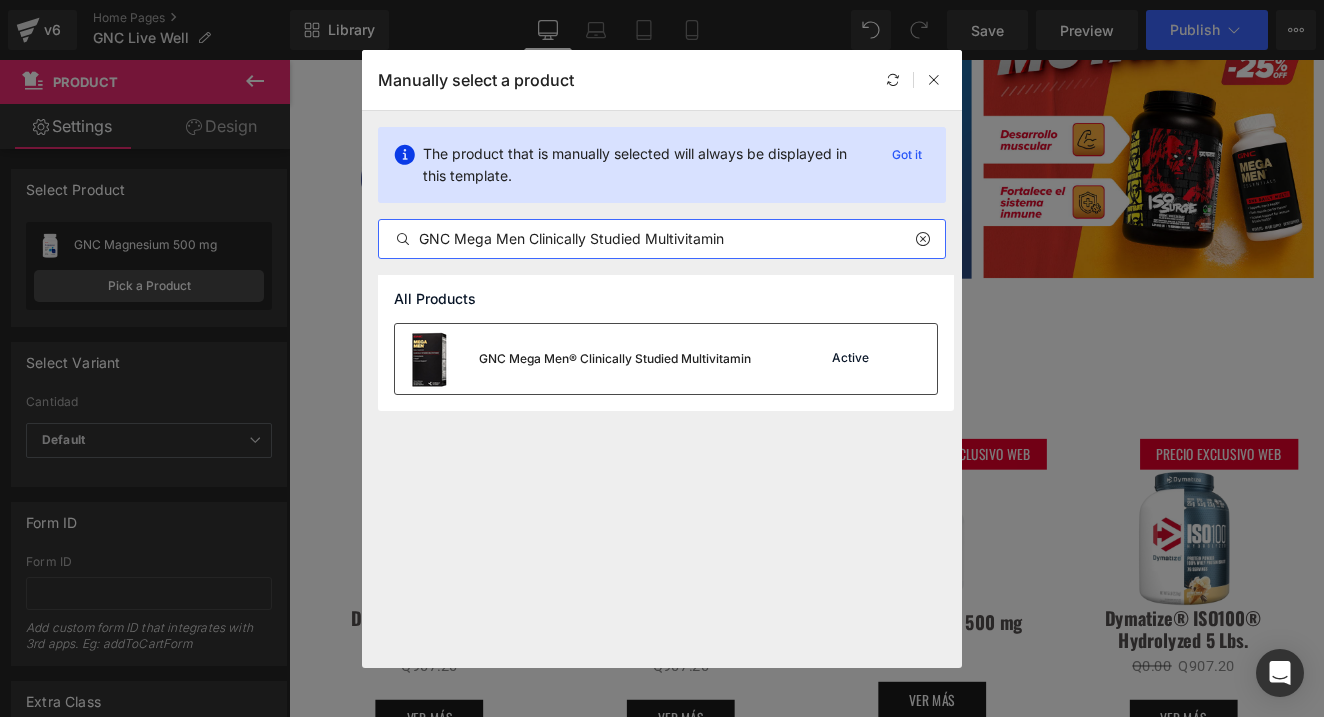 type on "GNC Mega Men Clinically Studied Multivitamin" 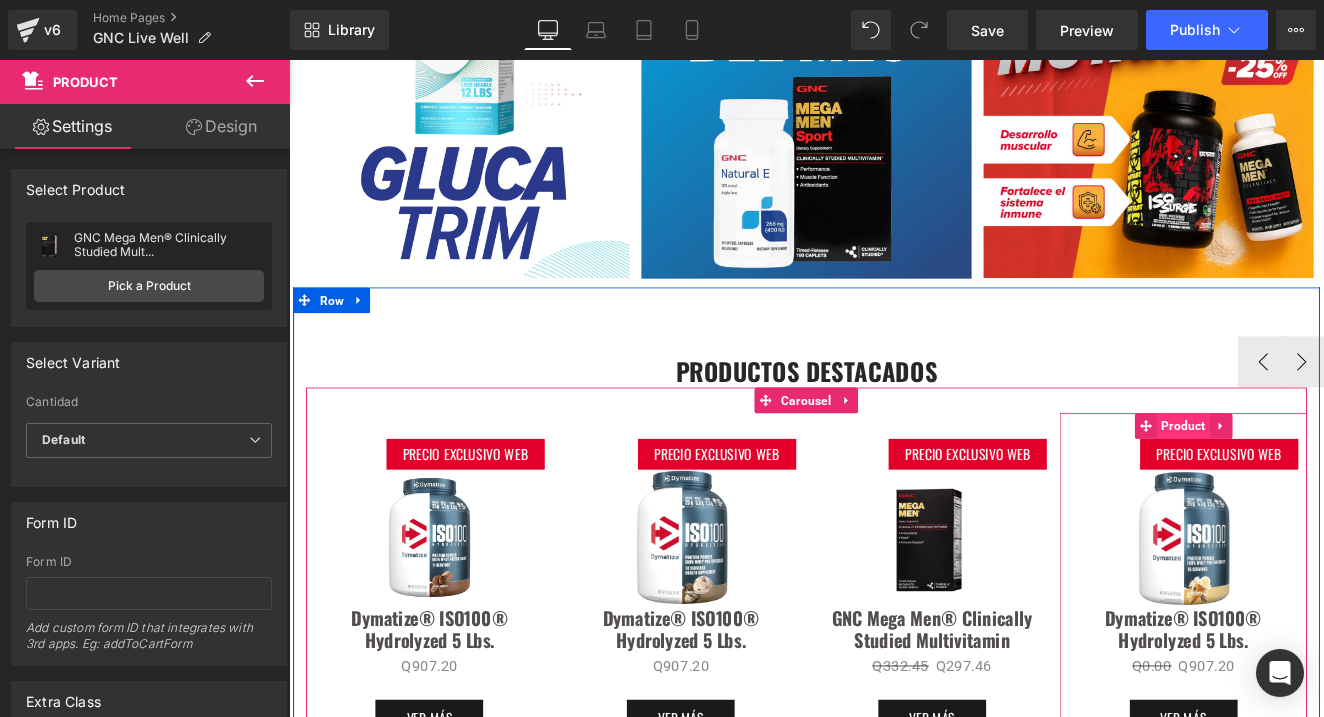 click on "Product" at bounding box center (1335, 488) 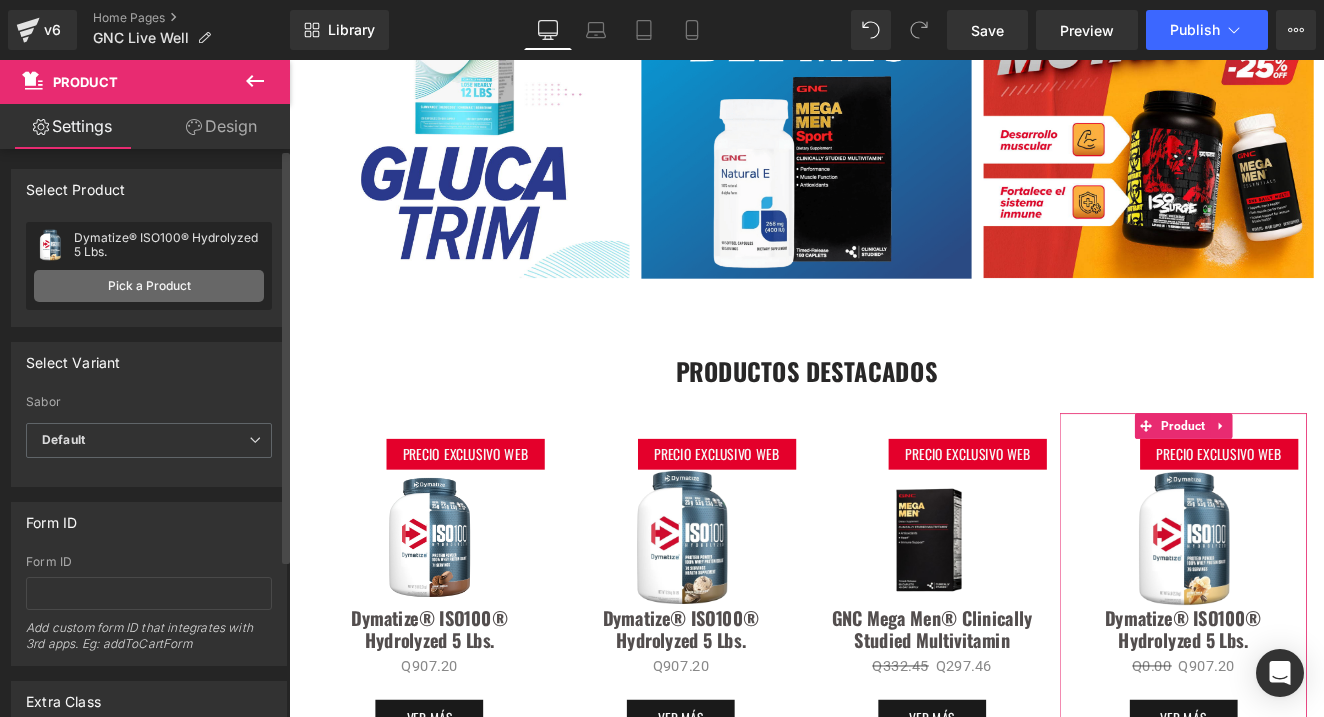 click on "Pick a Product" at bounding box center (149, 286) 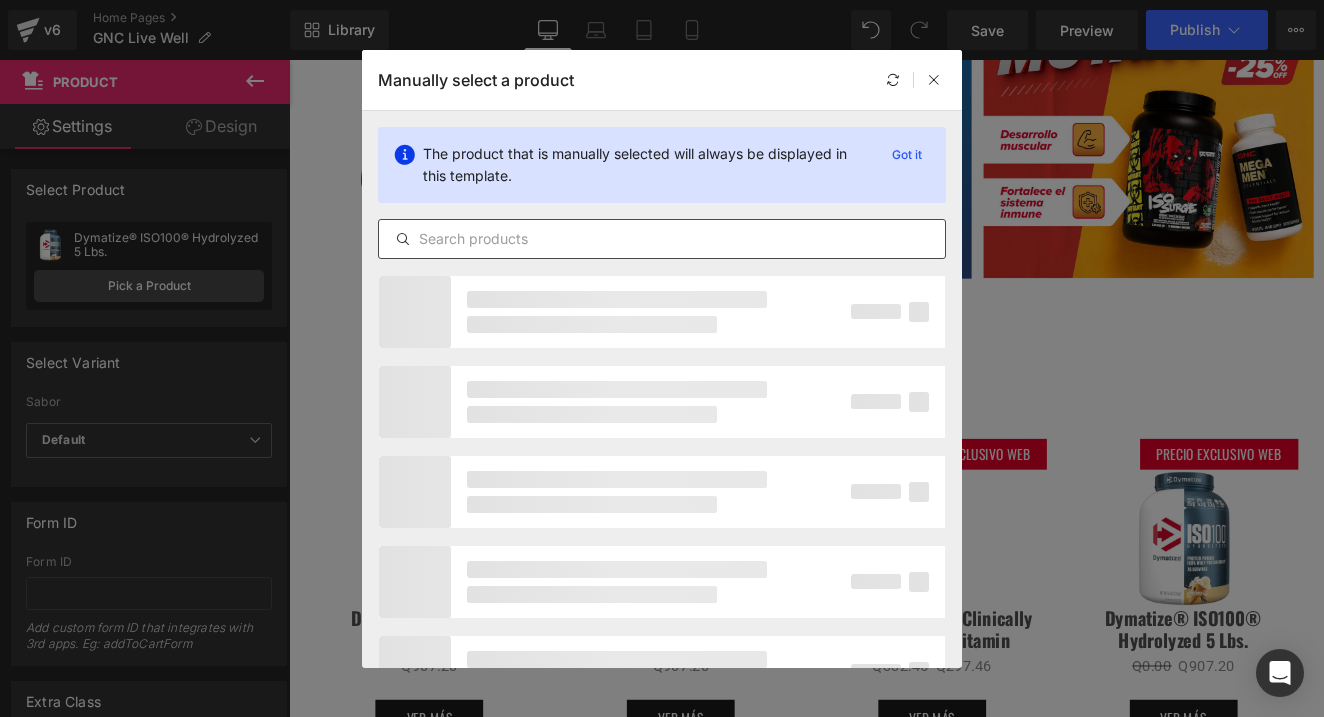 click at bounding box center (662, 239) 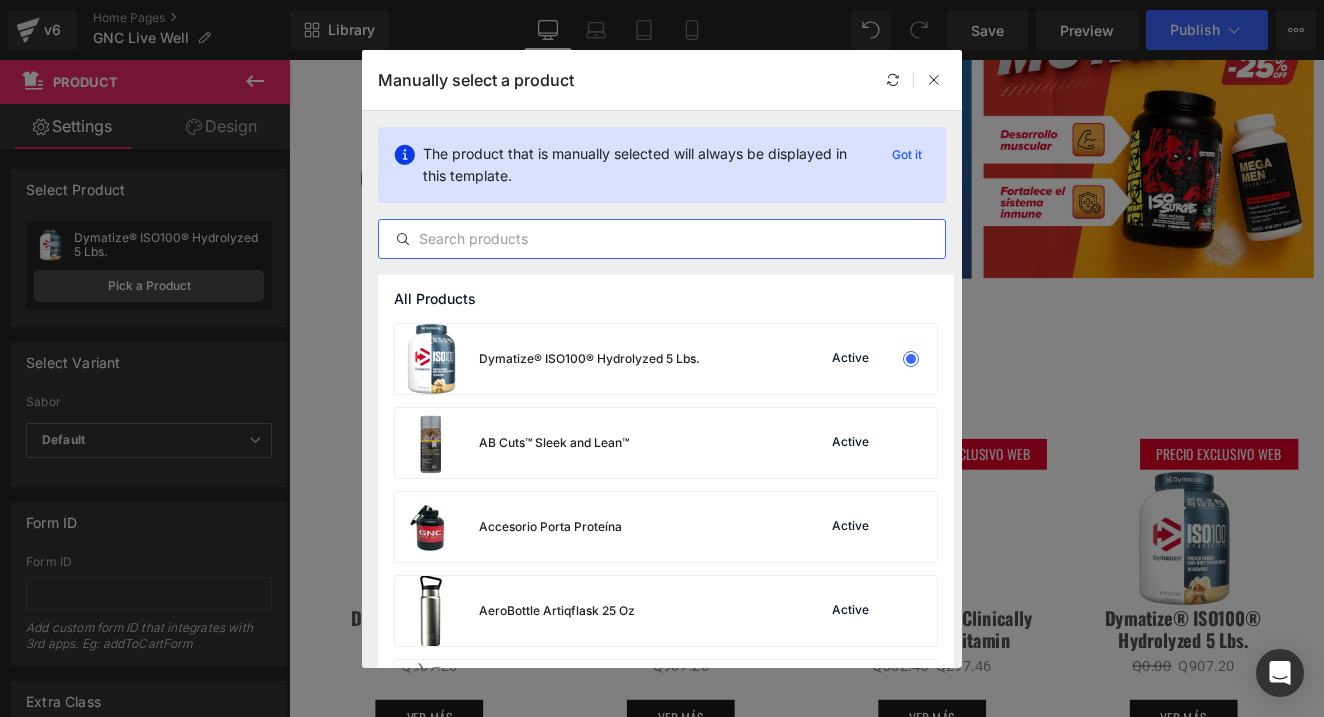 click at bounding box center (662, 239) 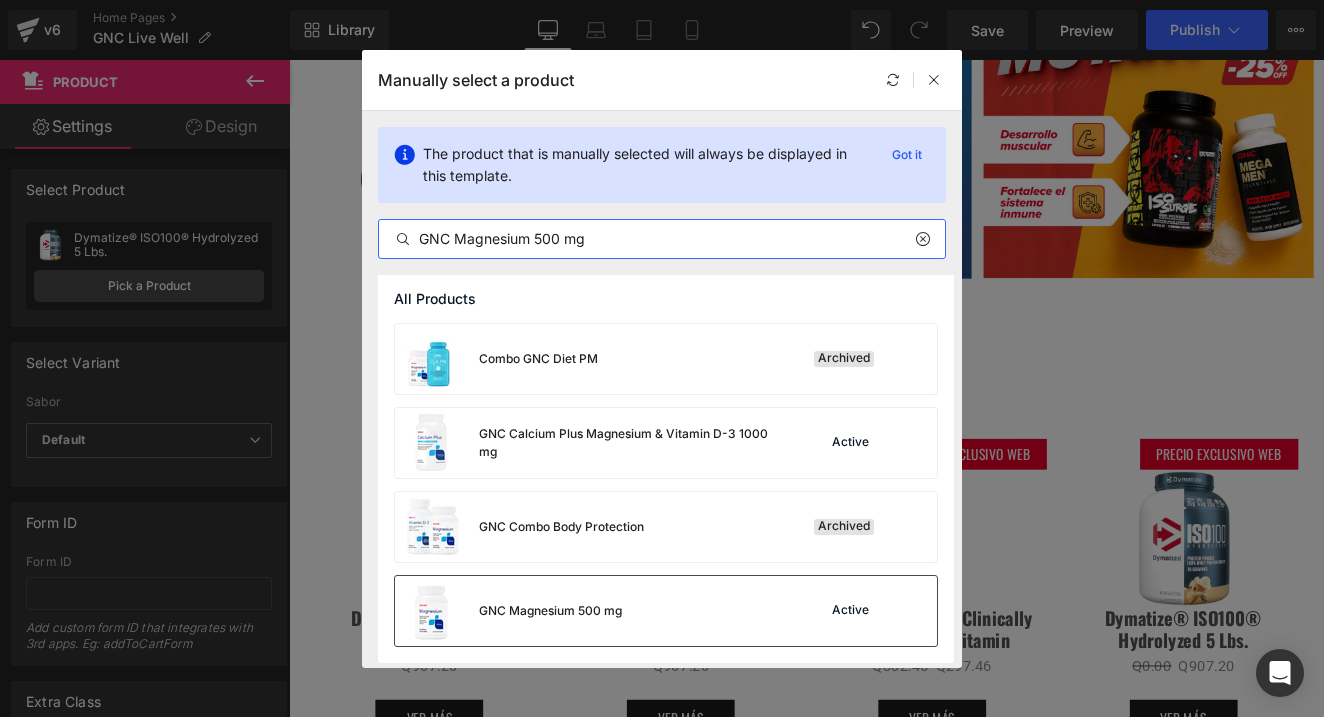 type on "GNC Magnesium 500 mg" 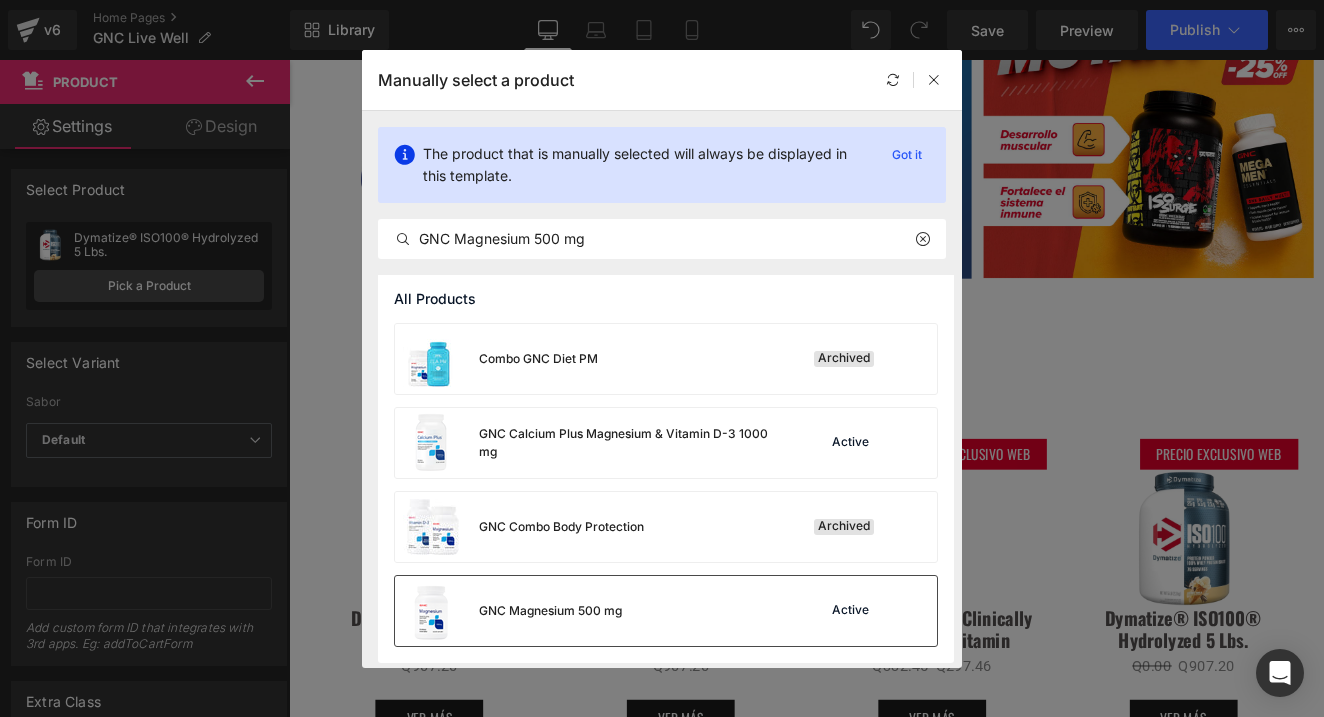 click on "GNC Magnesium 500 mg" at bounding box center (508, 611) 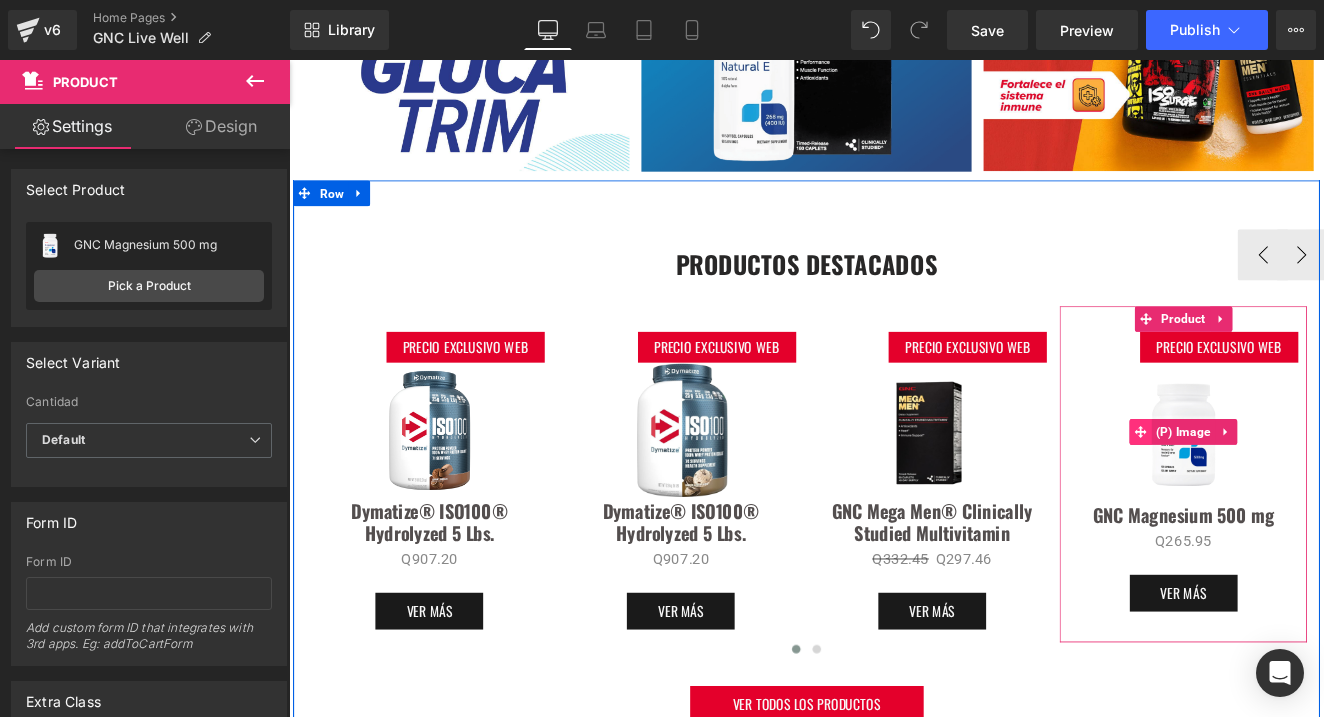 scroll, scrollTop: 808, scrollLeft: 0, axis: vertical 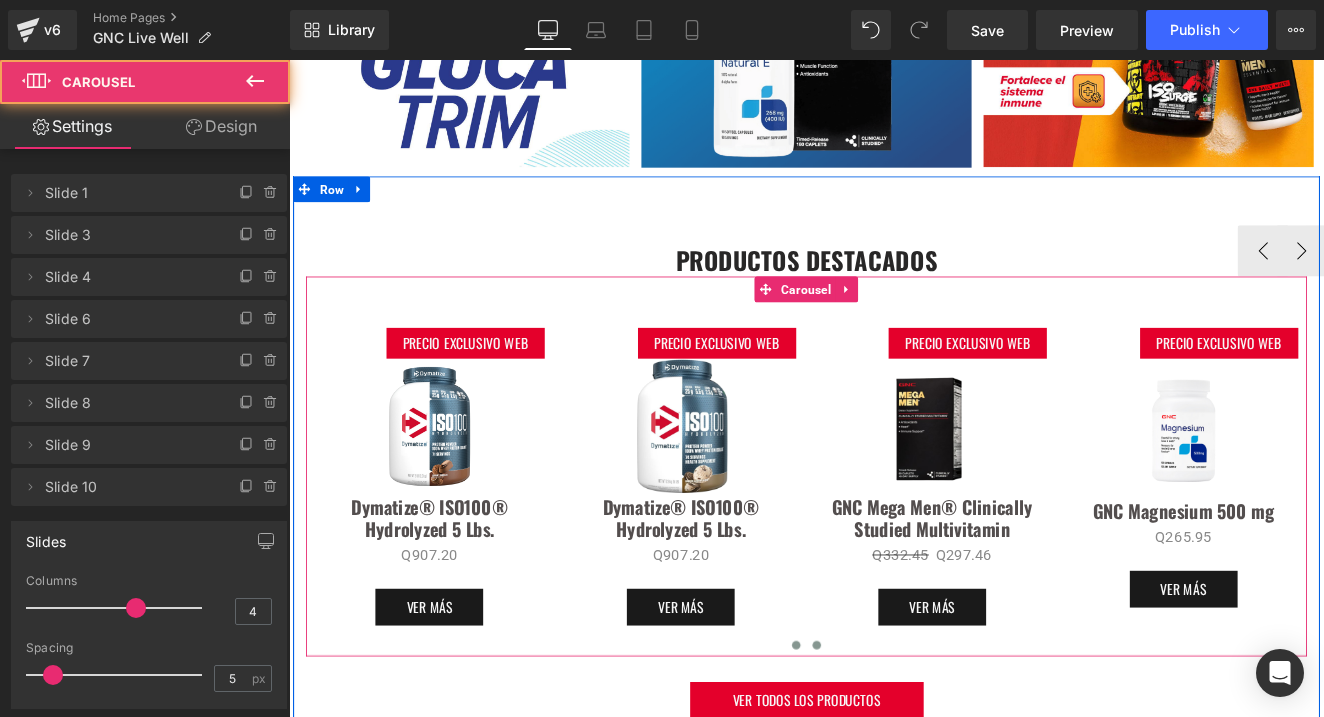 click at bounding box center (906, 744) 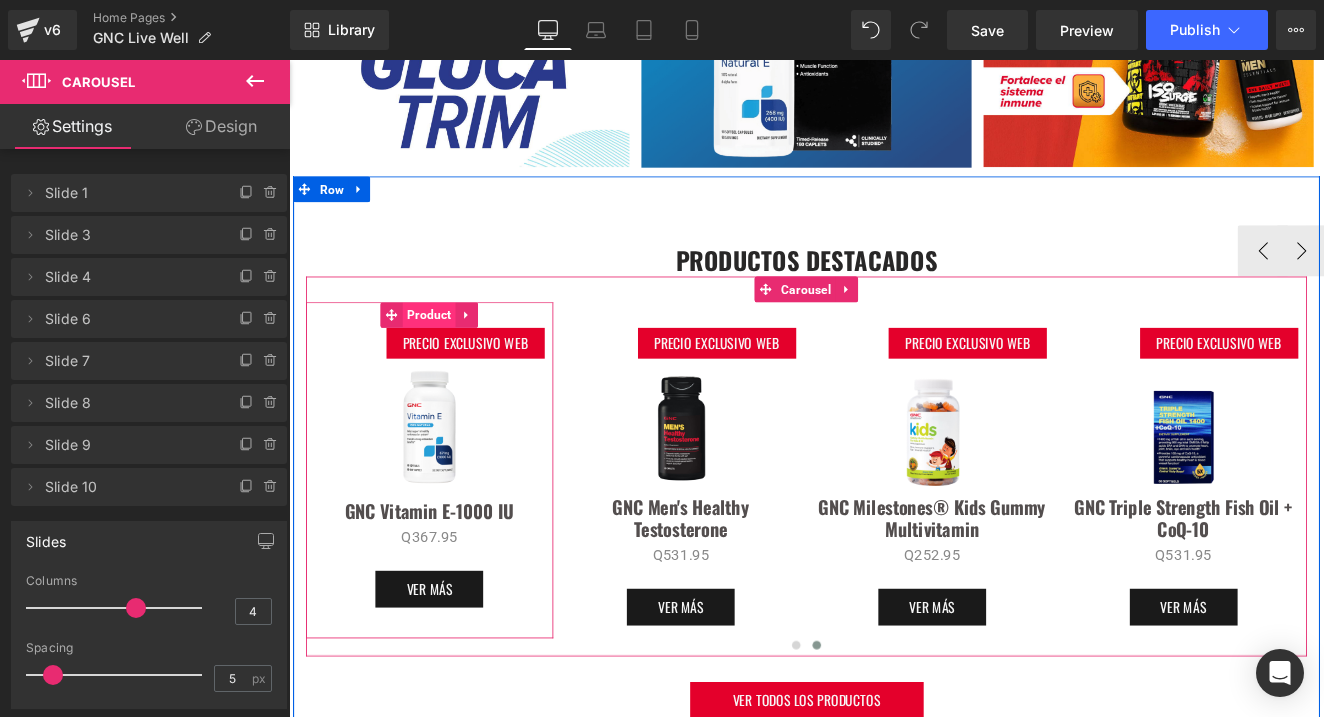 click on "Product" at bounding box center (453, 358) 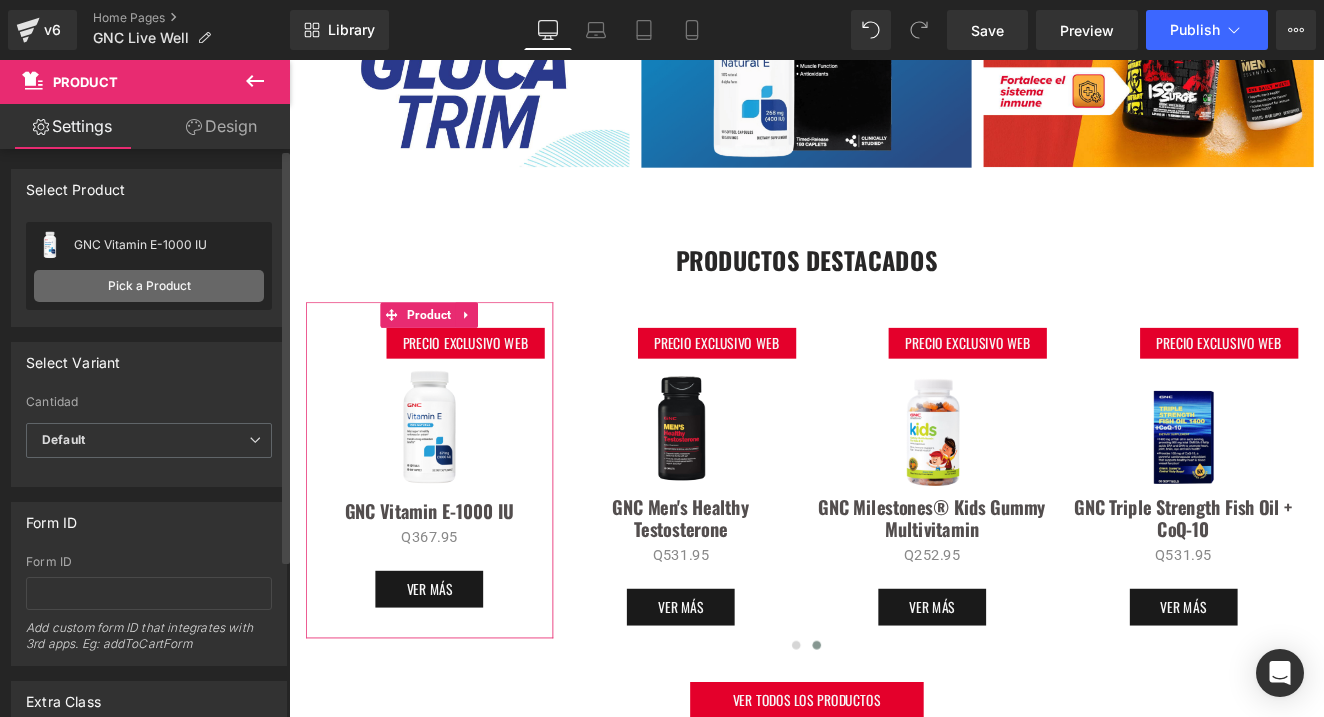 click on "Pick a Product" at bounding box center (149, 286) 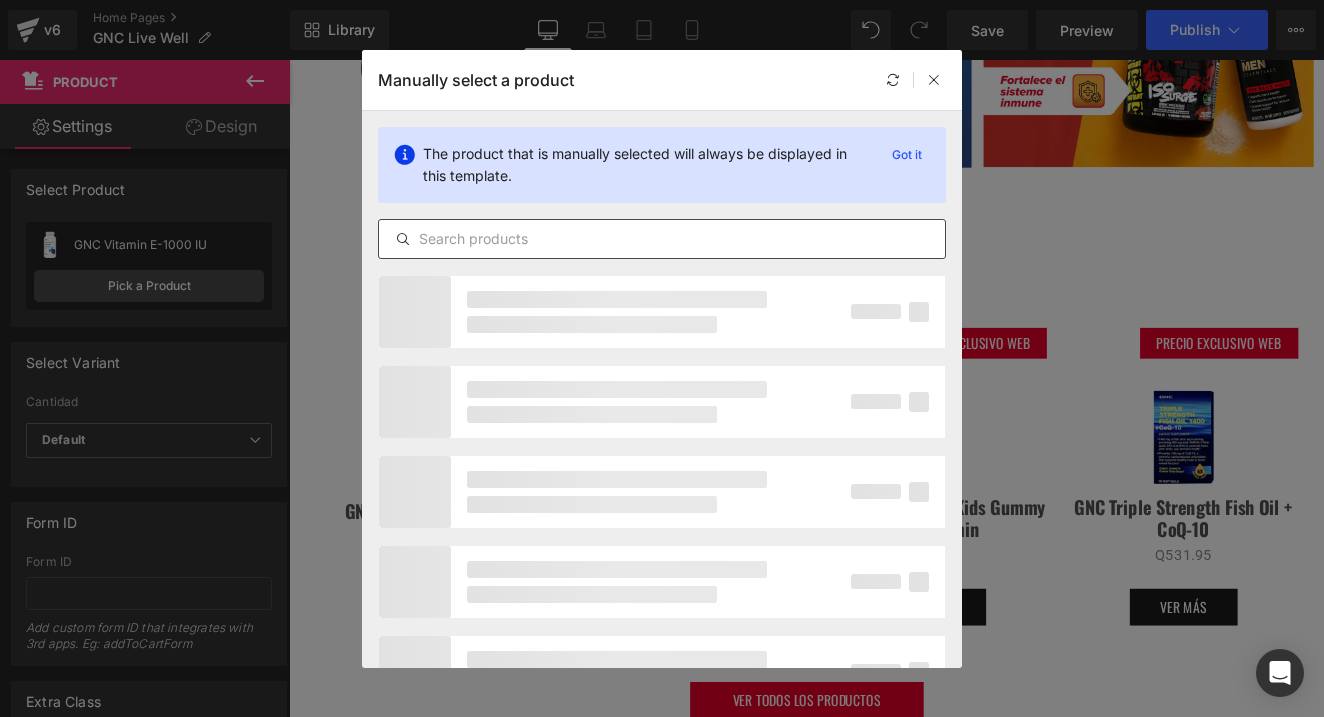 click at bounding box center [662, 239] 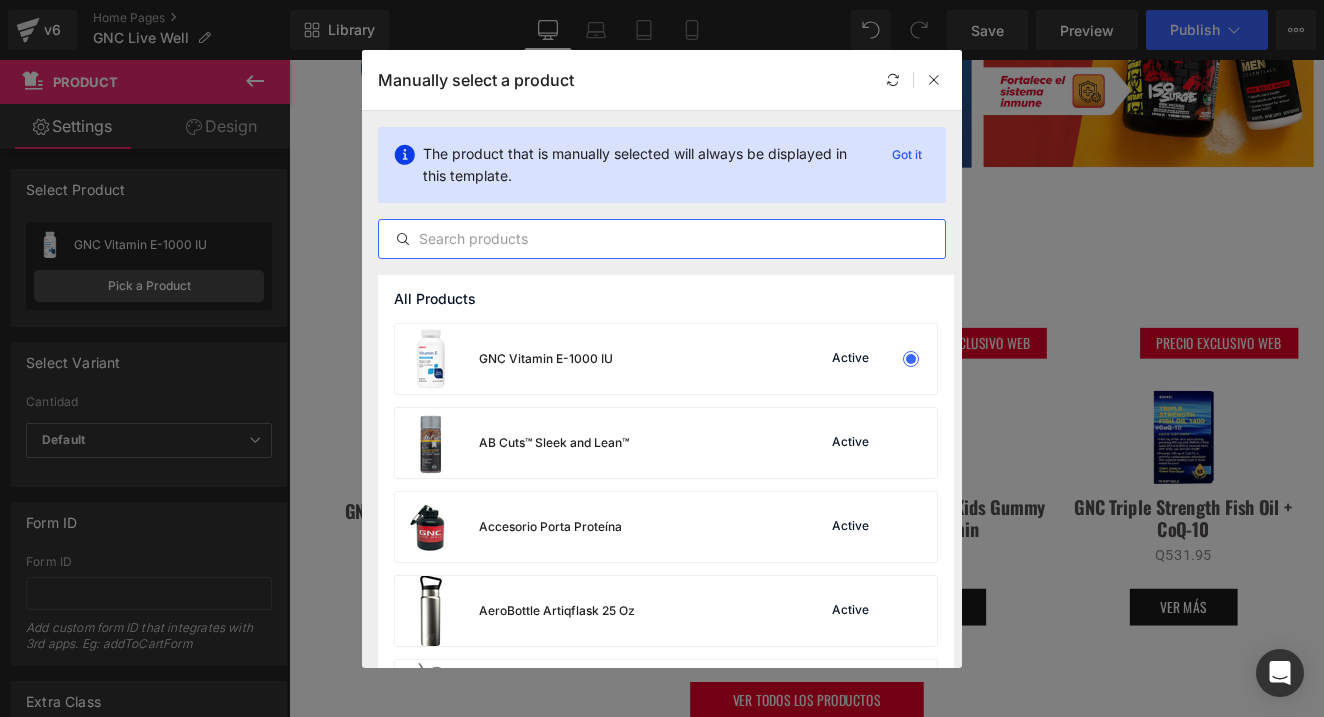 paste on "GNC Mega MenÂ® Sport Multivitamin" 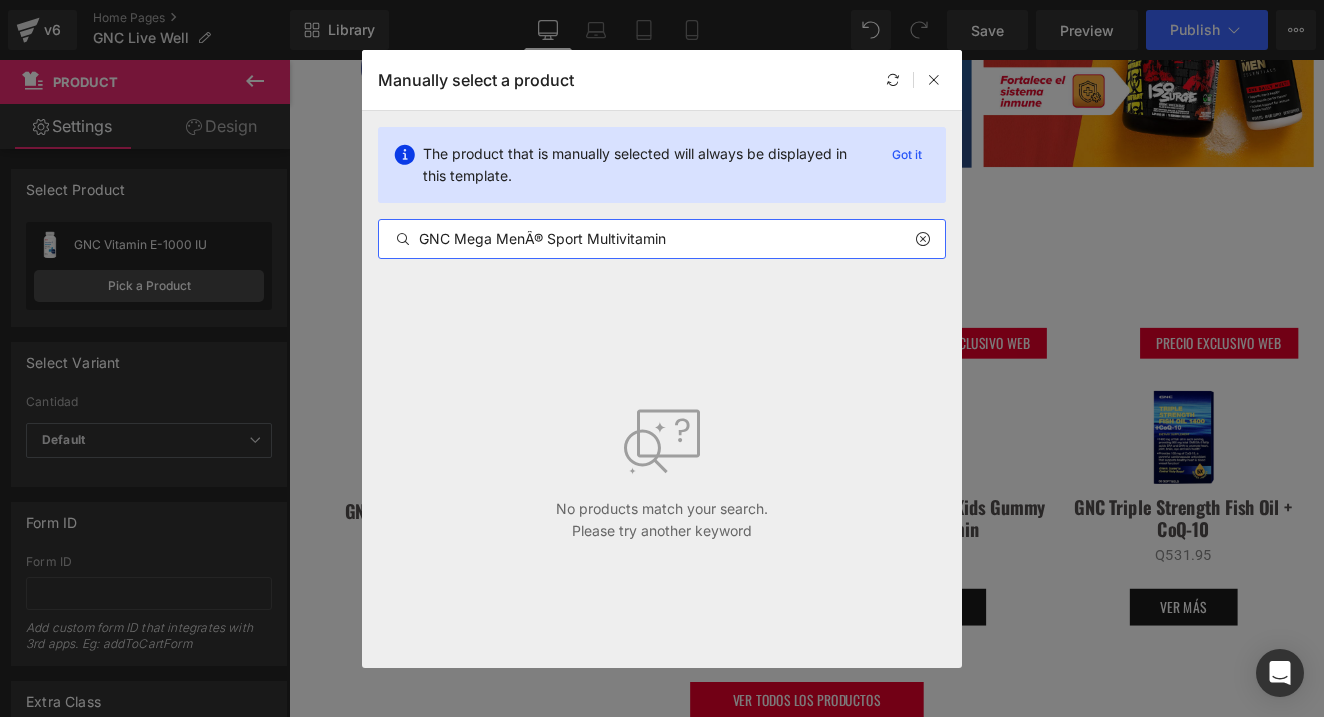 click on "GNC Mega MenÂ® Sport Multivitamin" at bounding box center (662, 239) 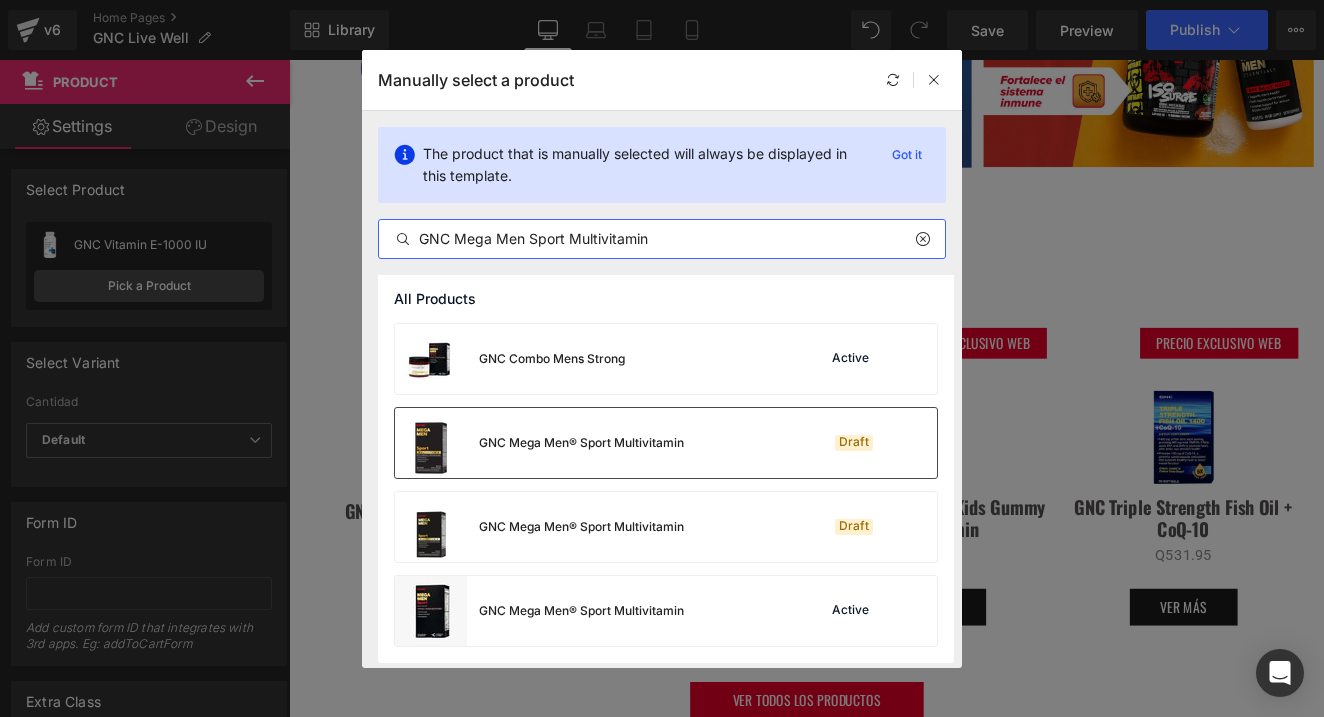 type on "GNC Mega Men Sport Multivitamin" 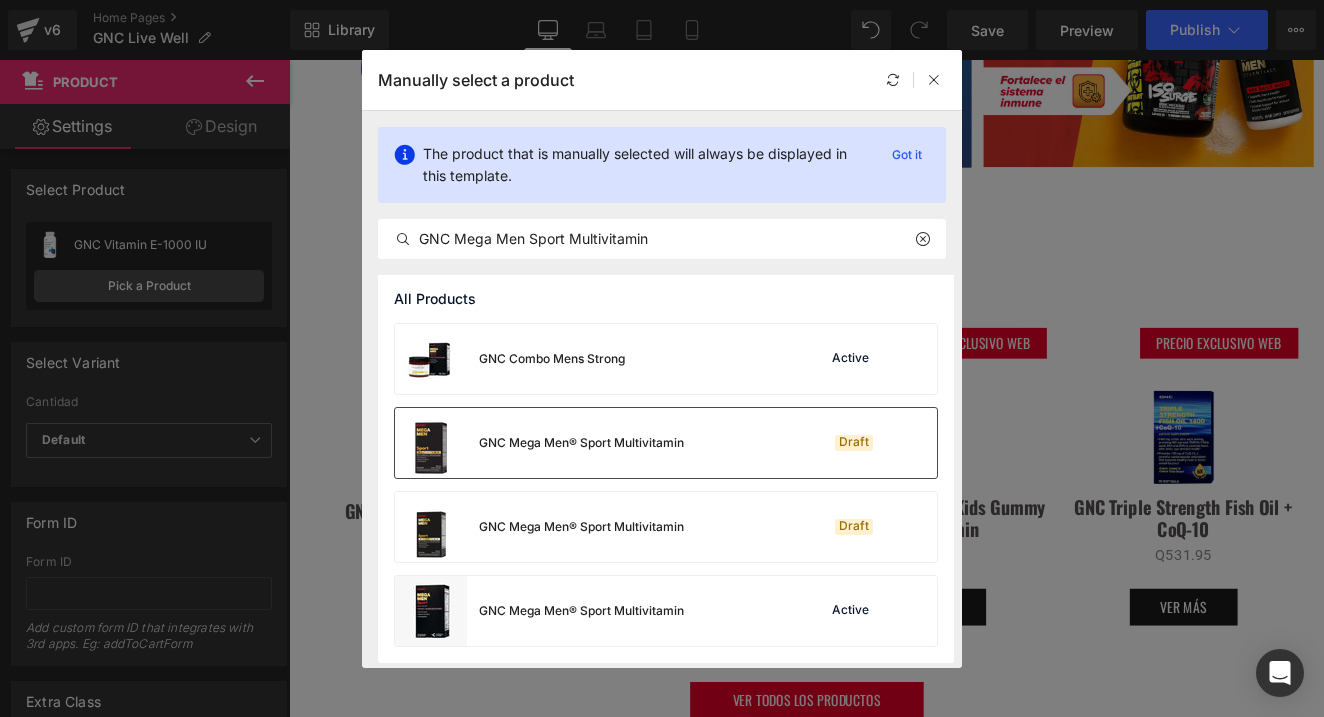click on "GNC Mega Men® Sport Multivitamin" at bounding box center (581, 443) 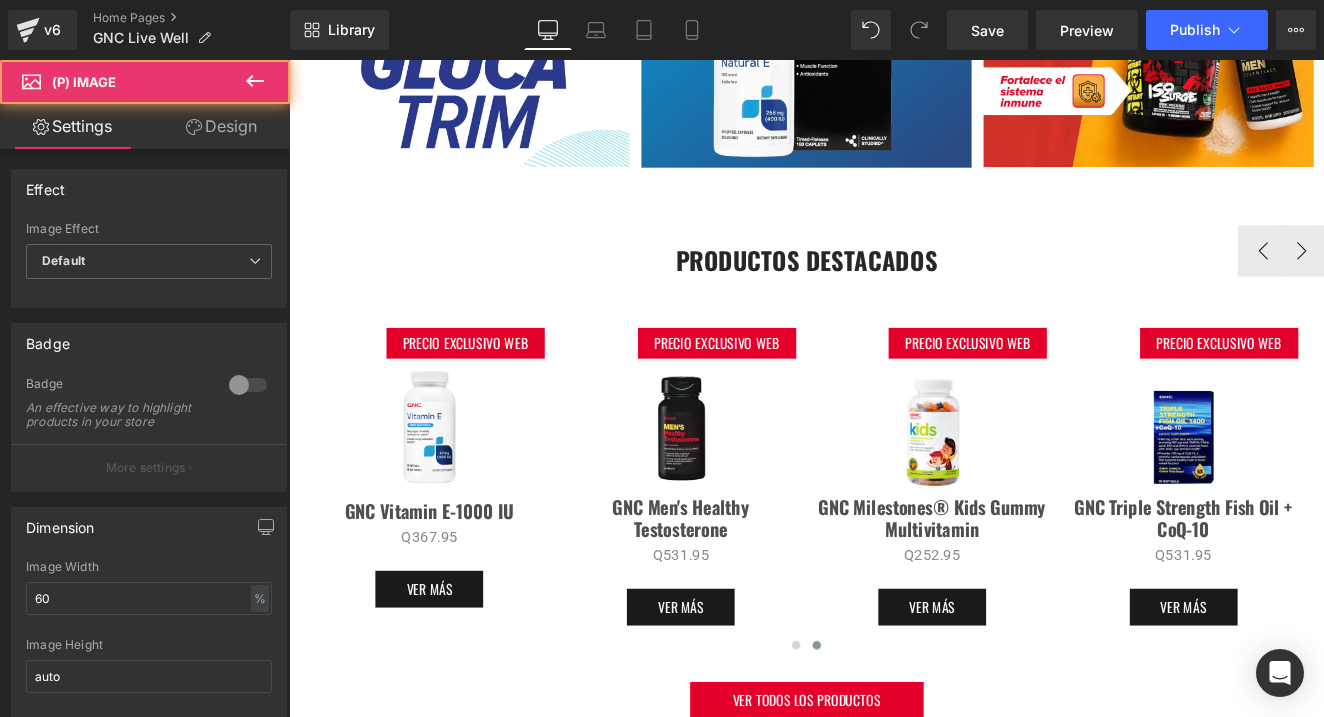 click at bounding box center [747, 489] 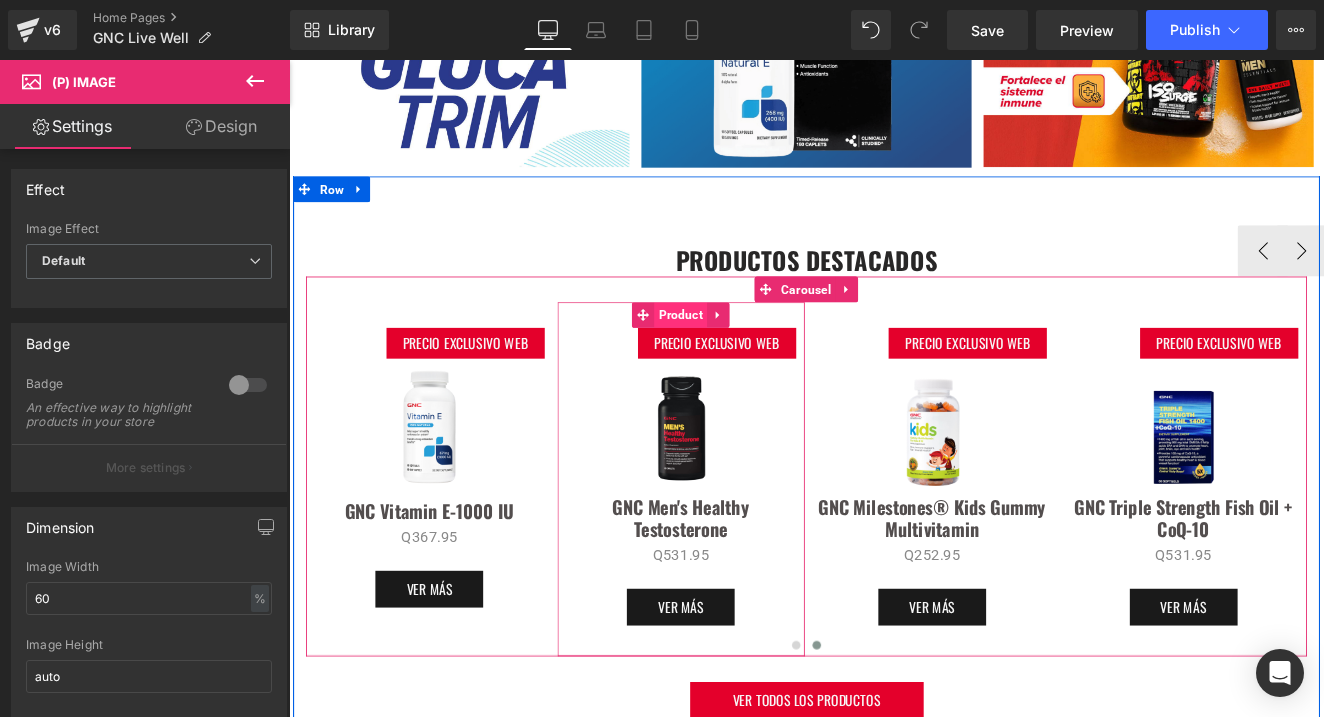 click on "Product" at bounding box center (747, 358) 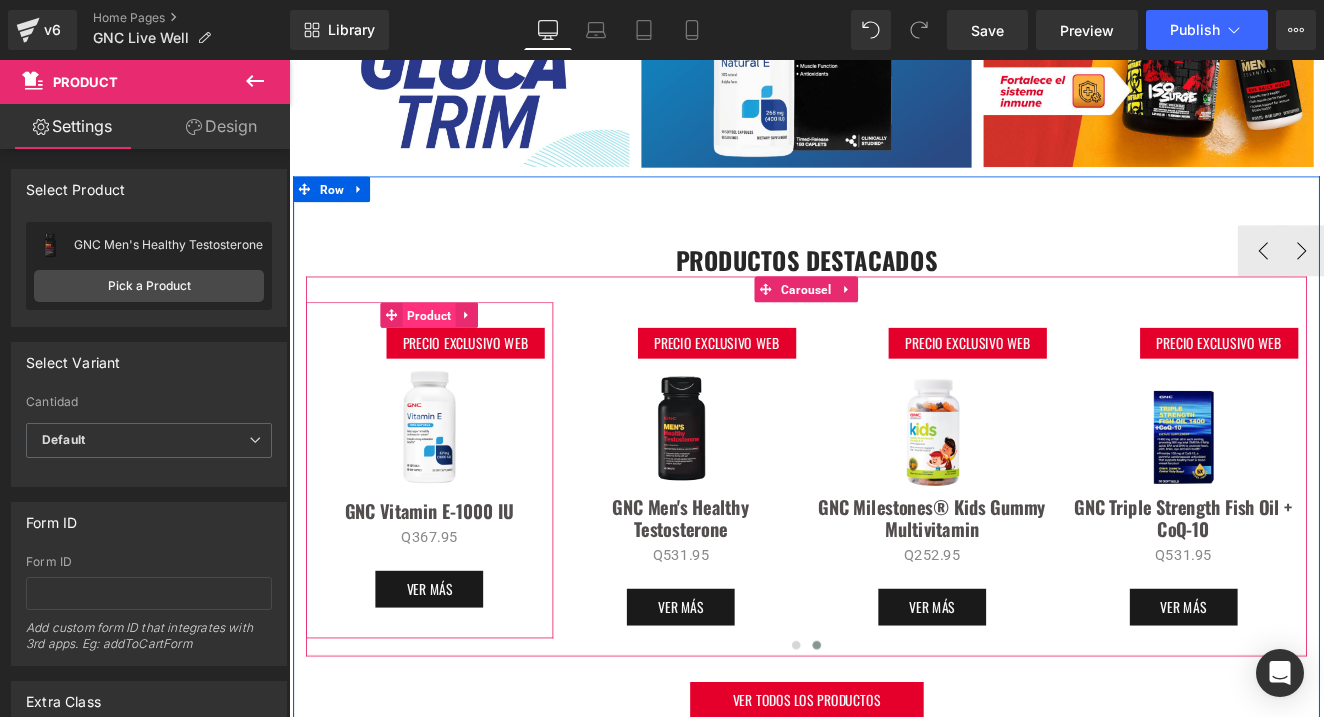 click on "Product" at bounding box center (453, 359) 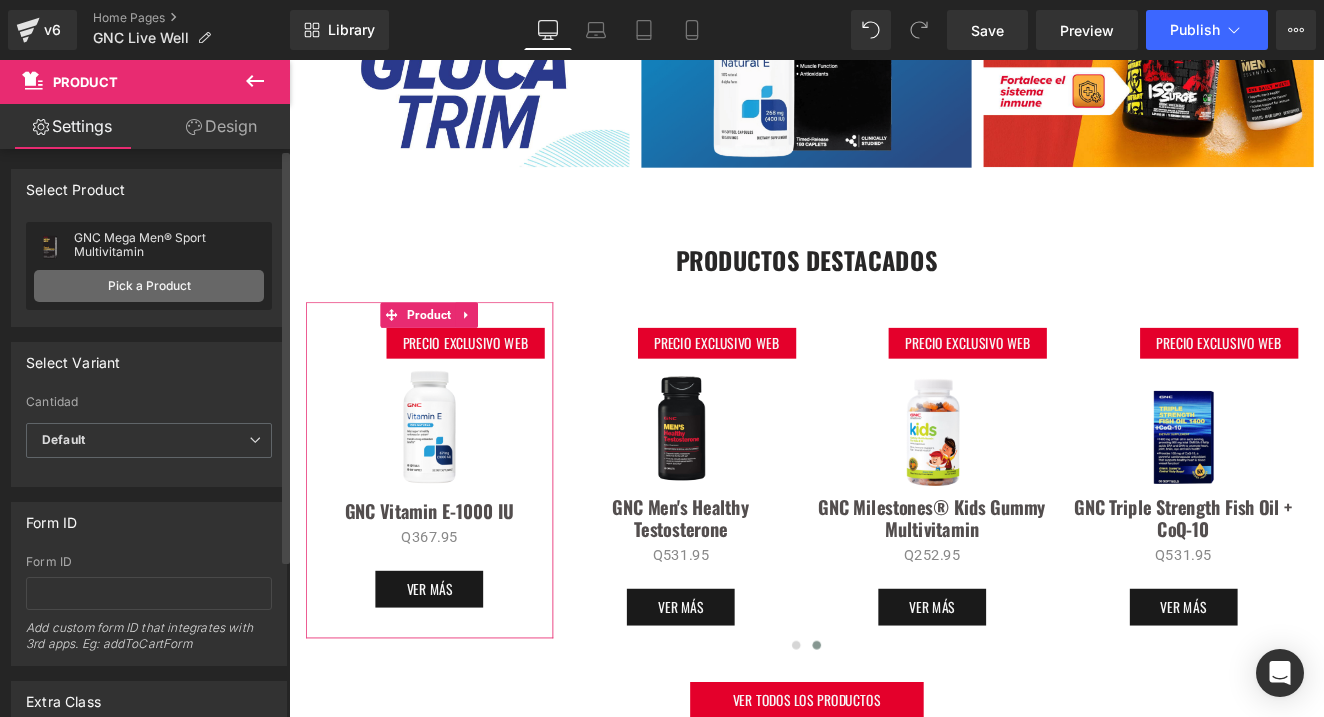 click on "Pick a Product" at bounding box center [149, 286] 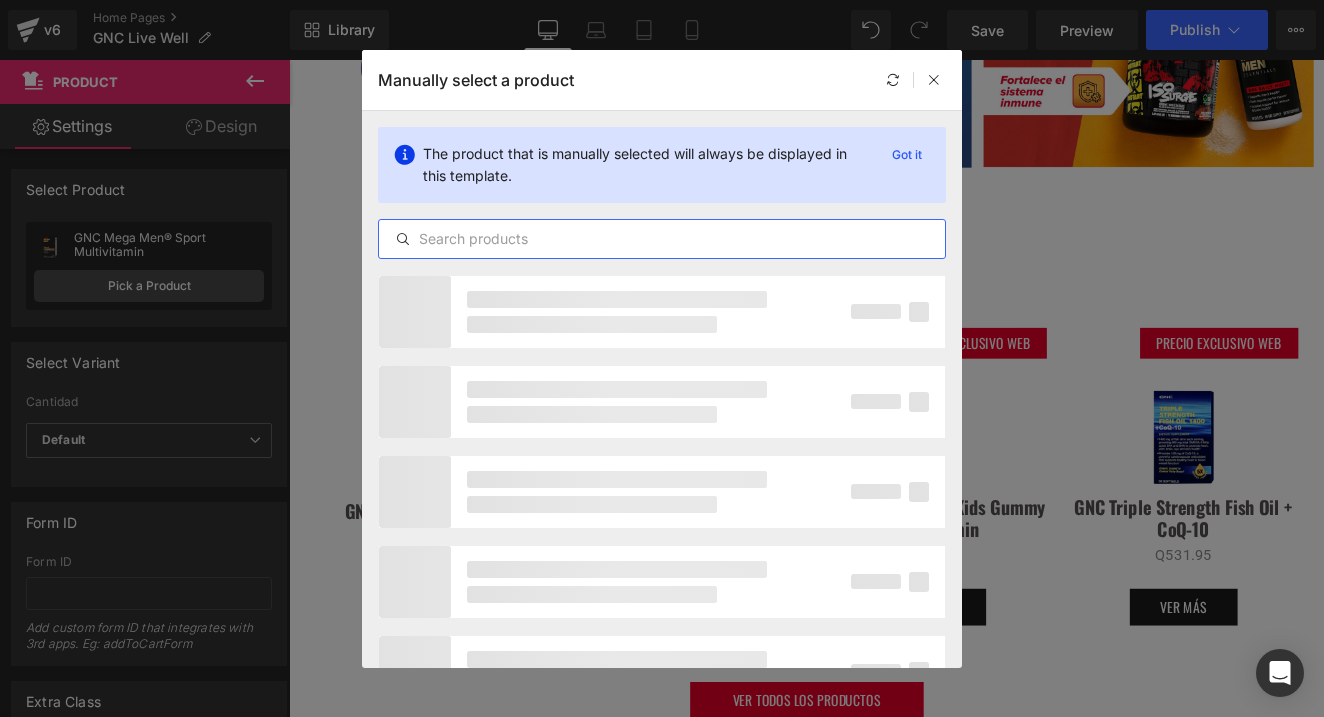 click at bounding box center (662, 239) 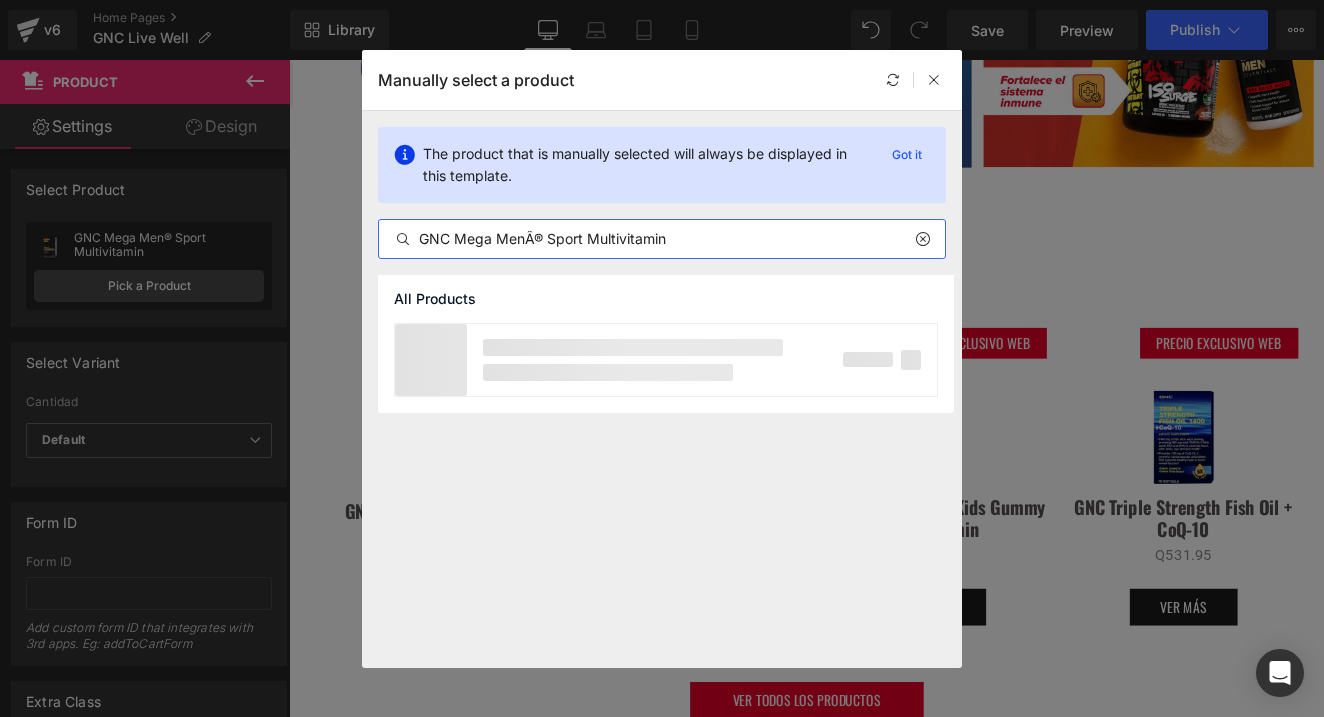 click on "GNC Mega MenÂ® Sport Multivitamin" at bounding box center (662, 239) 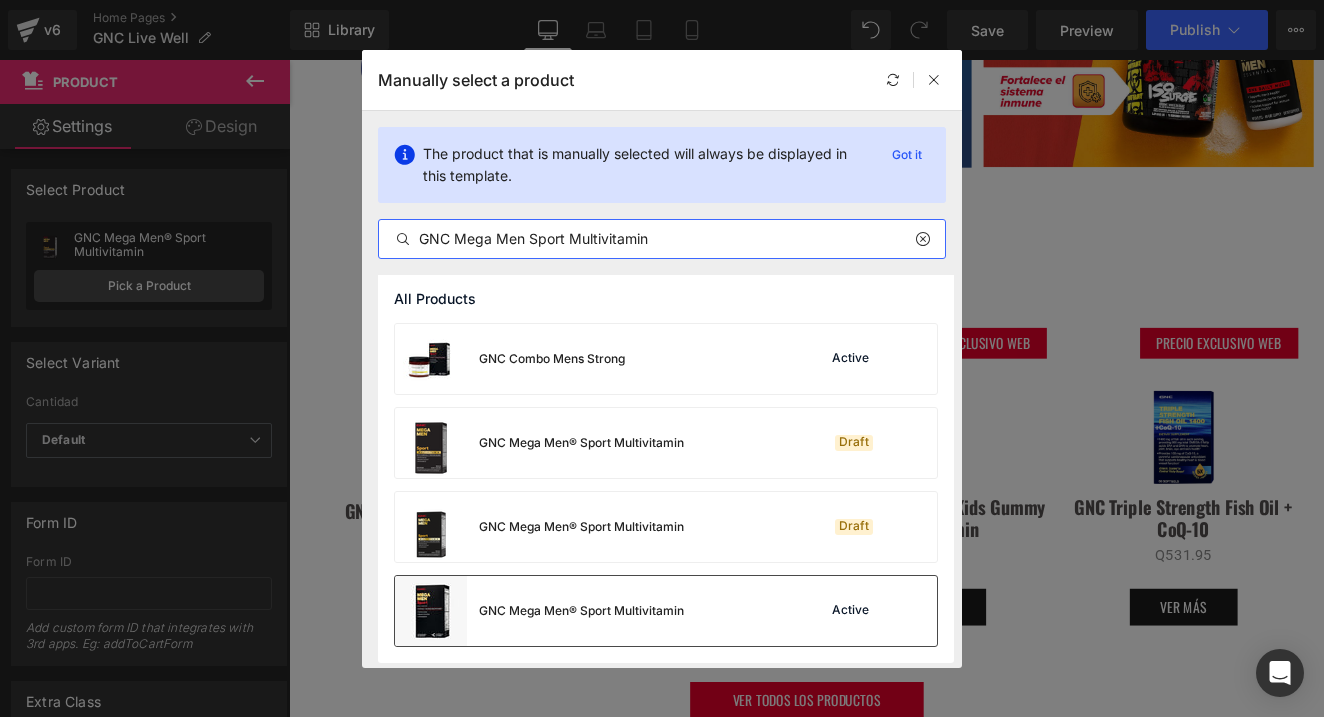 type on "GNC Mega Men Sport Multivitamin" 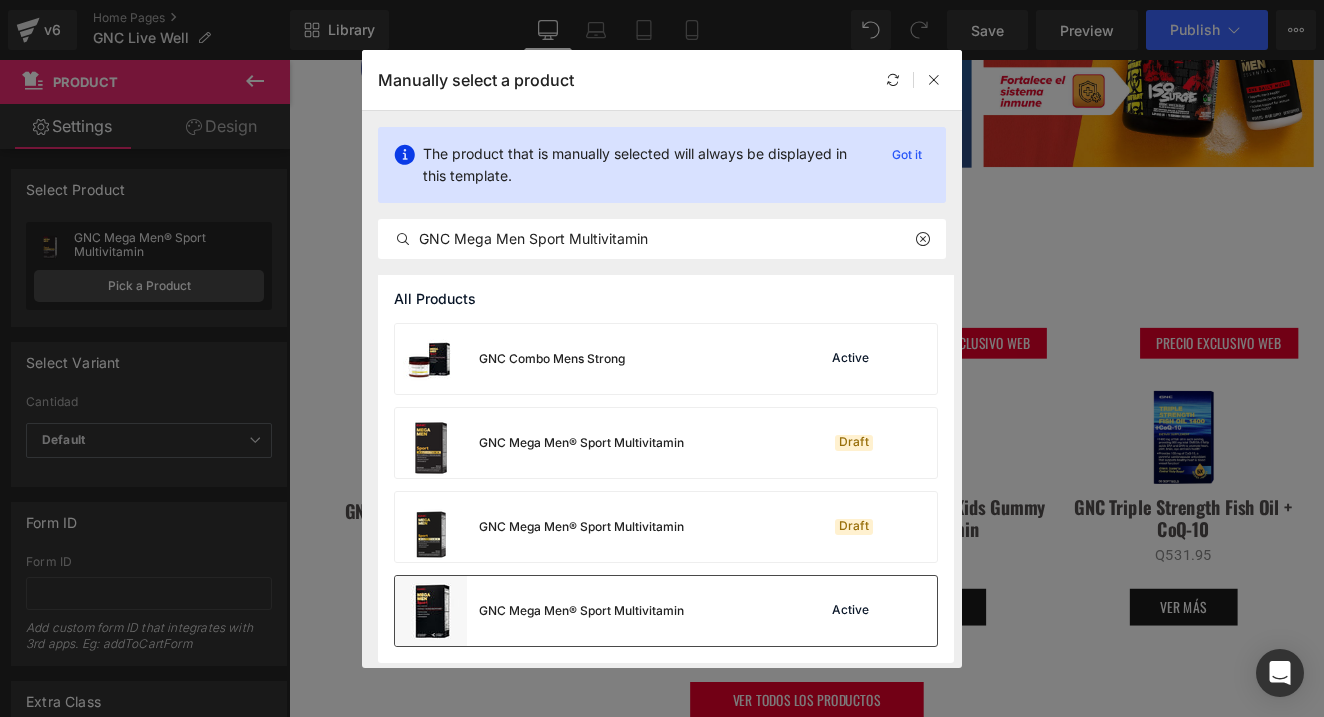 click on "GNC Mega Men® Sport Multivitamin" at bounding box center [581, 611] 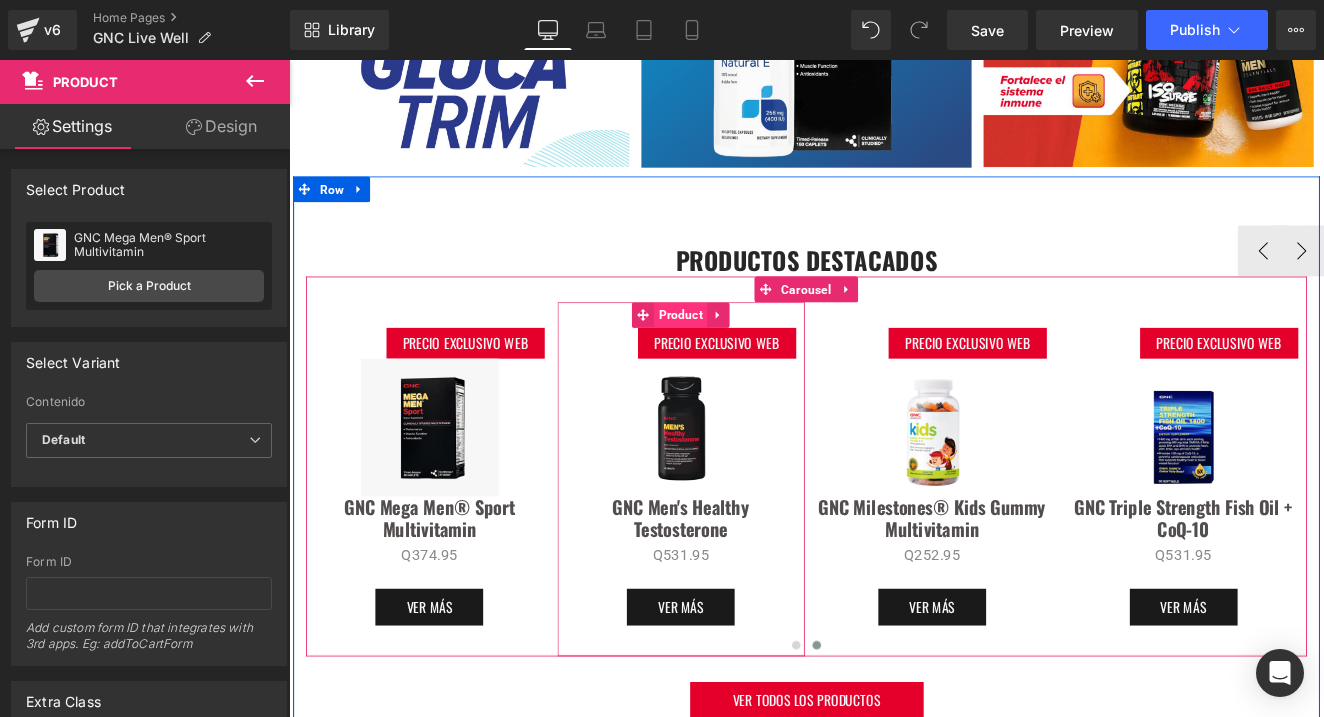 click on "Product" at bounding box center [747, 358] 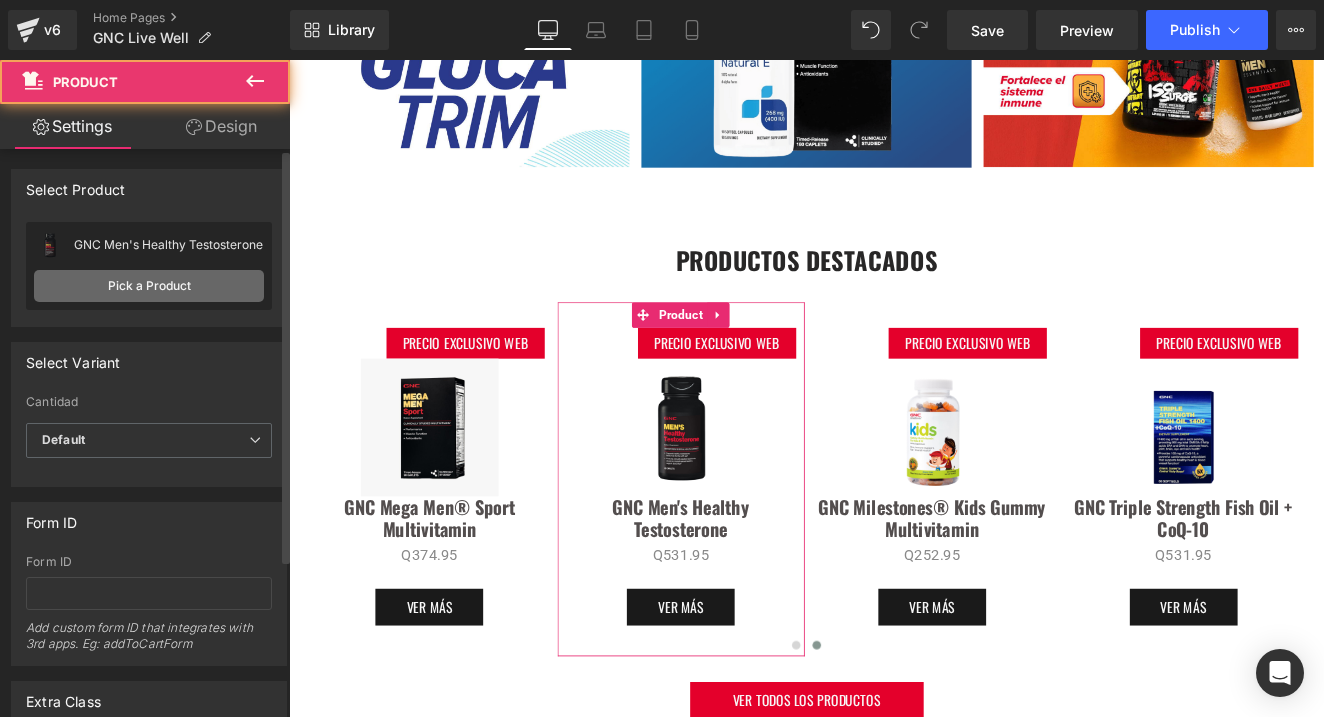 click on "Pick a Product" at bounding box center [149, 286] 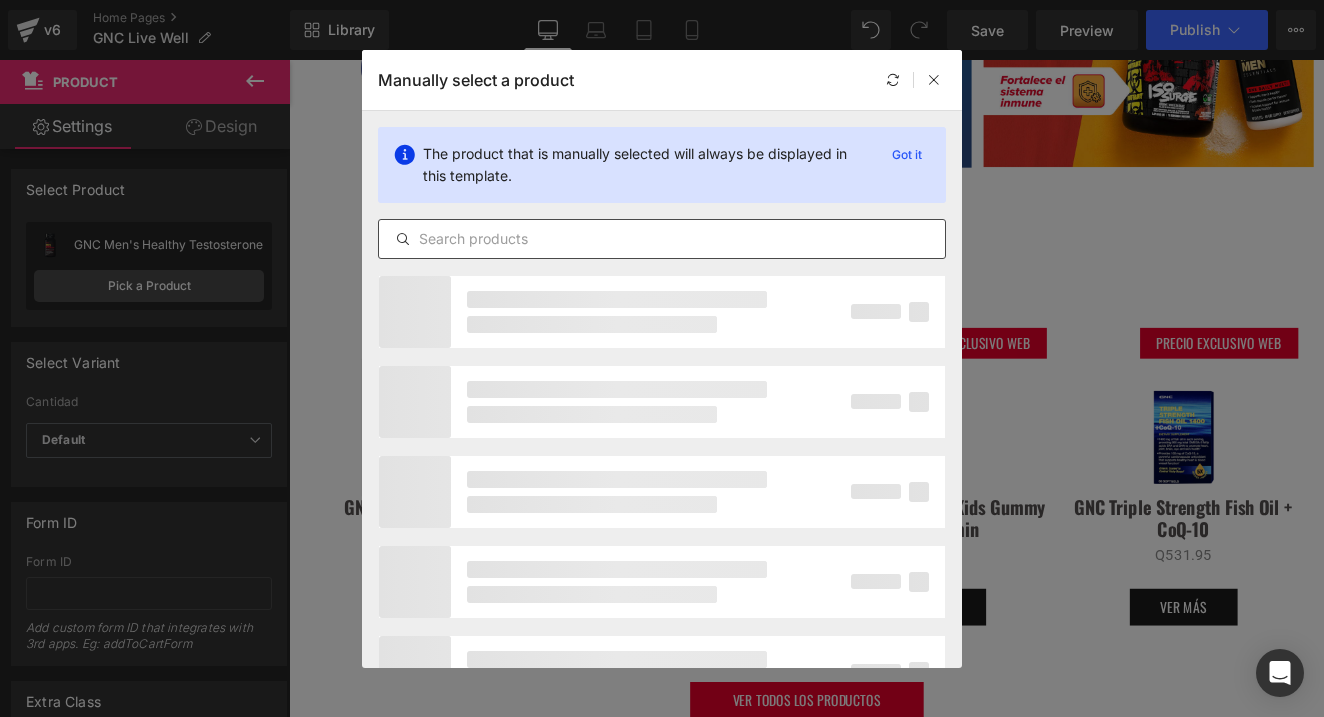 click at bounding box center (662, 239) 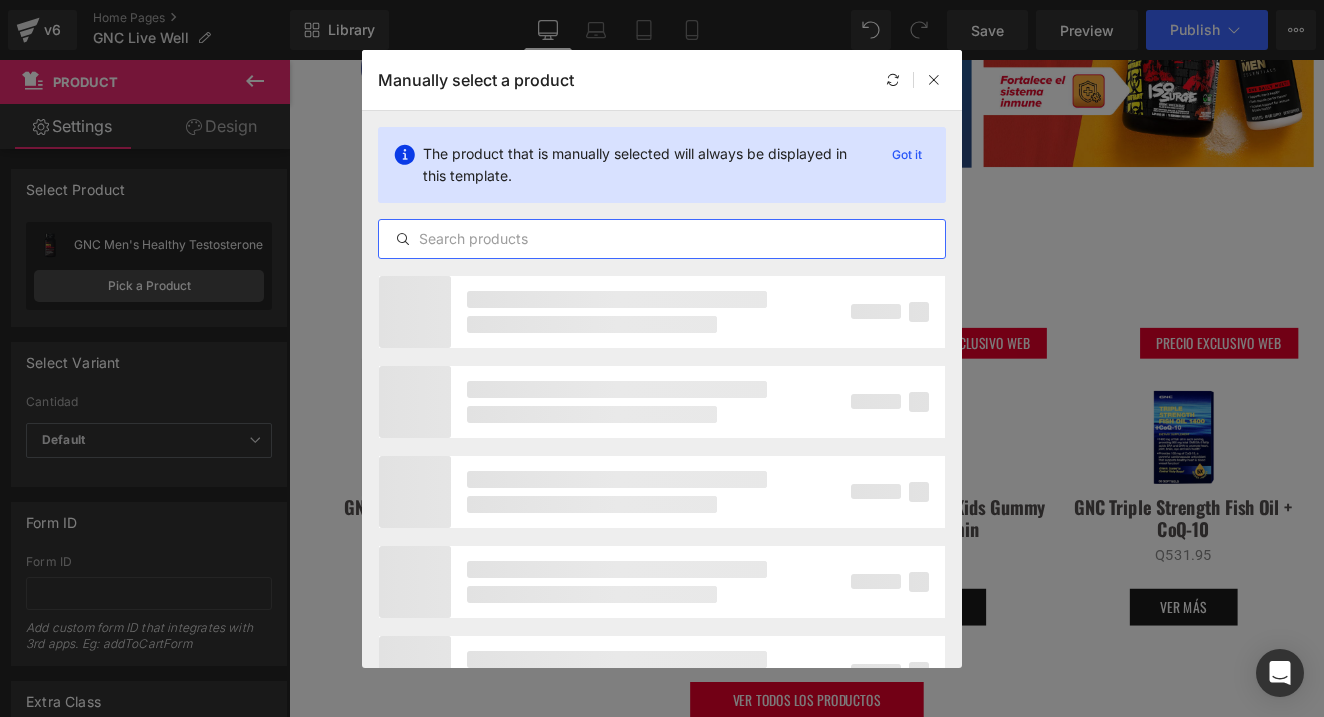 paste on "GNC Vitamin D-3 5000 IU" 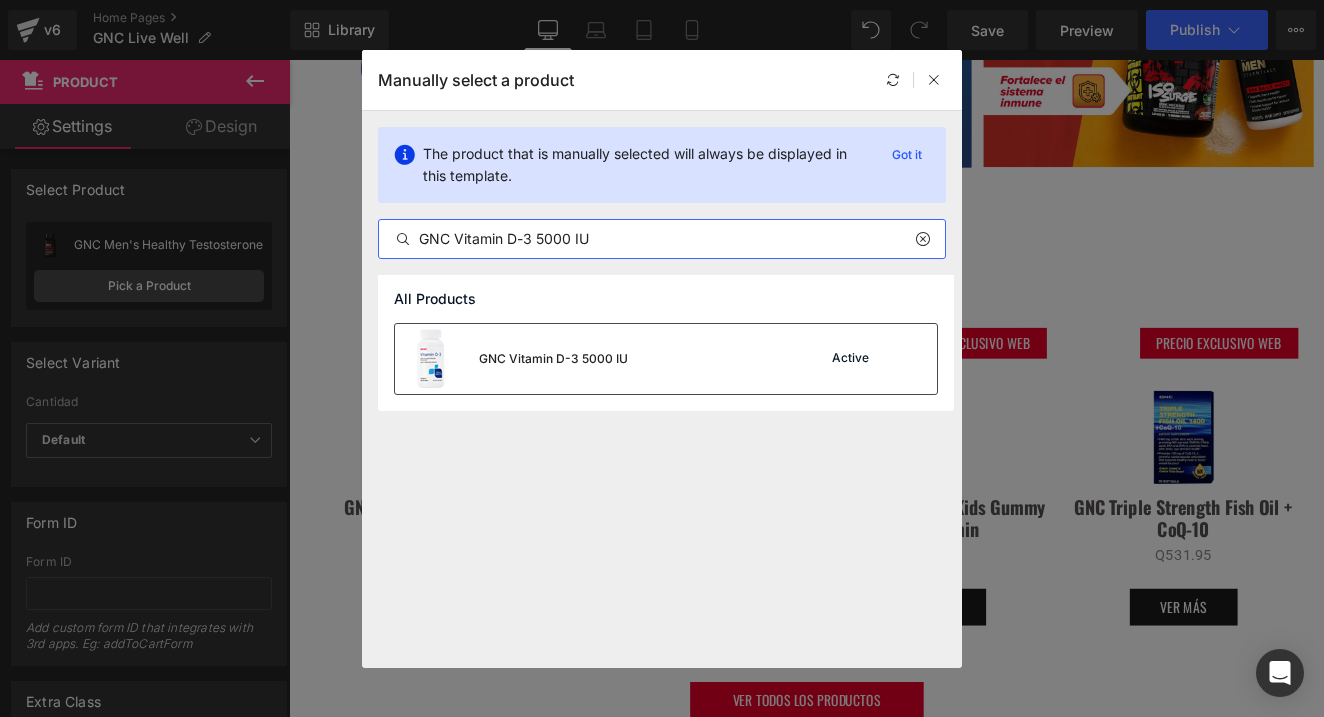 type on "GNC Vitamin D-3 5000 IU" 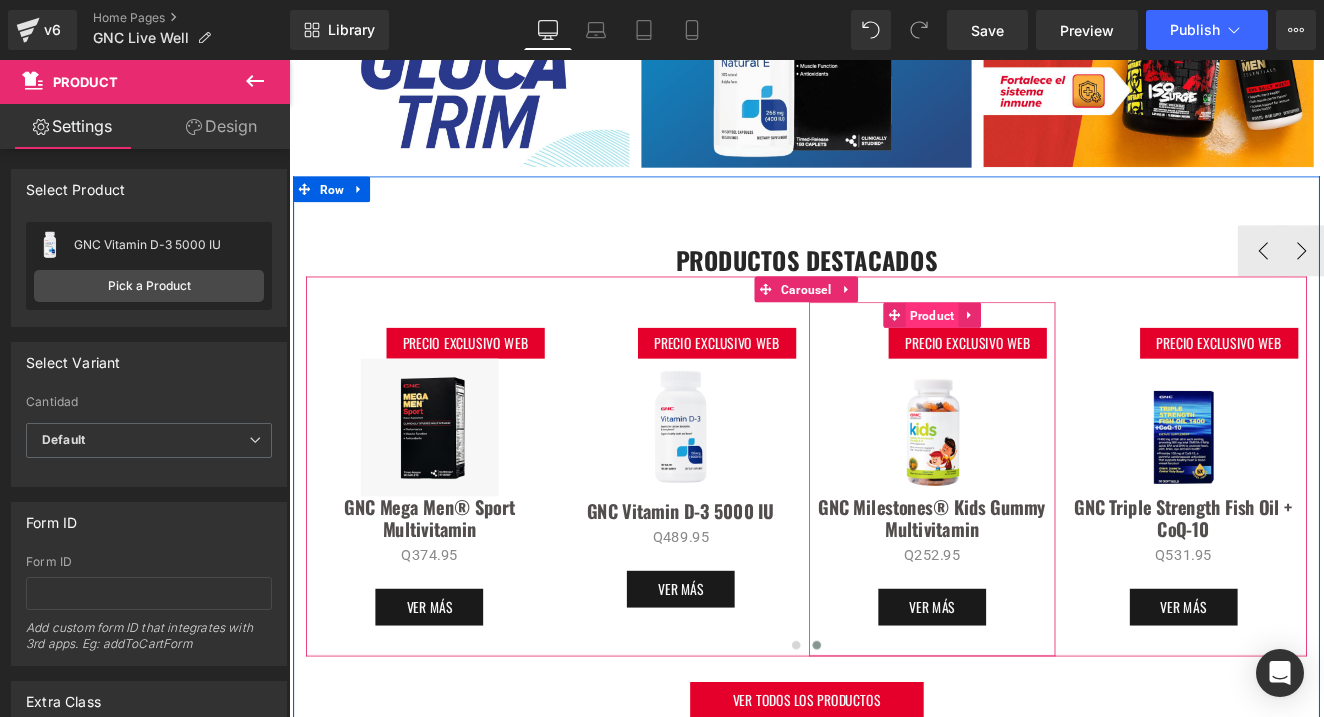 click on "Product" at bounding box center (1041, 359) 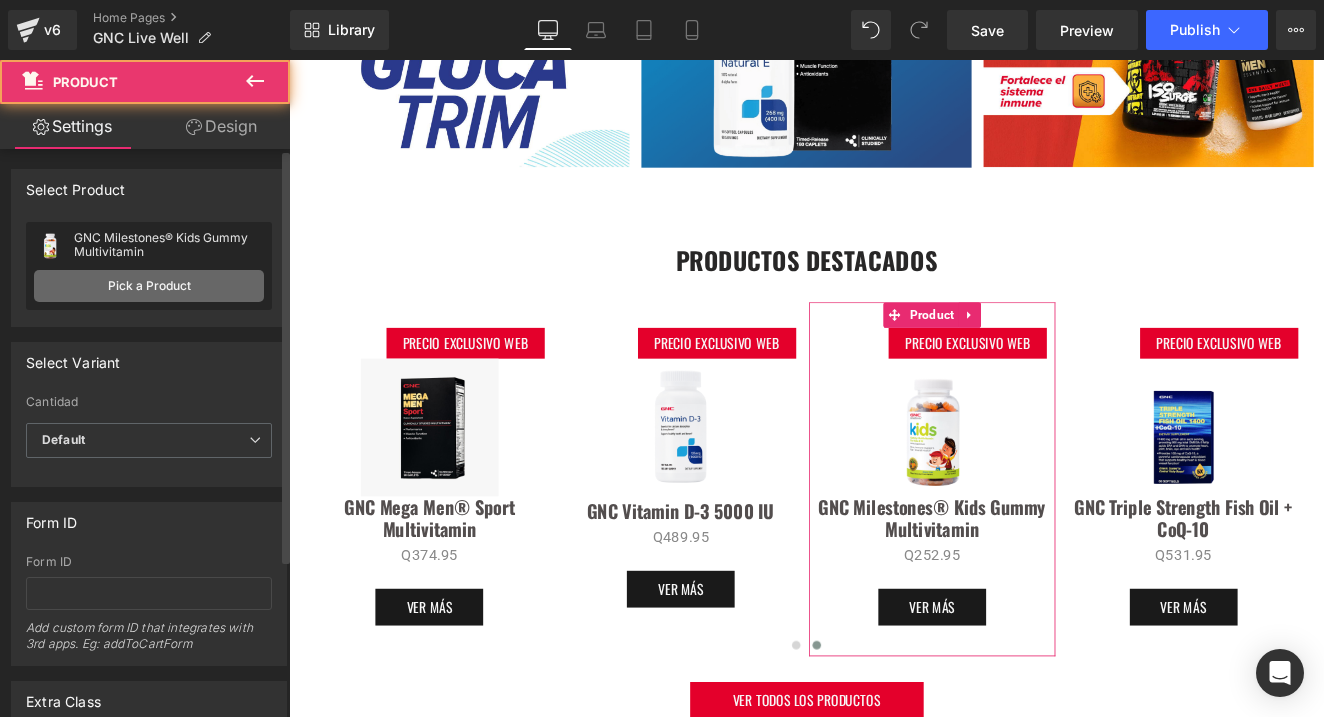 click on "Pick a Product" at bounding box center [149, 286] 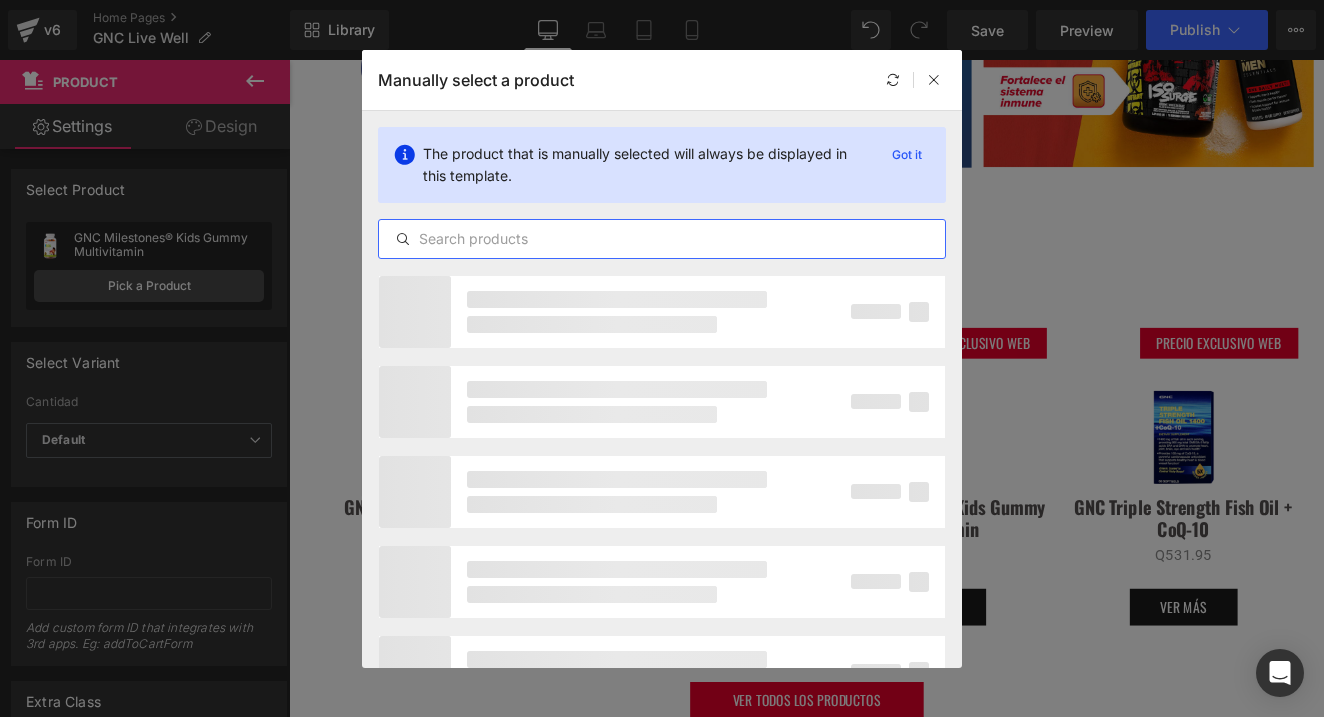 click at bounding box center (662, 239) 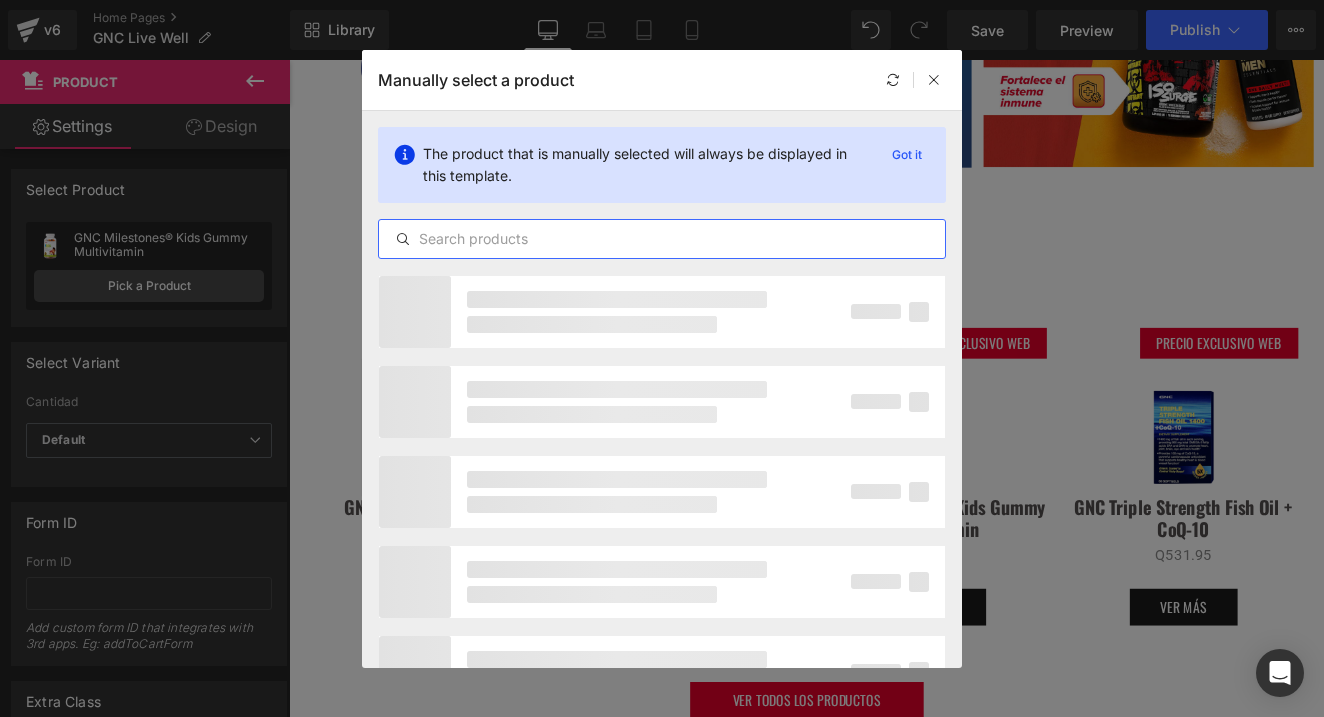 paste on "GNC Mega Men Energy And Metabolism" 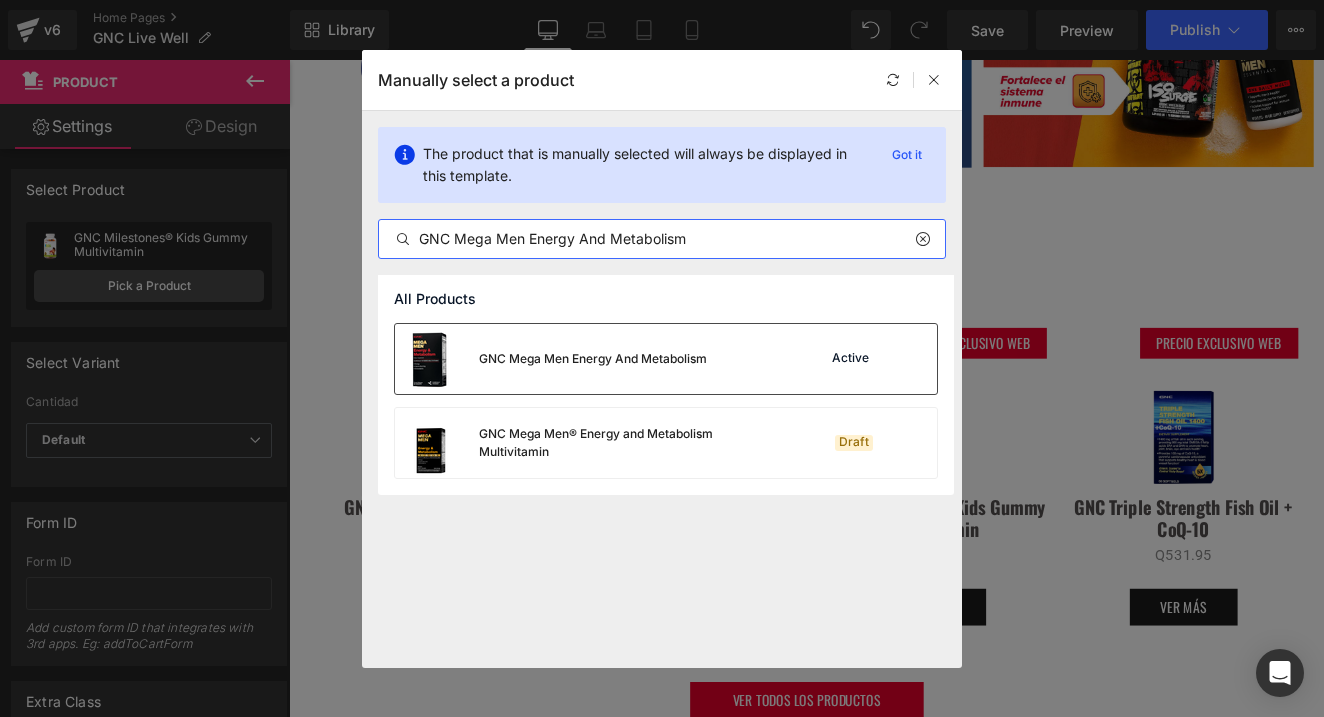 type on "GNC Mega Men Energy And Metabolism" 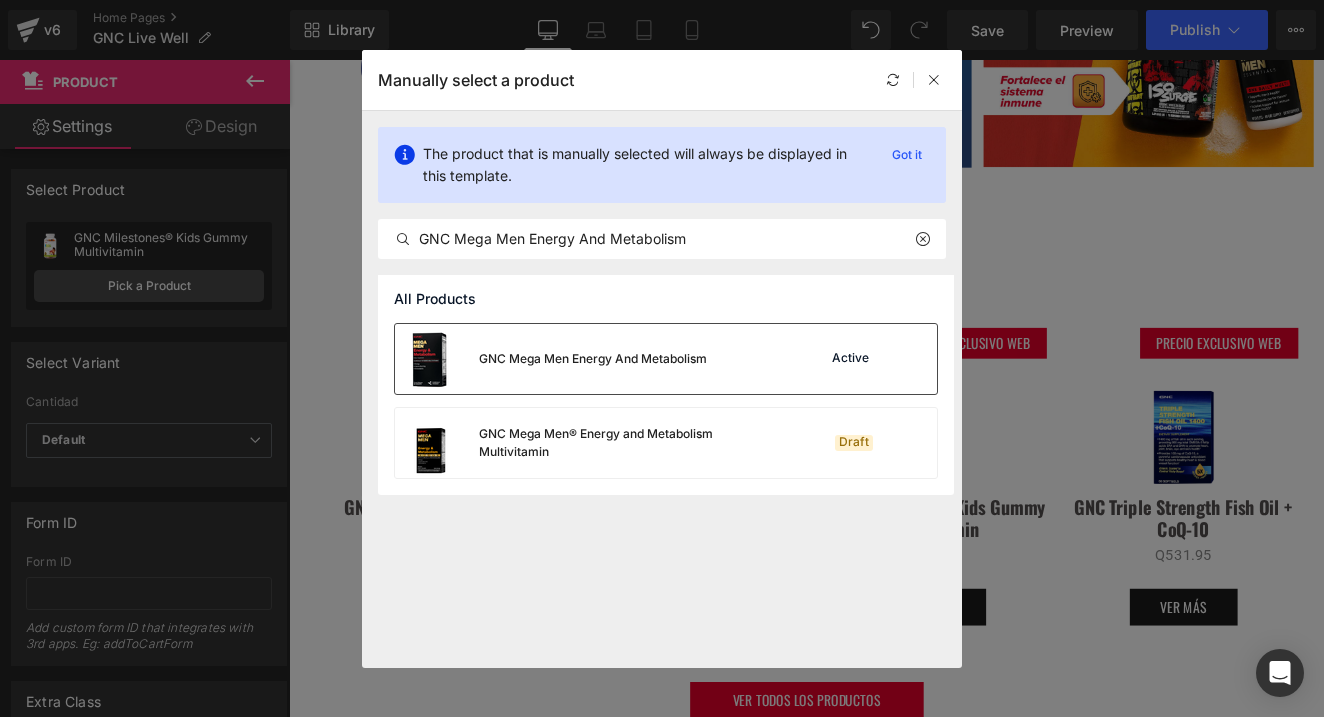 click on "GNC Mega Men Energy And Metabolism" at bounding box center (593, 359) 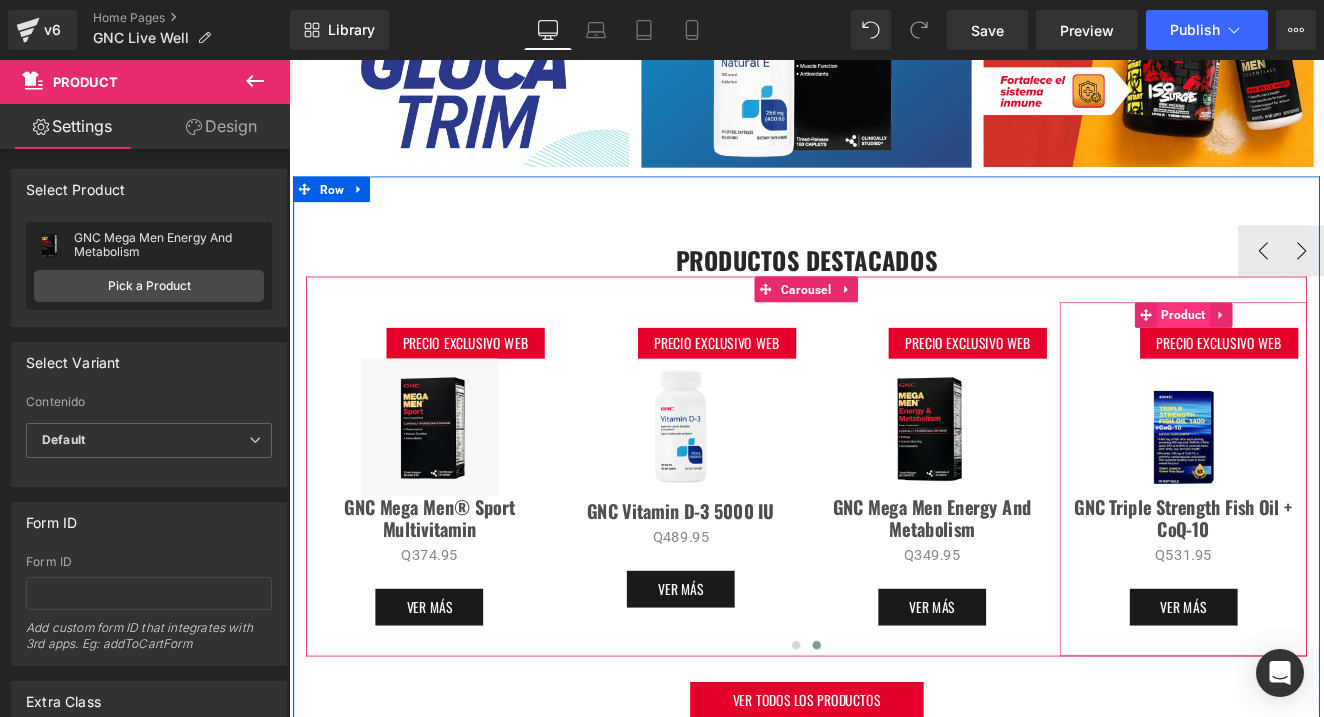 click on "Product" at bounding box center [1335, 358] 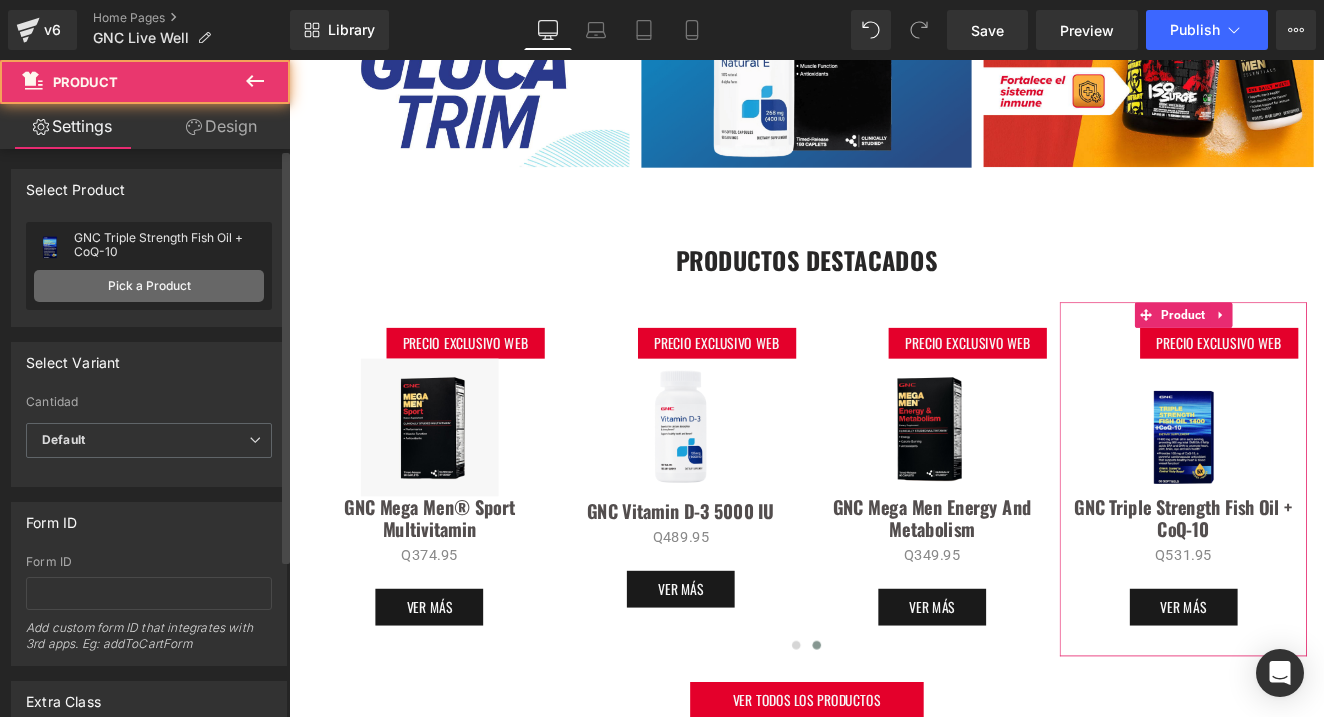click on "Pick a Product" at bounding box center (149, 286) 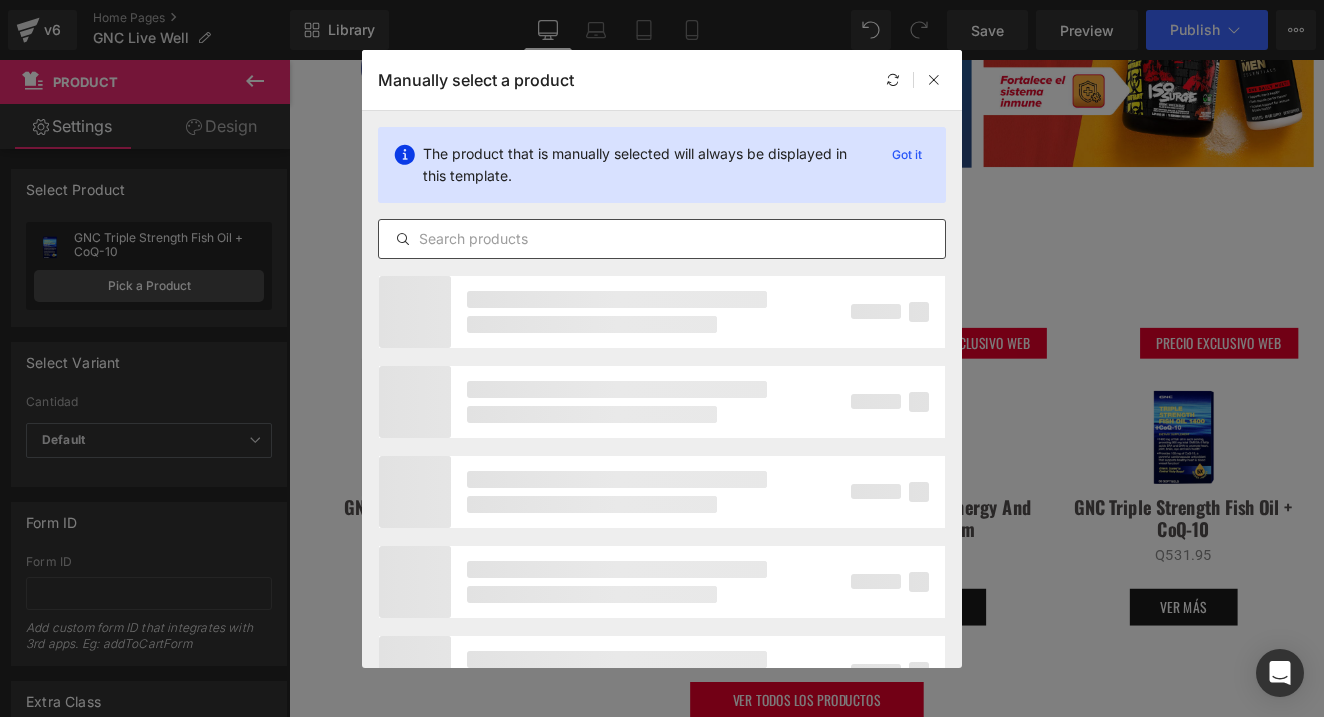 click at bounding box center (662, 239) 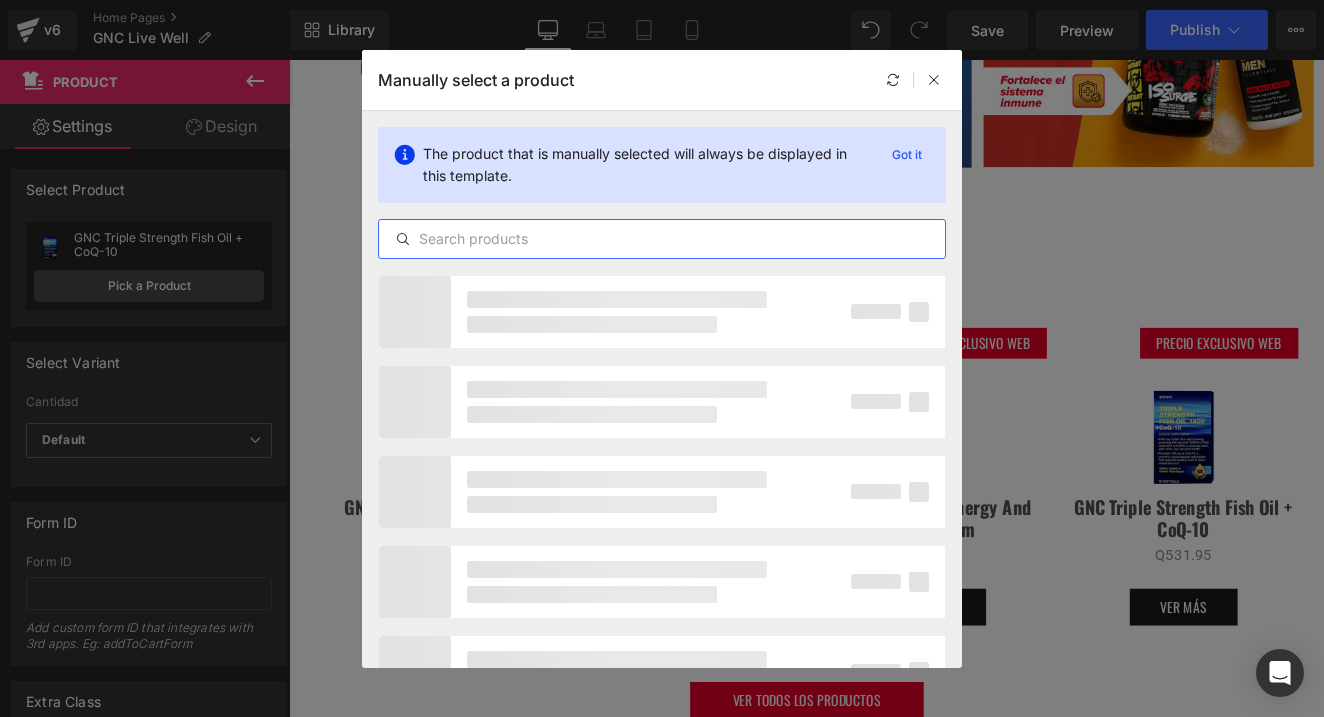 paste on "Mutant Creakong Advanced Creatina Unflavored" 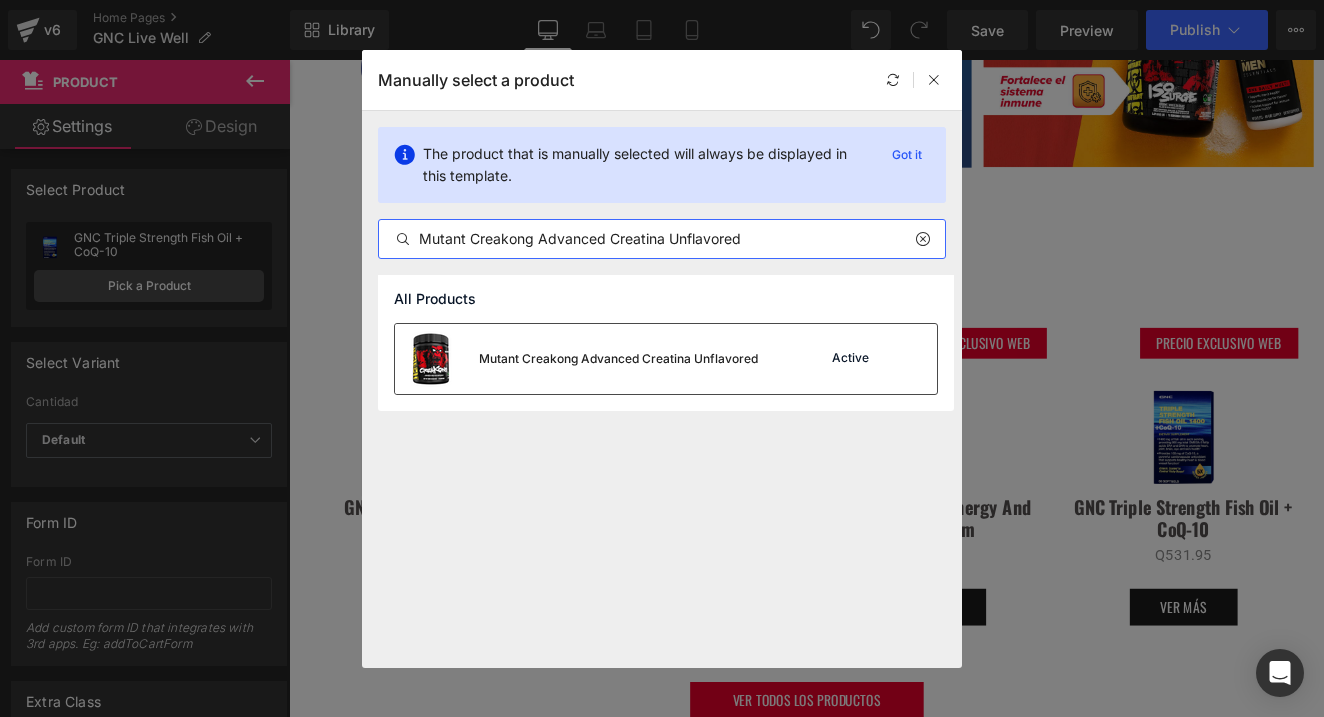 type on "Mutant Creakong Advanced Creatina Unflavored" 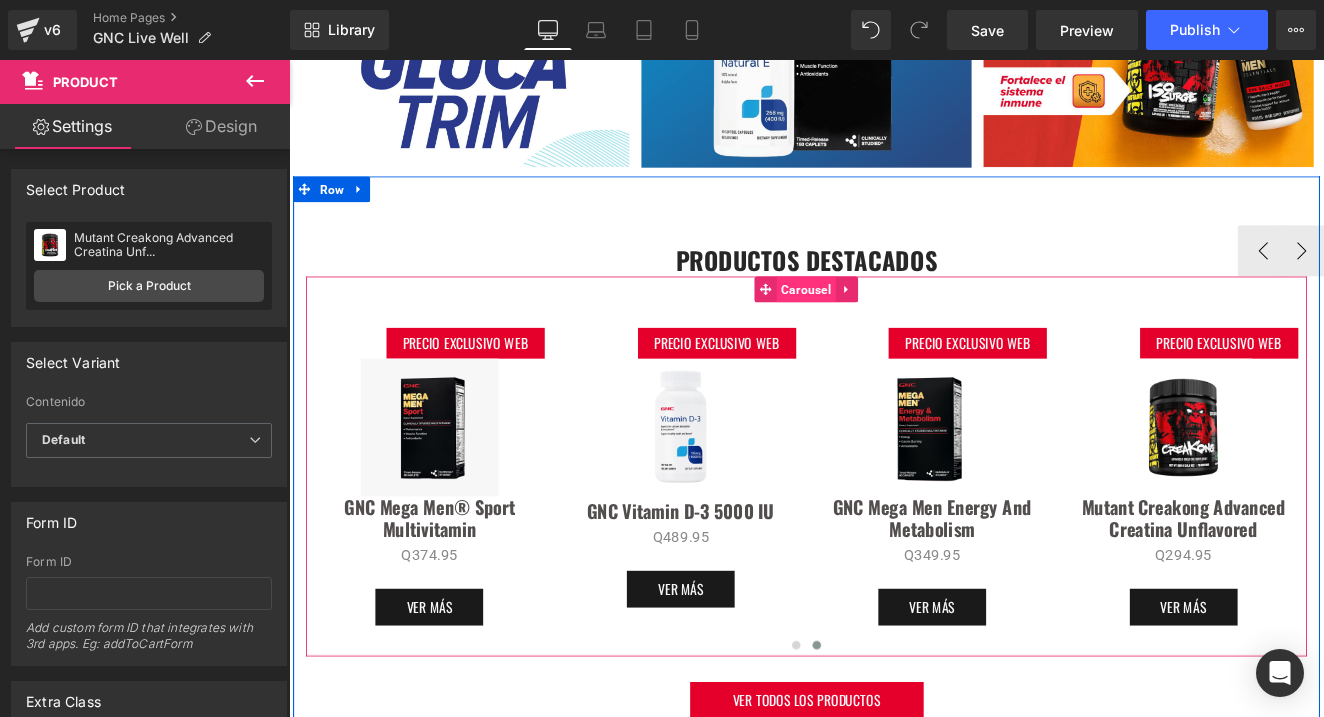 click on "Carousel" at bounding box center (893, 328) 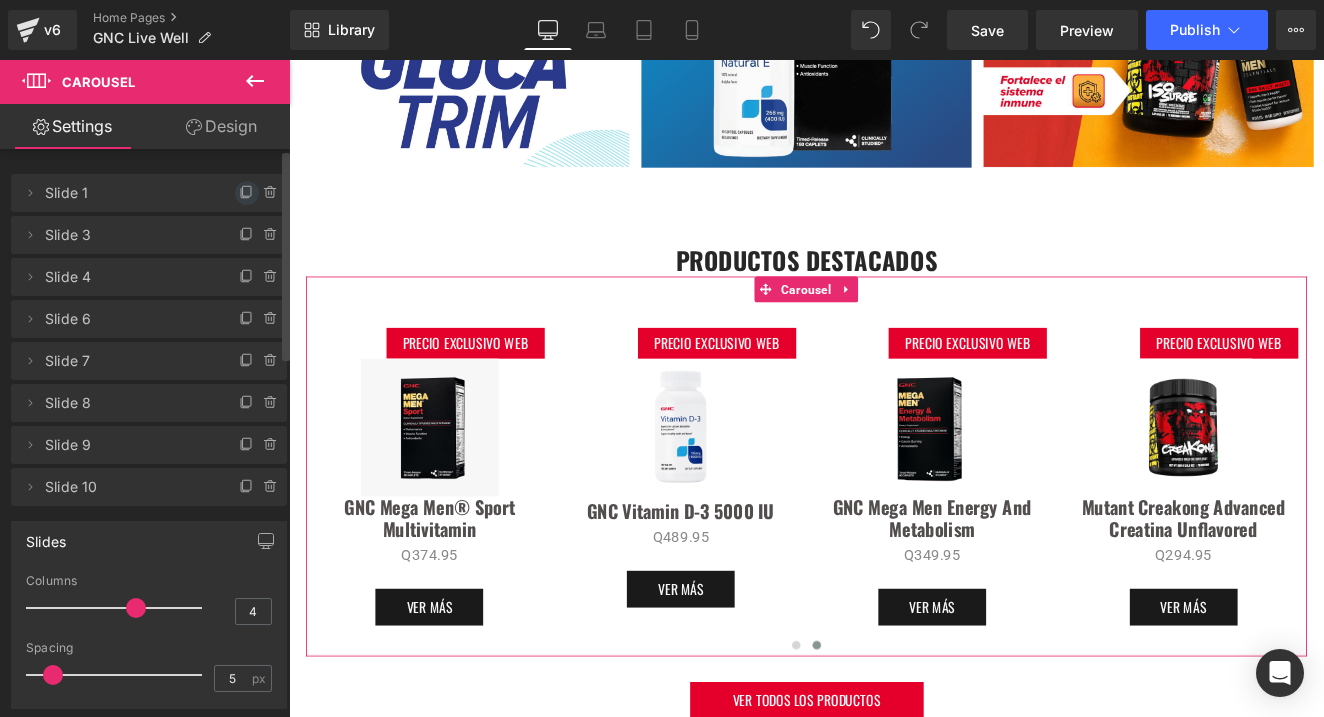 click 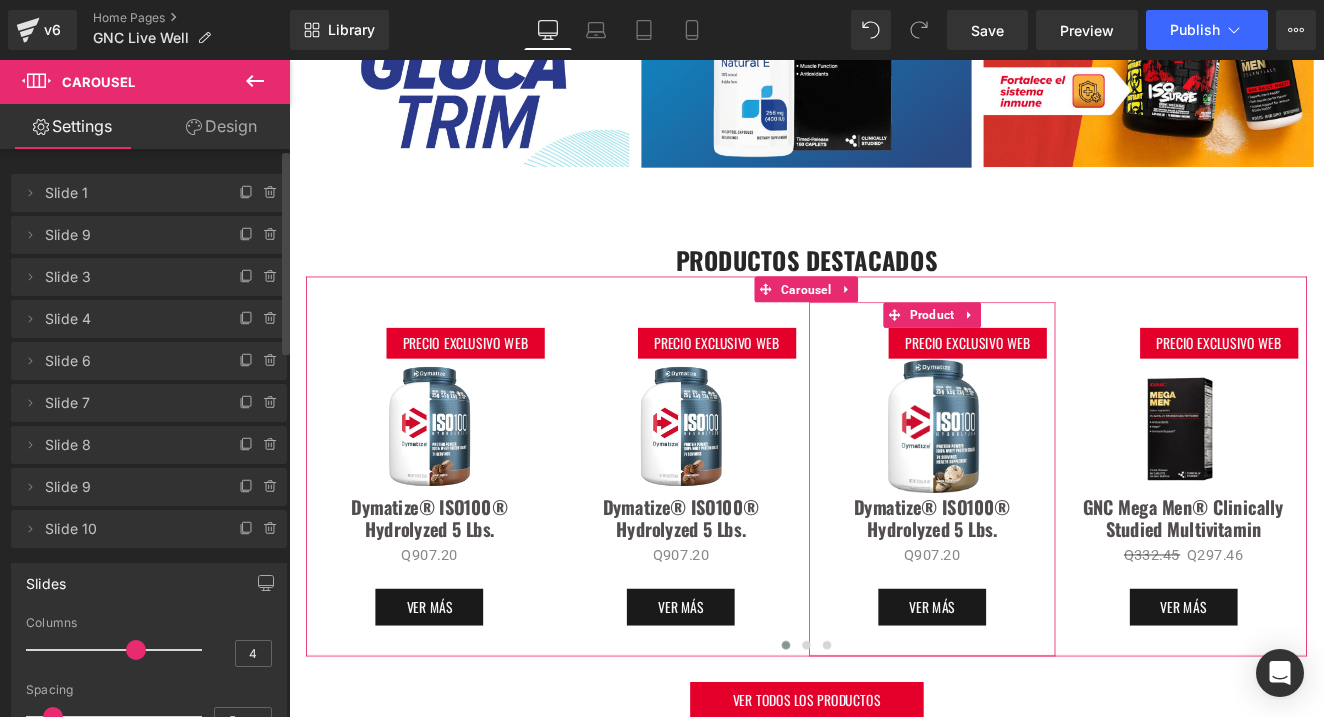 click on "Delete Cancel             Slide 1       Slide 1       Delete Cancel             Slide 9       Slide 9       Delete Cancel             Slide 3       Slide 3       Delete Cancel             Slide 4       Slide 4       Delete Cancel             Slide 6       Slide 6       Delete Cancel             Slide 7       Slide 7       Delete Cancel             Slide 8       Slide 8       Delete Cancel             Slide 9       Slide 9       Delete Cancel             Slide 10       Slide 10" at bounding box center [149, 170] 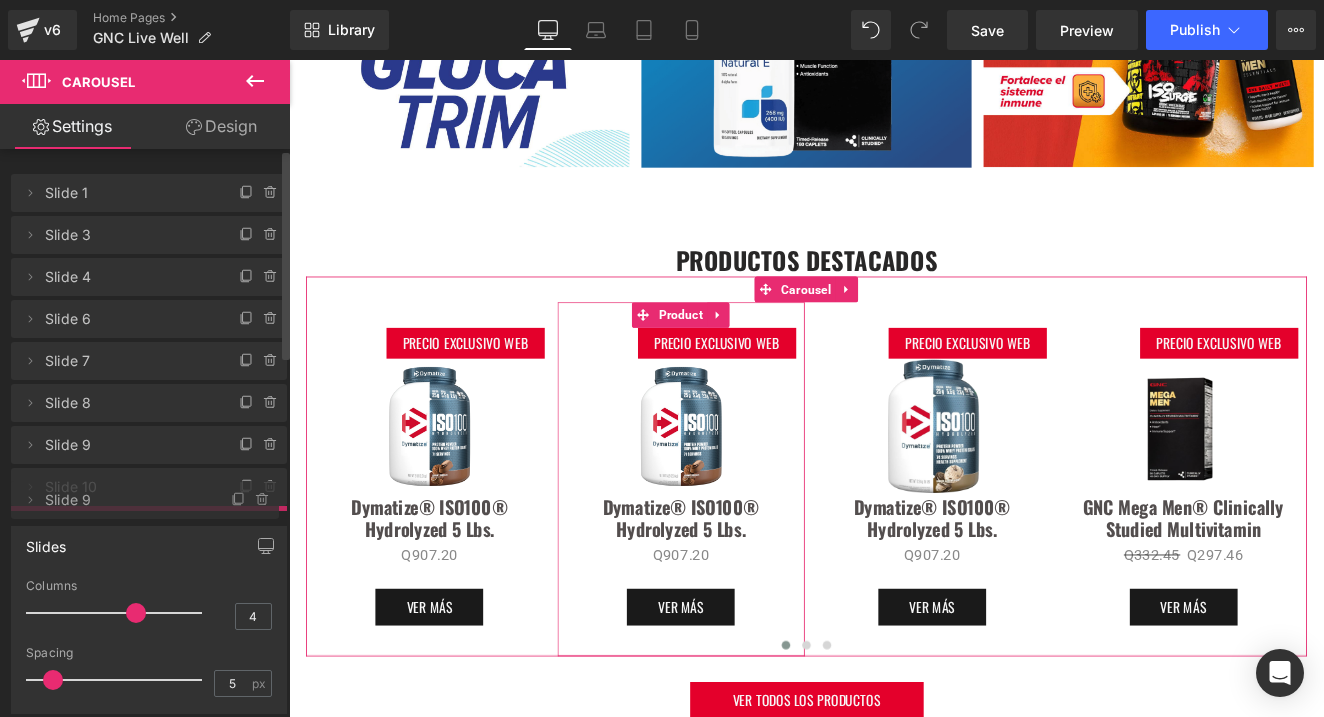 drag, startPoint x: 155, startPoint y: 231, endPoint x: 153, endPoint y: 426, distance: 195.01025 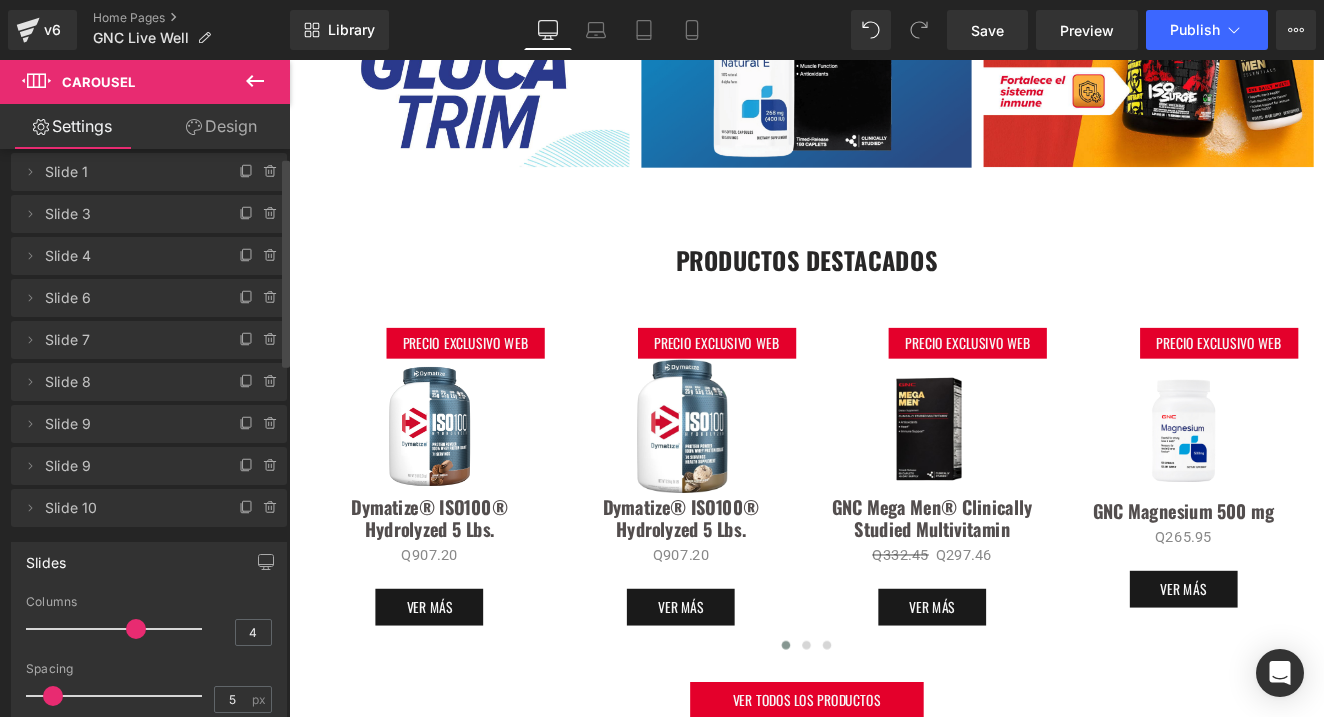 scroll, scrollTop: 25, scrollLeft: 0, axis: vertical 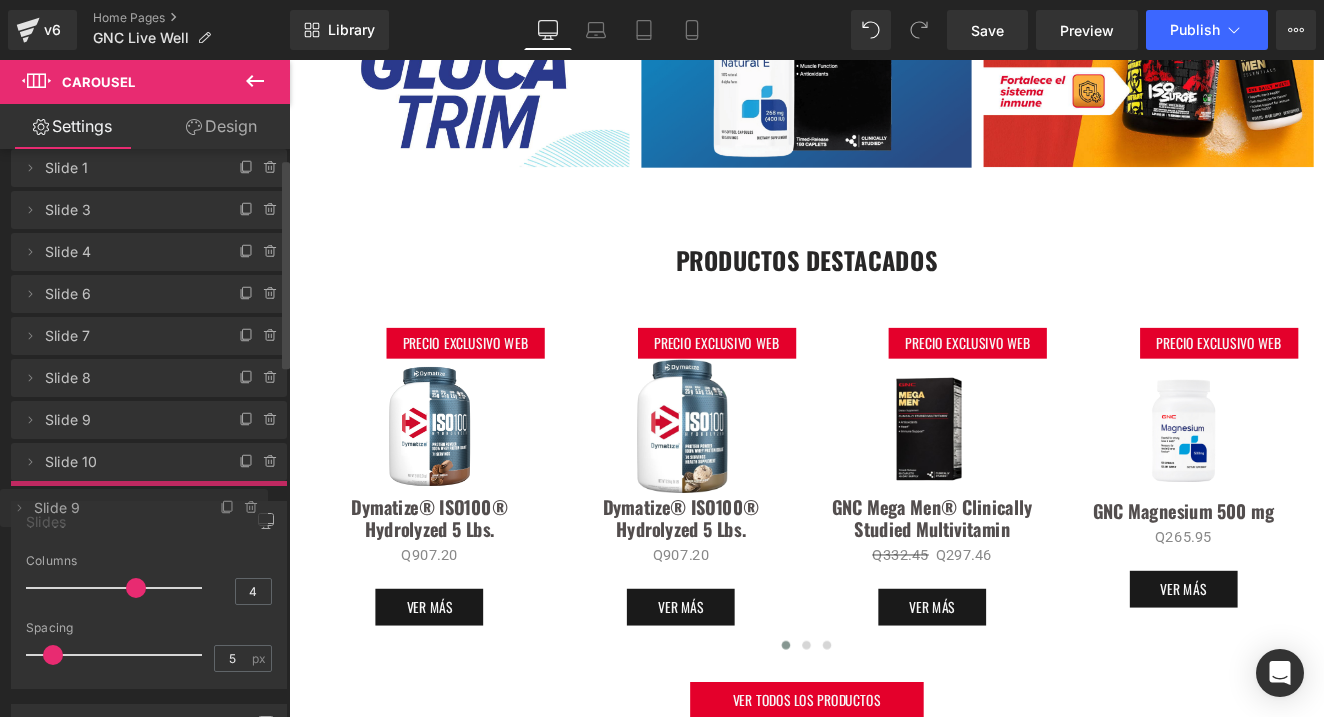 drag, startPoint x: 108, startPoint y: 461, endPoint x: 113, endPoint y: 509, distance: 48.259712 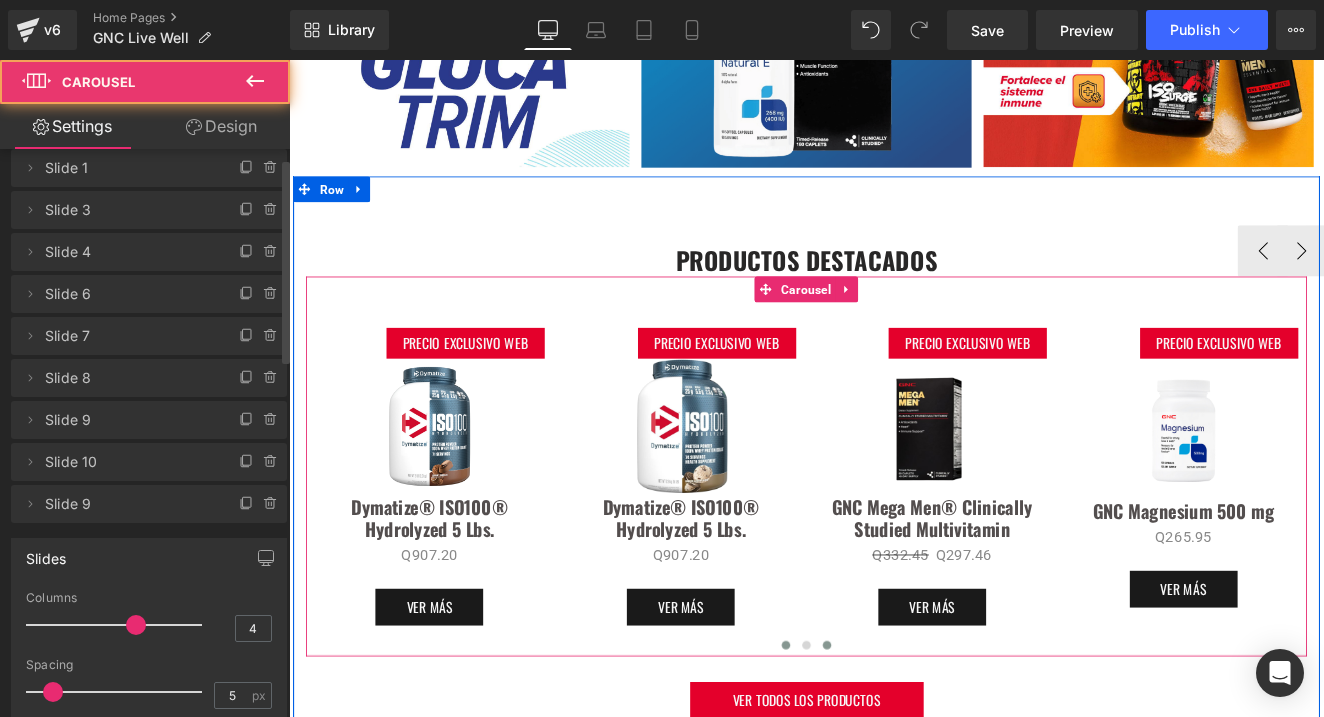 click at bounding box center [918, 744] 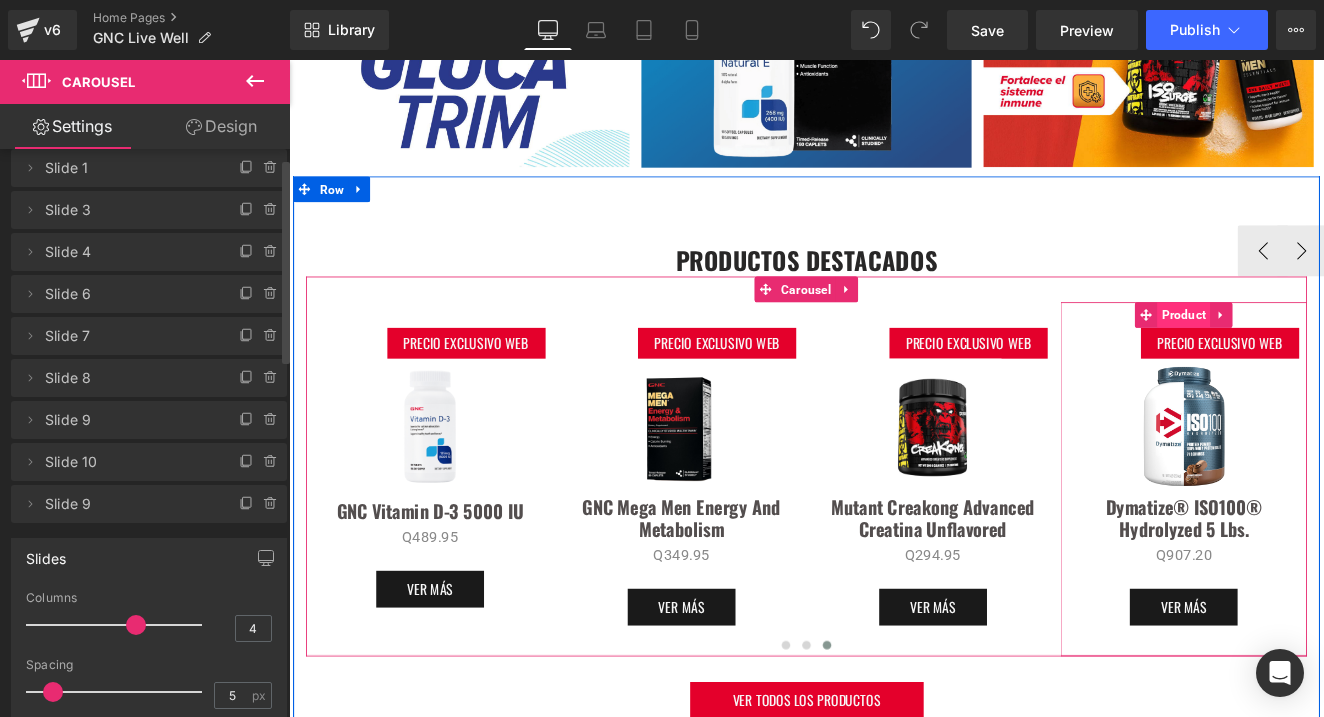 click on "Product" at bounding box center (1335, 358) 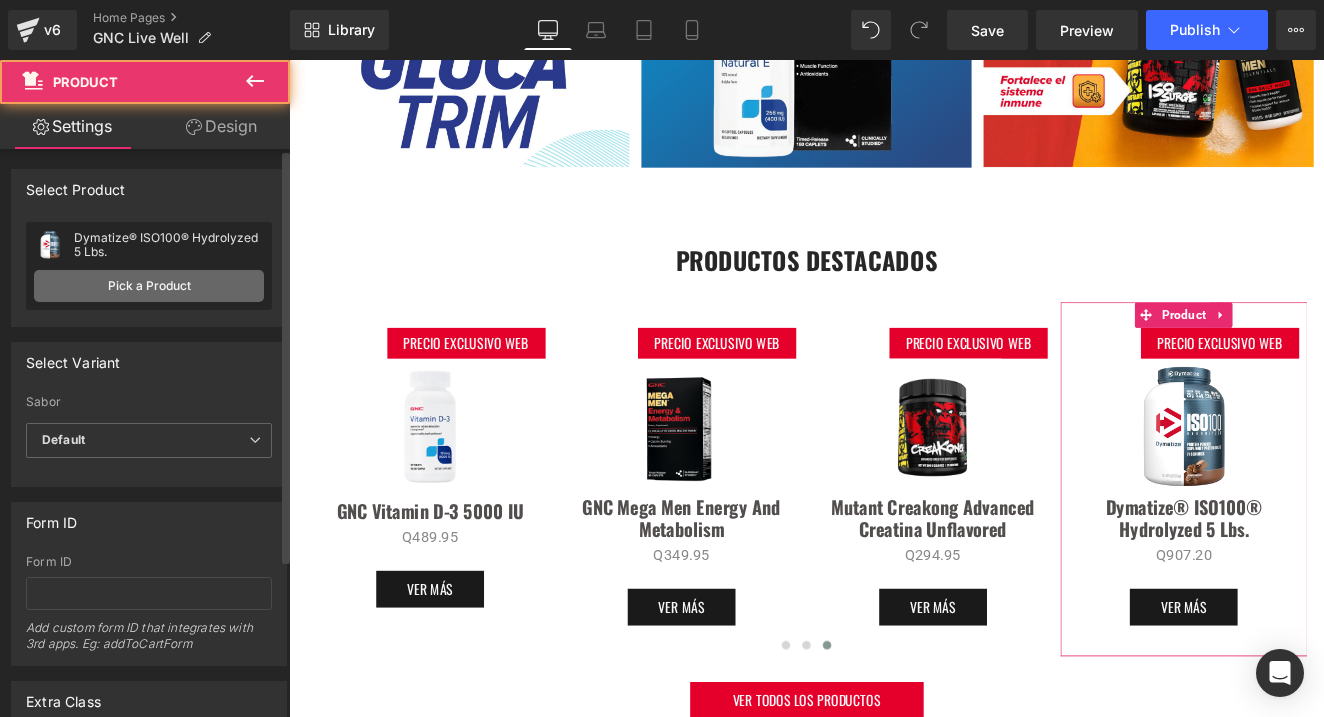 click on "Pick a Product" at bounding box center (149, 286) 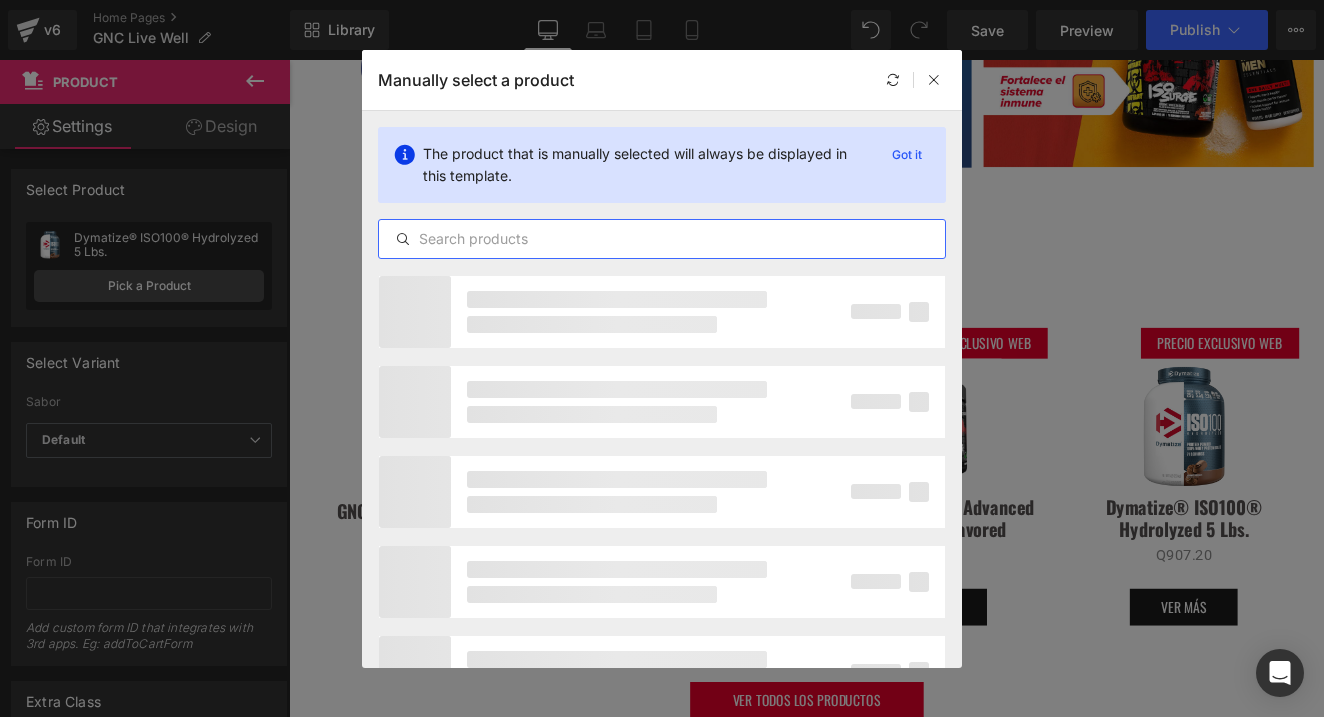 click at bounding box center [662, 239] 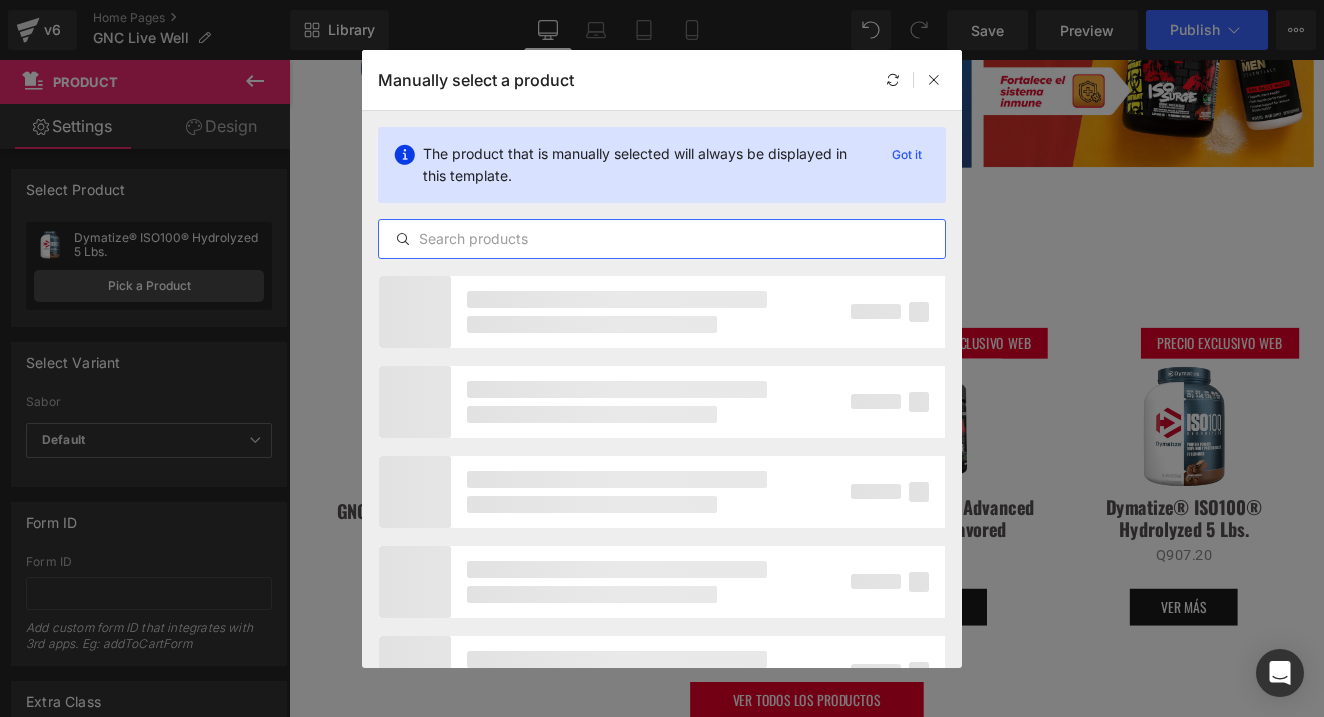 paste on "Mutant Creakong Advanced Creatina Unflavored" 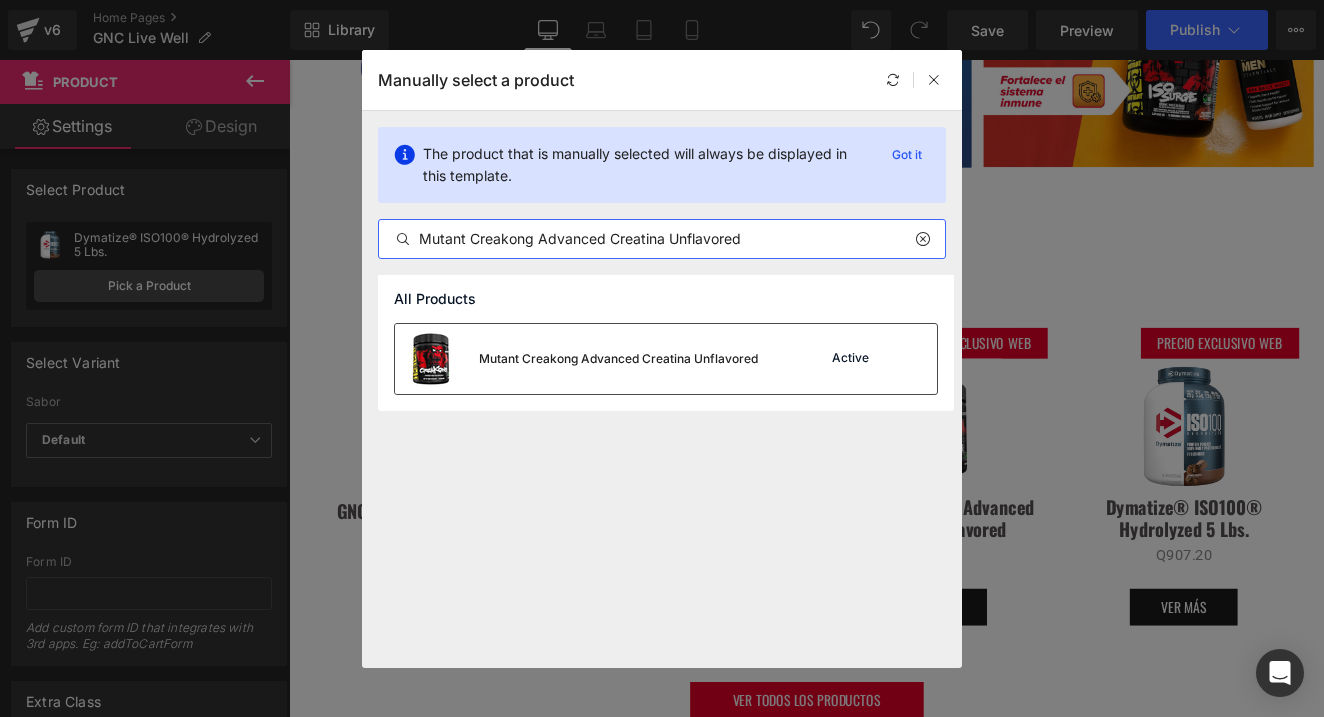 type on "Mutant Creakong Advanced Creatina Unflavored" 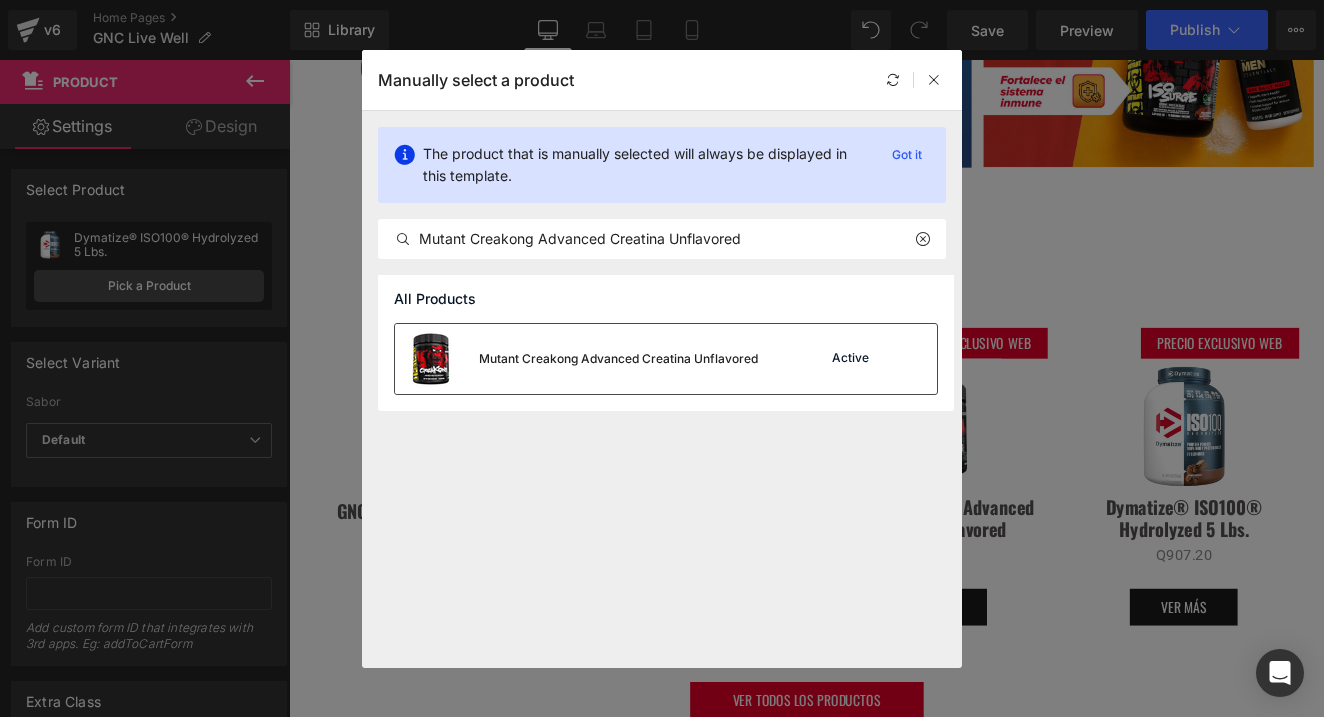 drag, startPoint x: 597, startPoint y: 354, endPoint x: 360, endPoint y: 344, distance: 237.21088 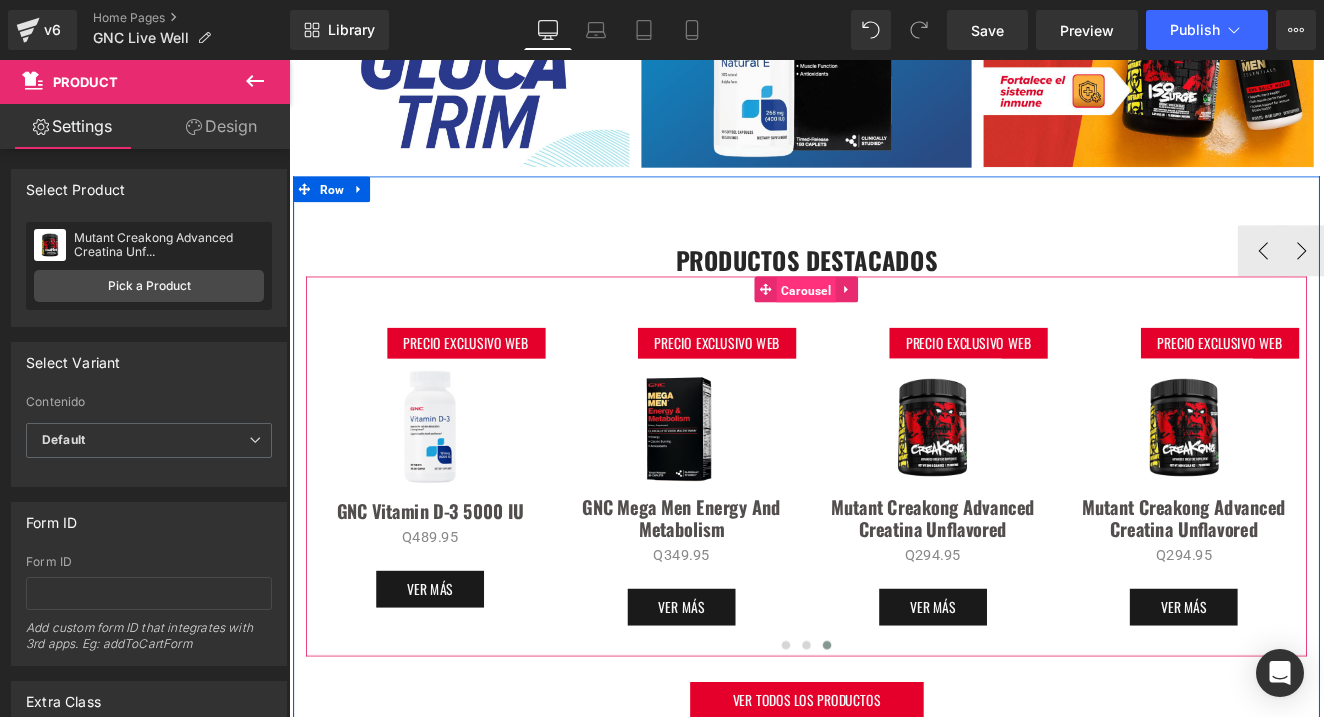 click on "Carousel" at bounding box center [893, 329] 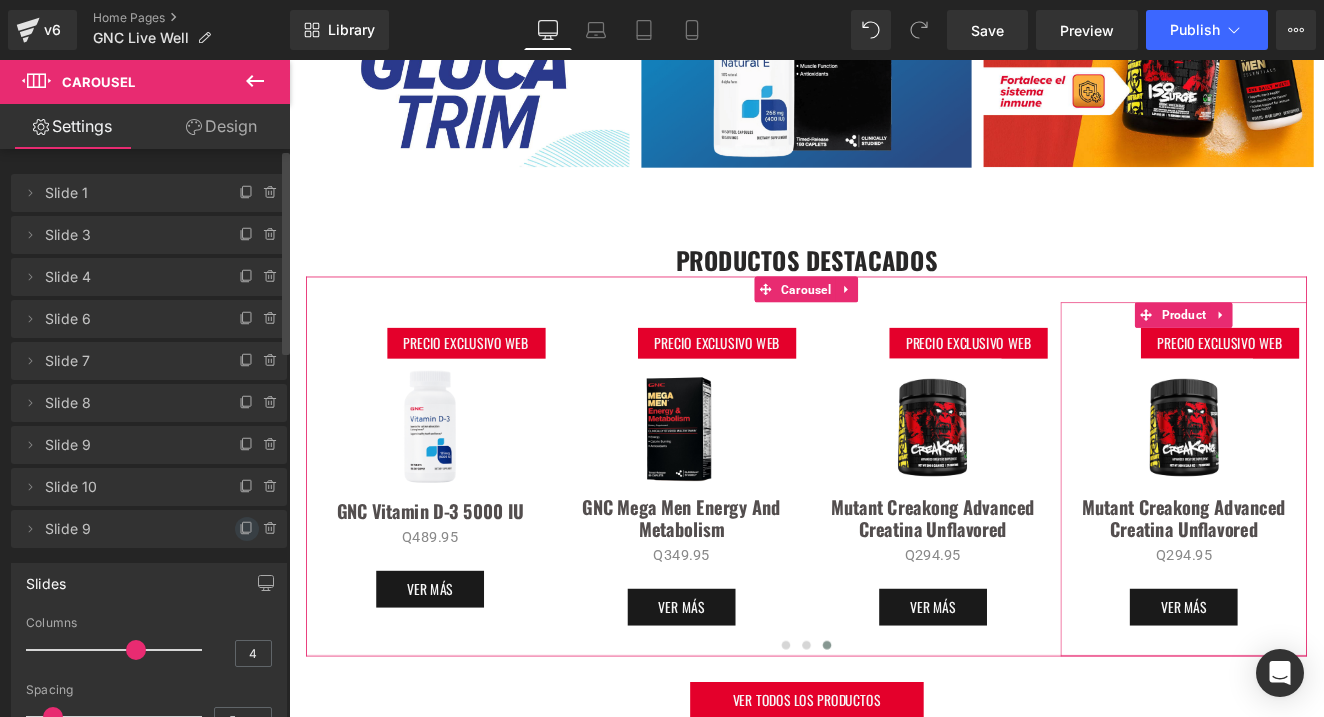 click 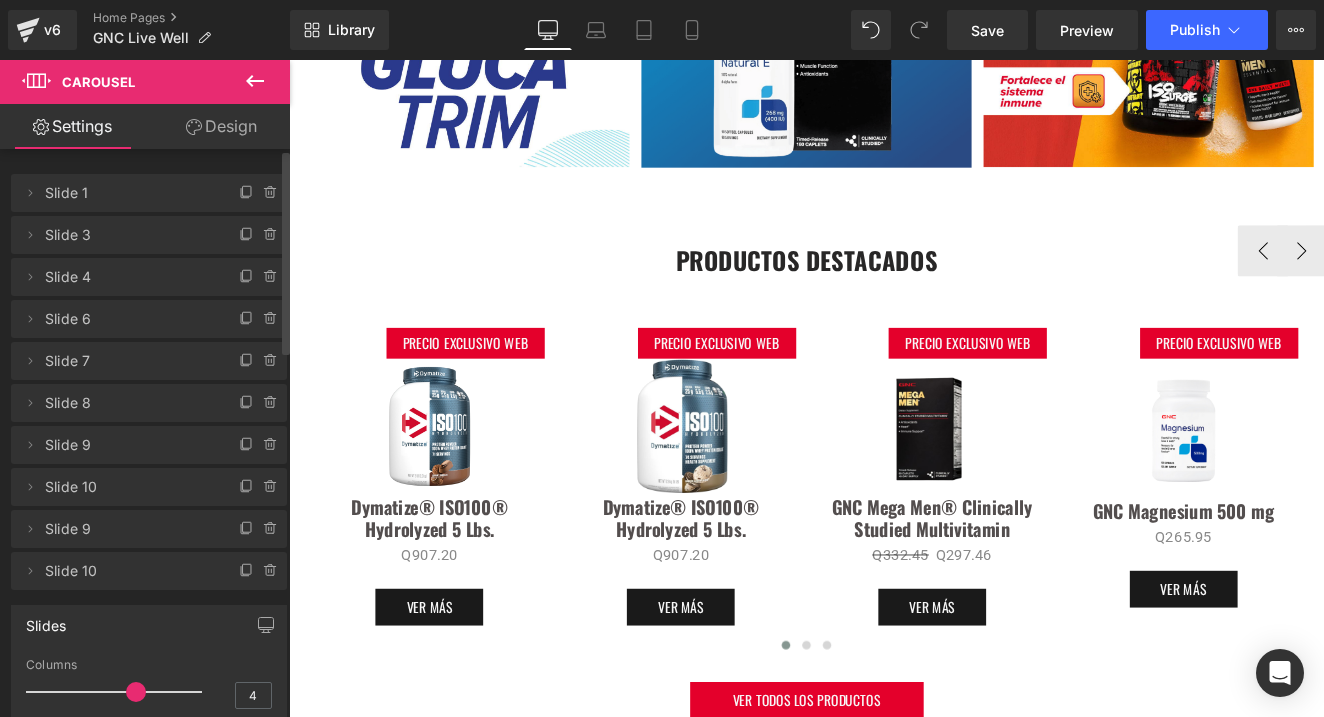 click on "PRECIO EXCLUSIVO WEB Button
Sale Off
(P) Image
GNC Magnesium 500 mg
(P) Title
Q265.95
Q265.95
(P) Price
VER MÁS
(P) View More
Product" at bounding box center [1334, 539] 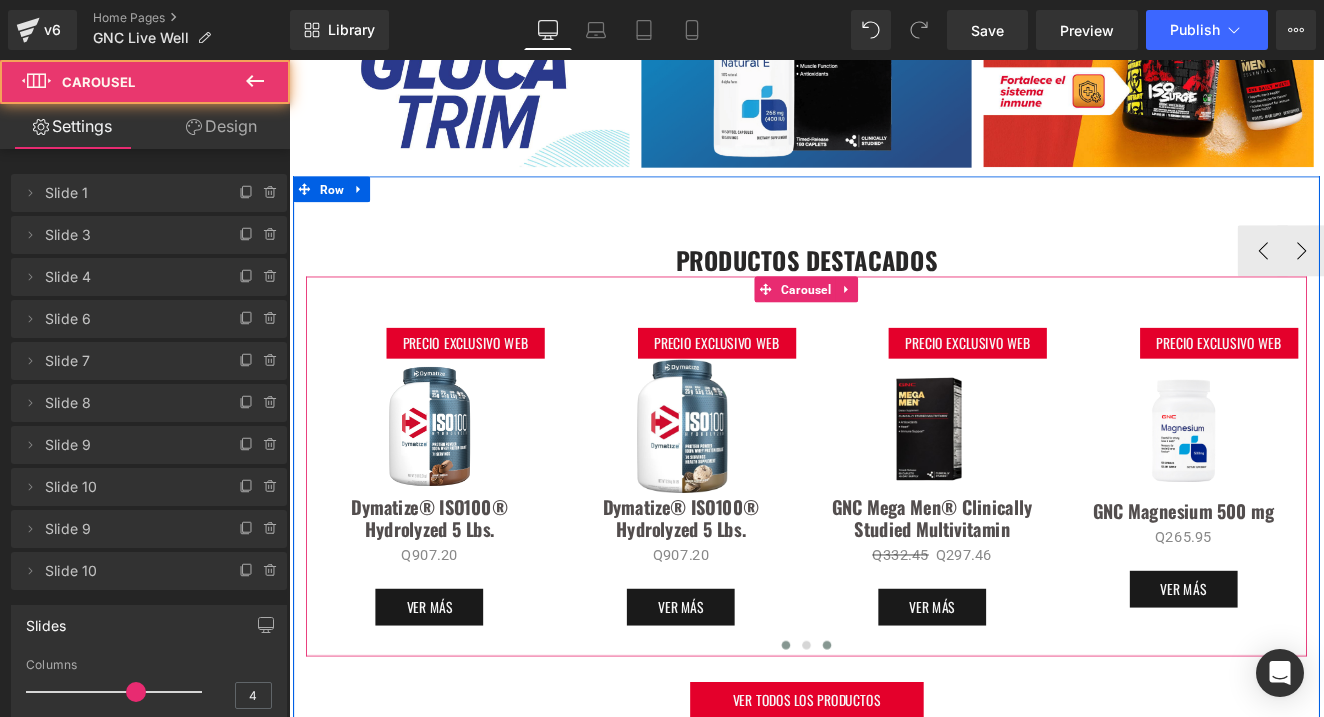 click at bounding box center [918, 744] 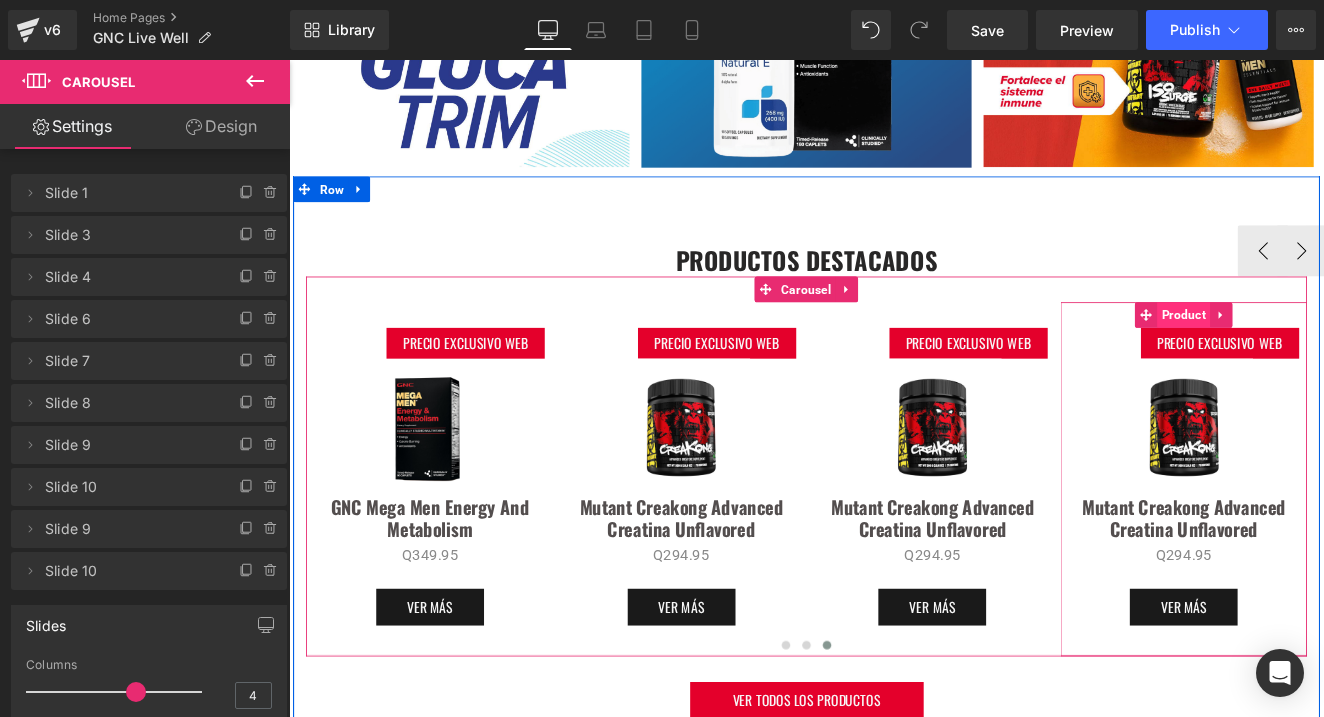 click on "Product" at bounding box center [1335, 358] 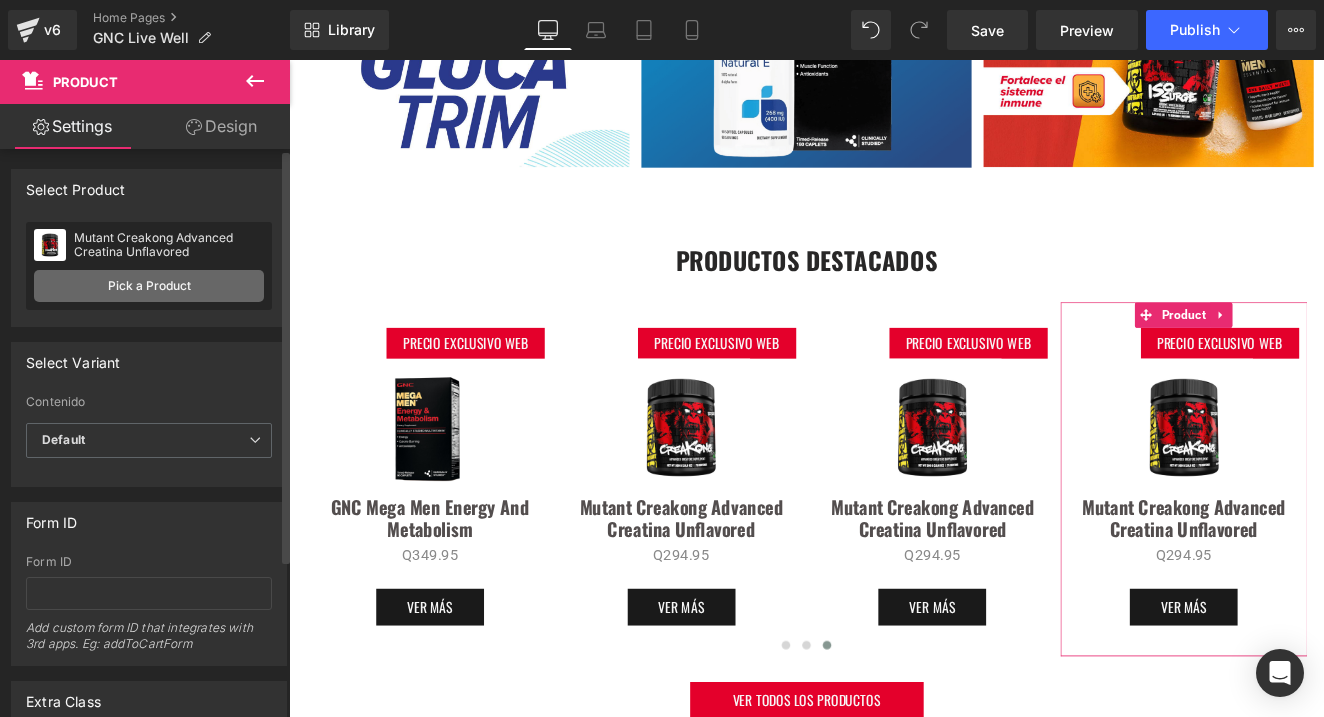 click on "Pick a Product" at bounding box center (149, 286) 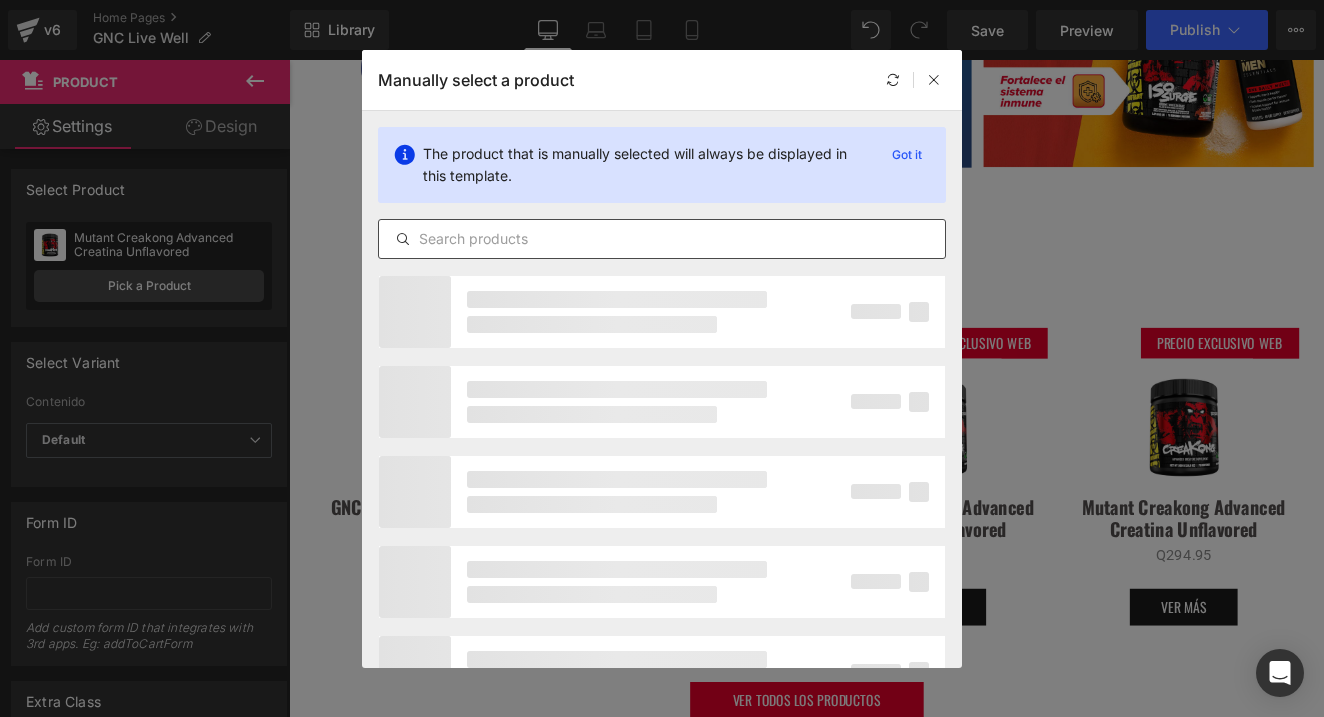 click at bounding box center [662, 239] 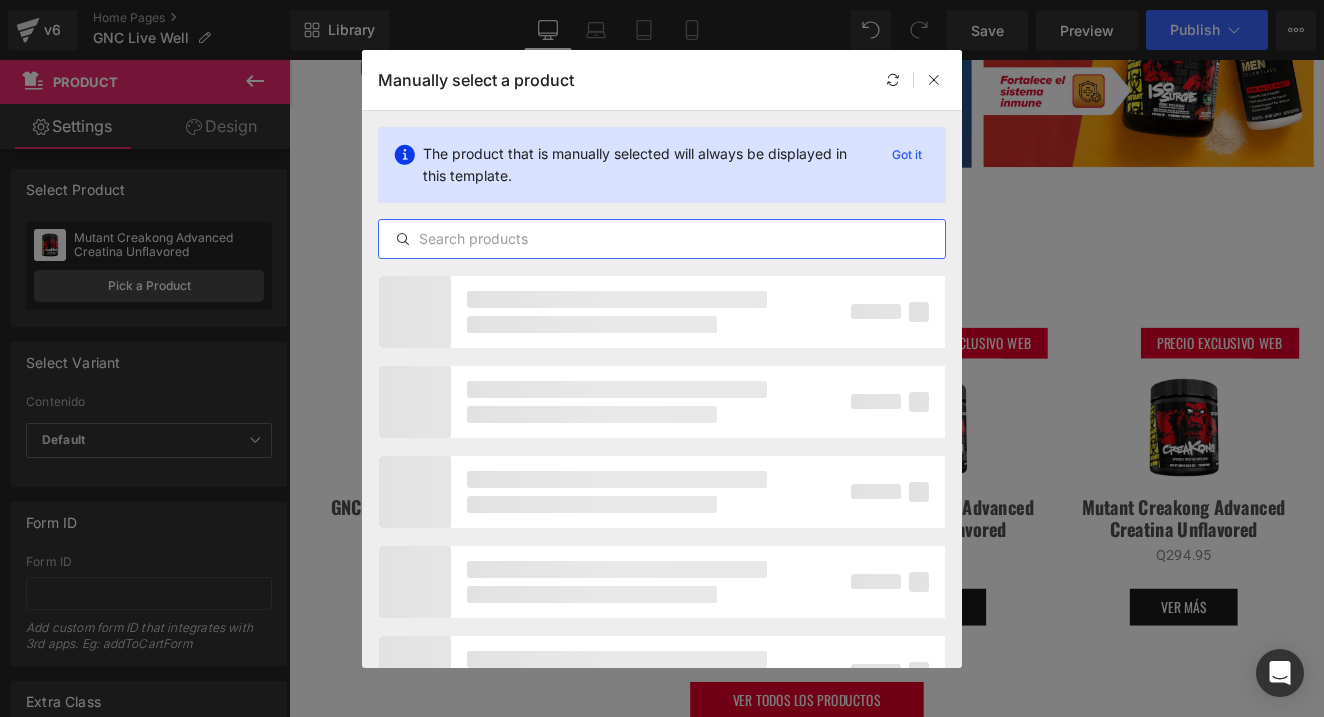 paste on "Women's Energy and Metabolism" 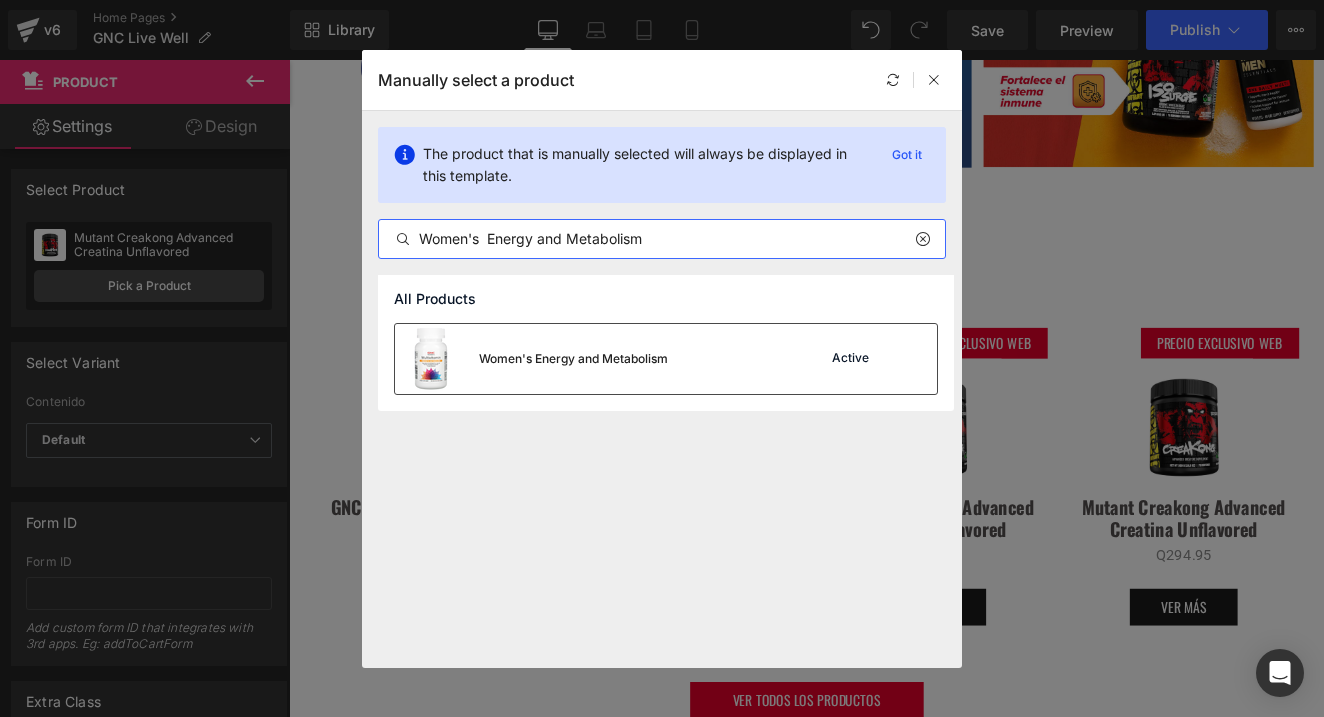 type on "Women's Energy and Metabolism" 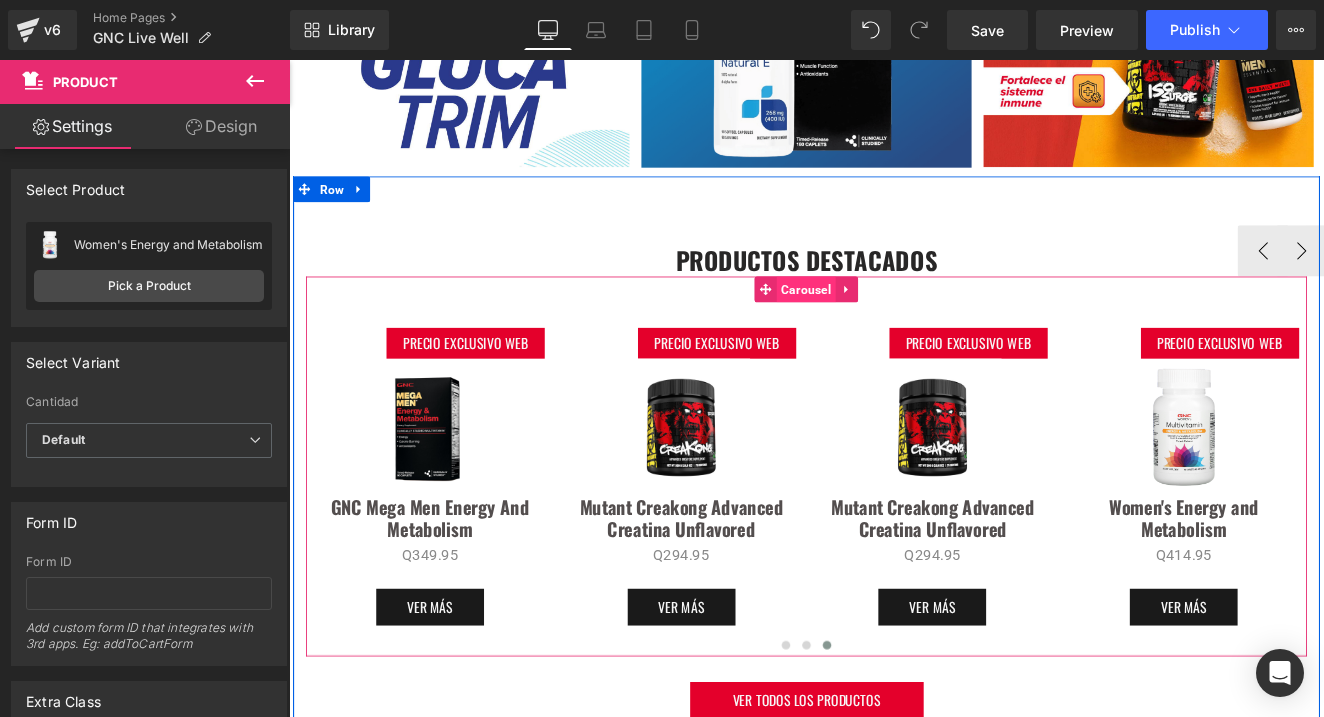 click on "Carousel" at bounding box center (893, 328) 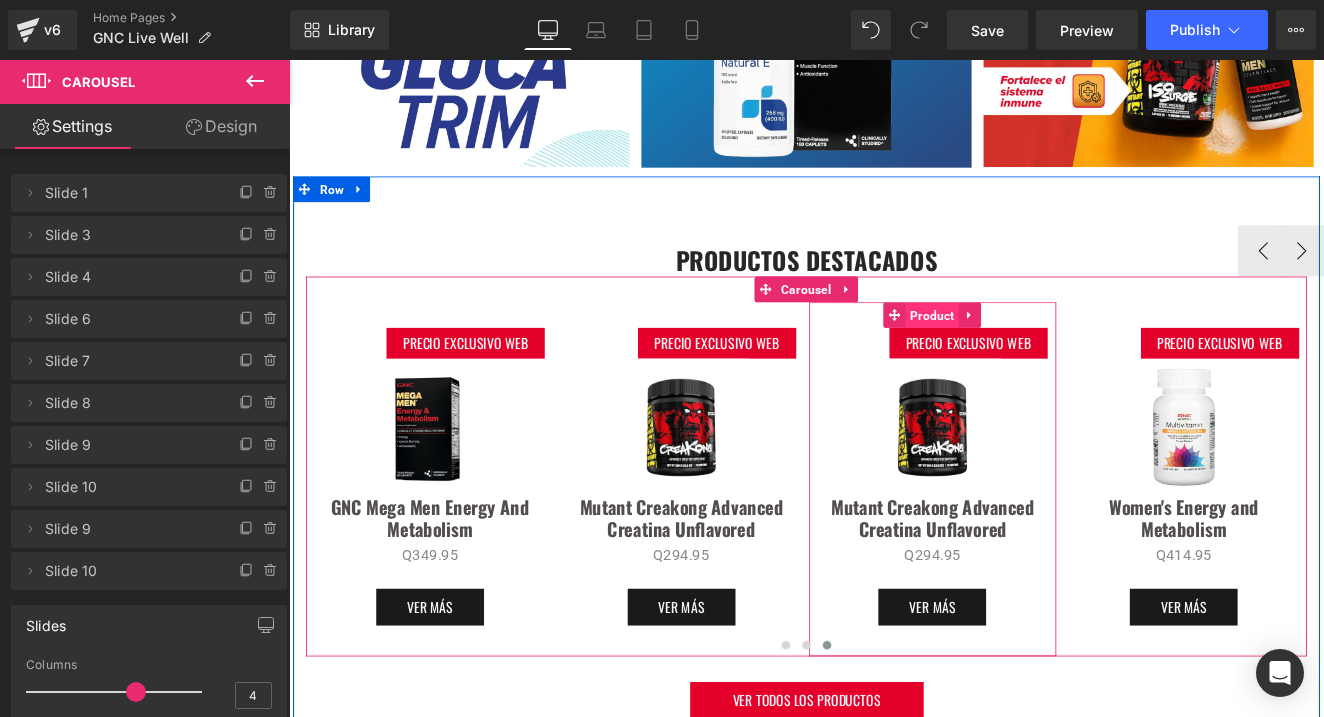 click on "Product" at bounding box center [1041, 359] 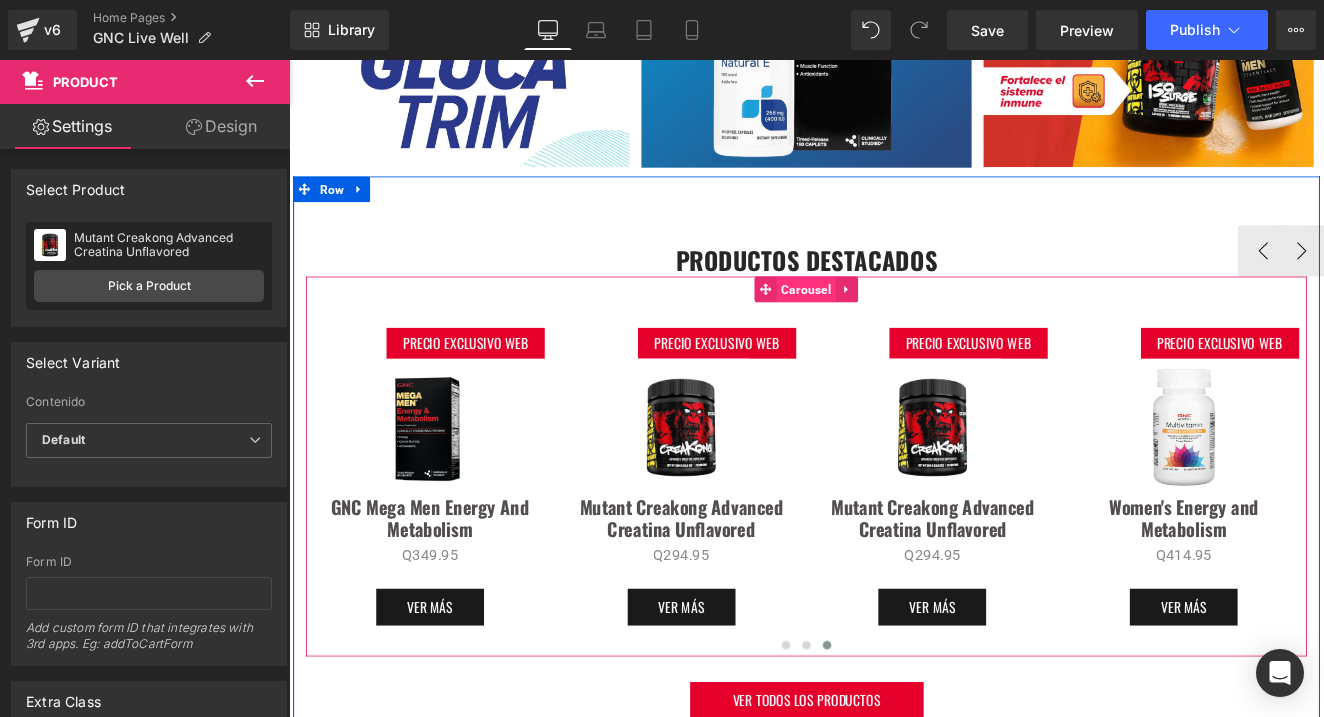 click on "Carousel" at bounding box center [893, 328] 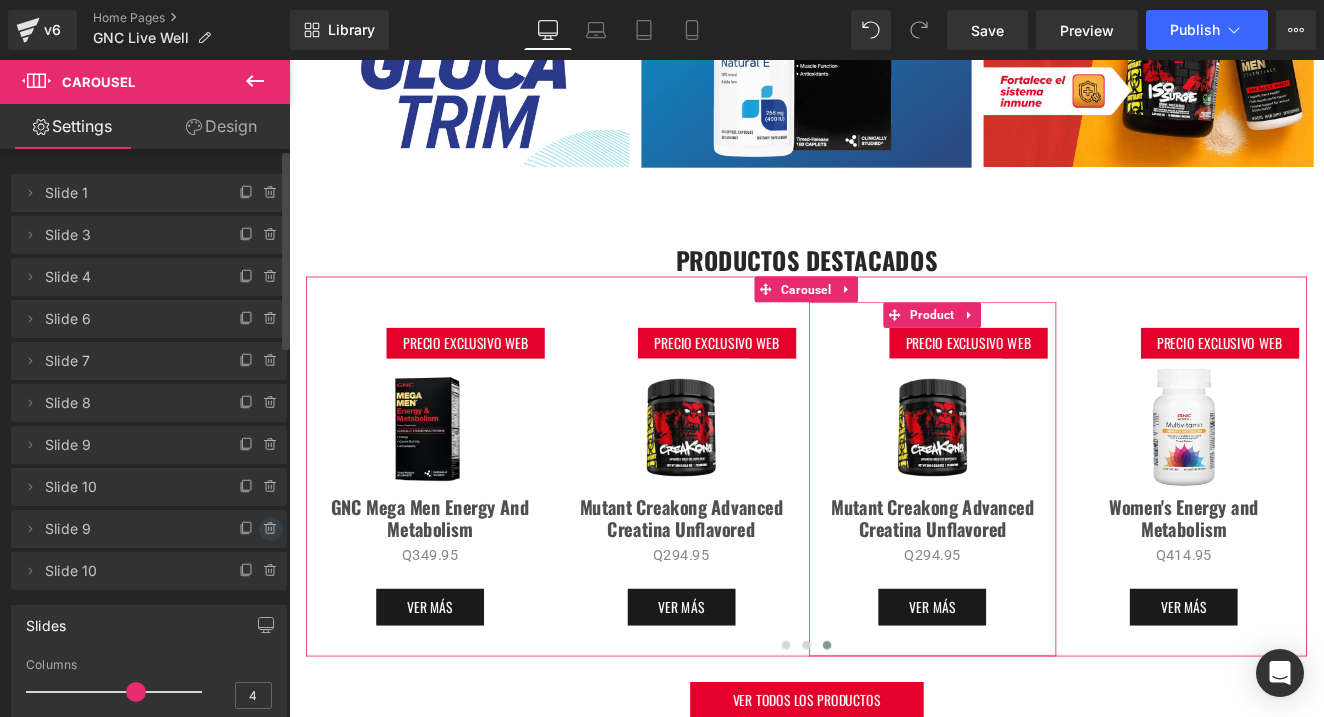 click 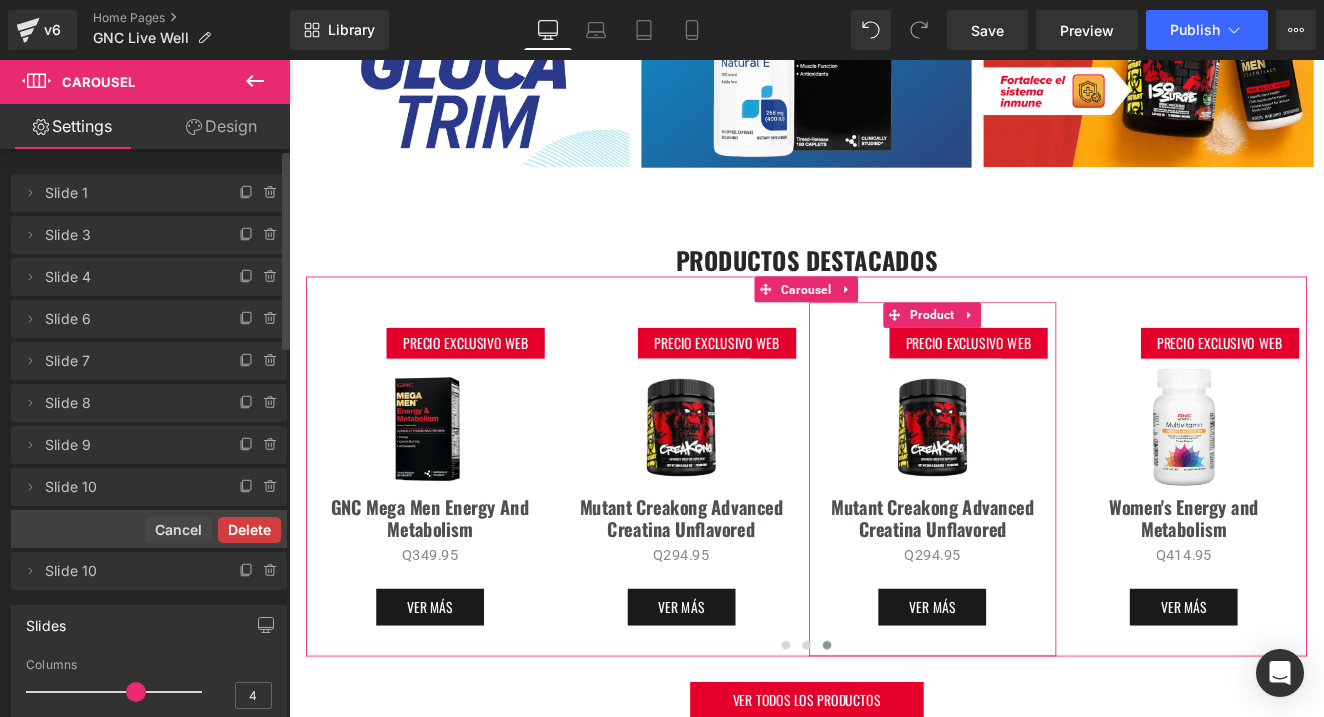 click on "Delete" at bounding box center [249, 530] 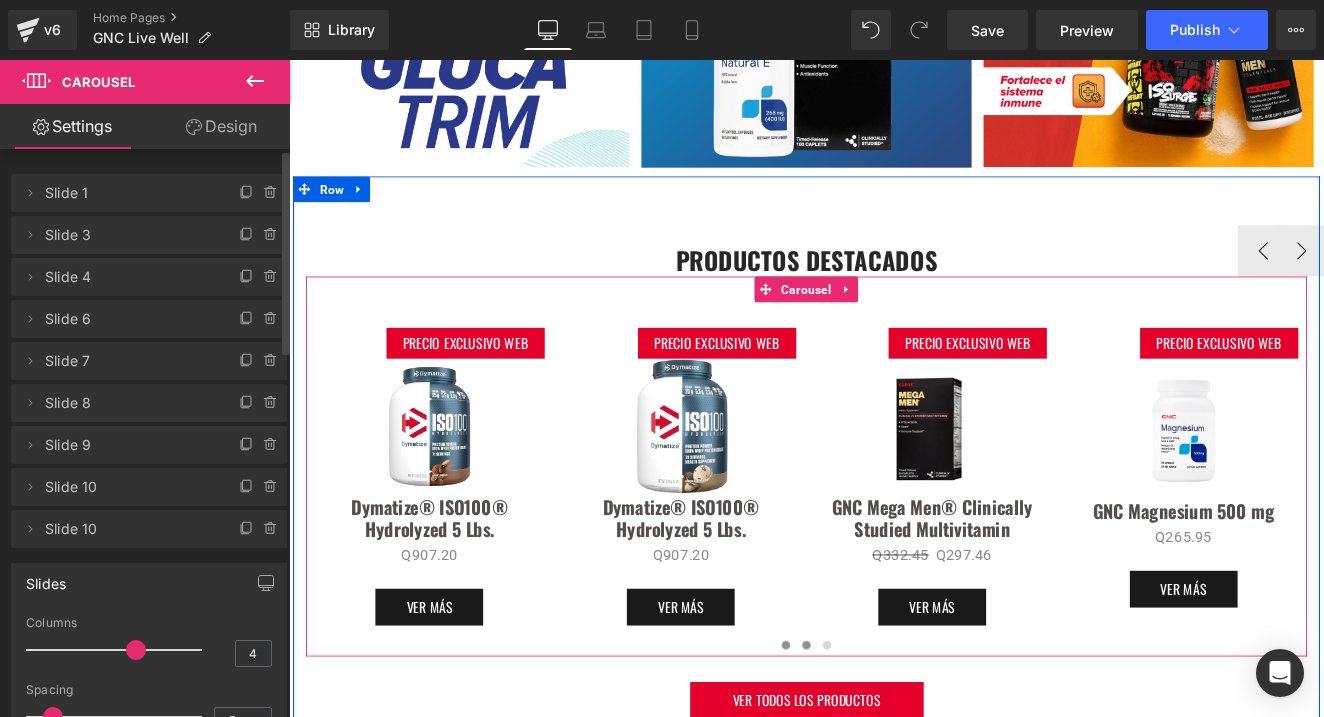 click at bounding box center (894, 744) 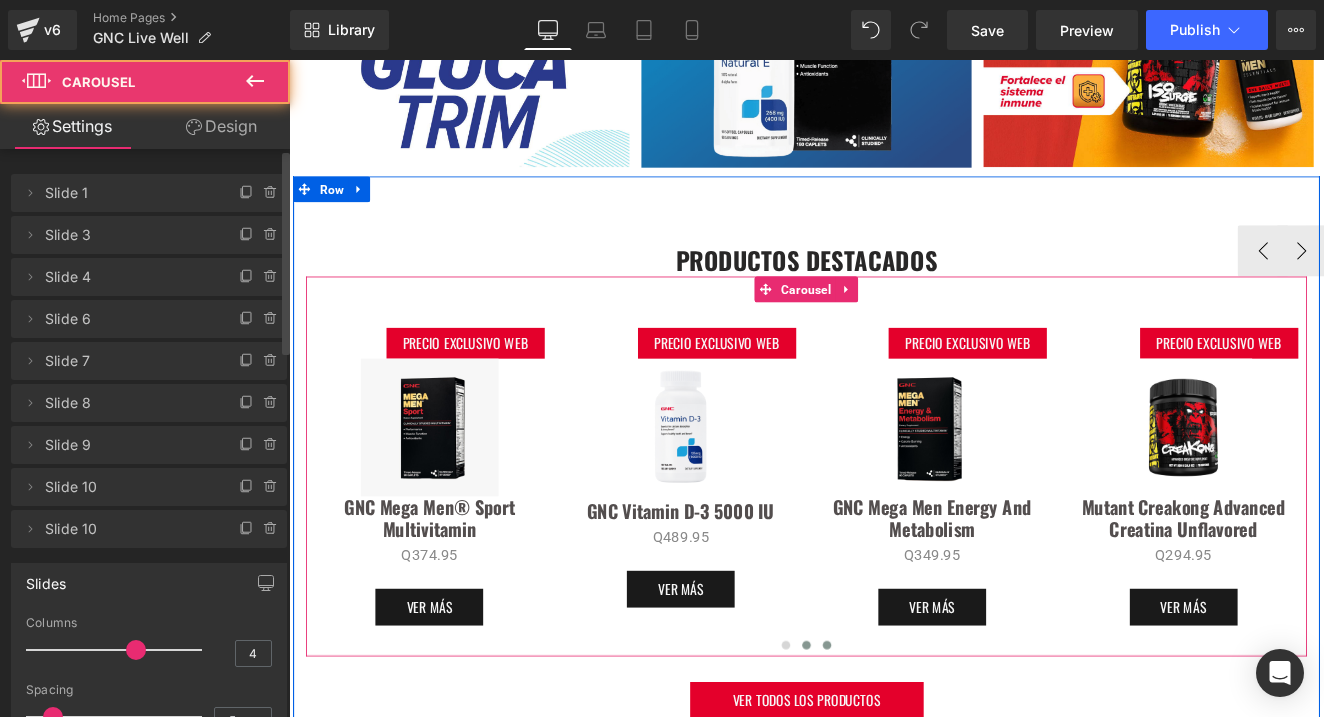 click at bounding box center [918, 744] 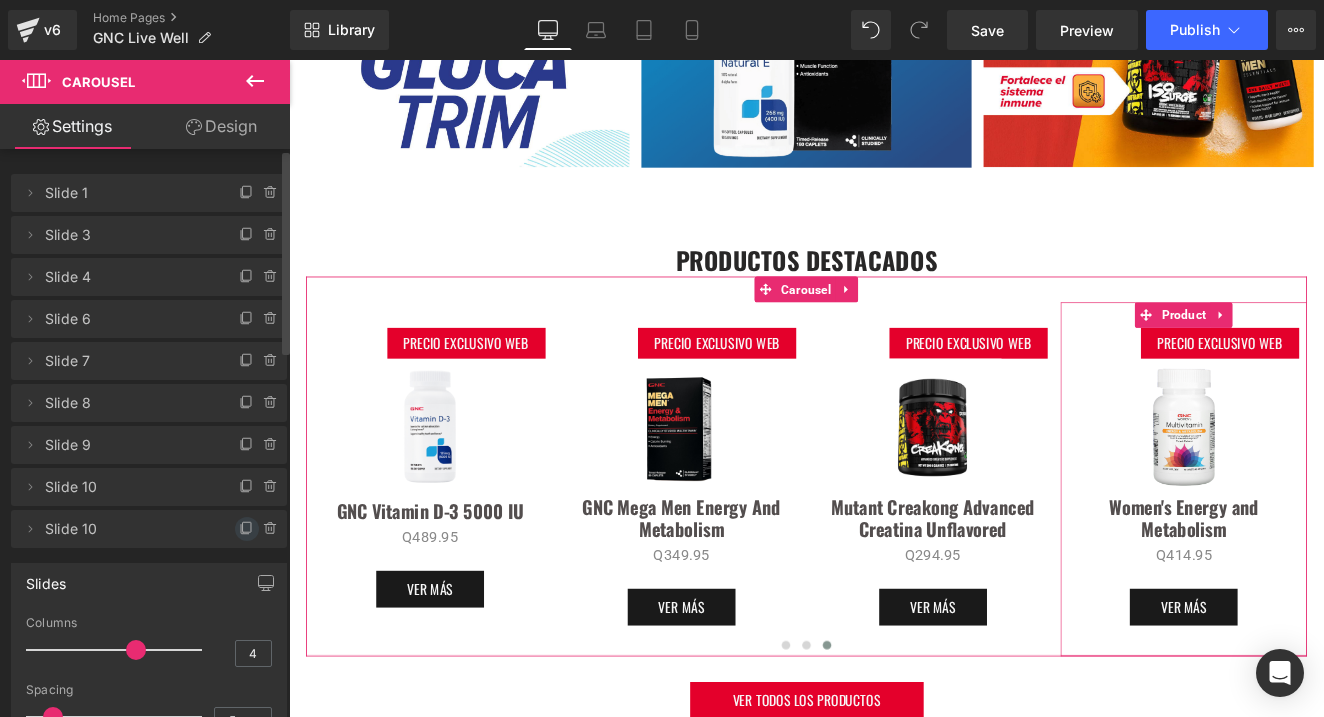 click 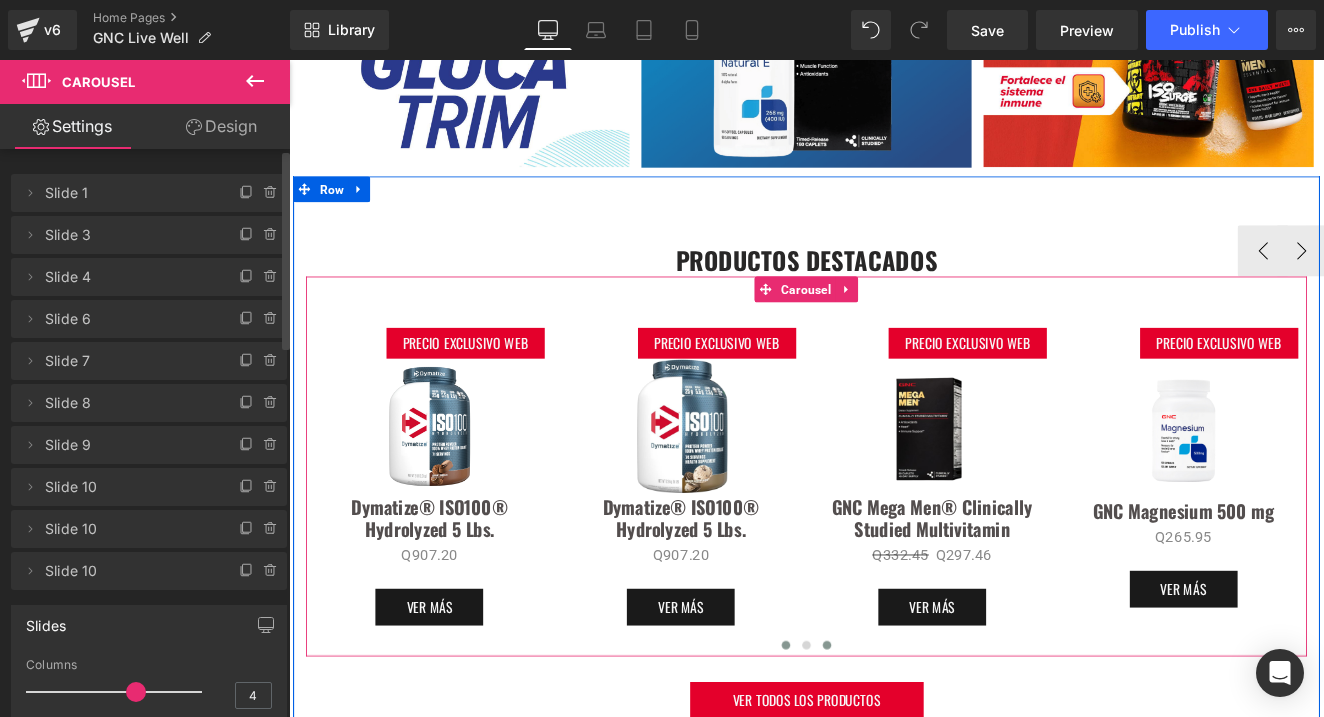 click at bounding box center (918, 744) 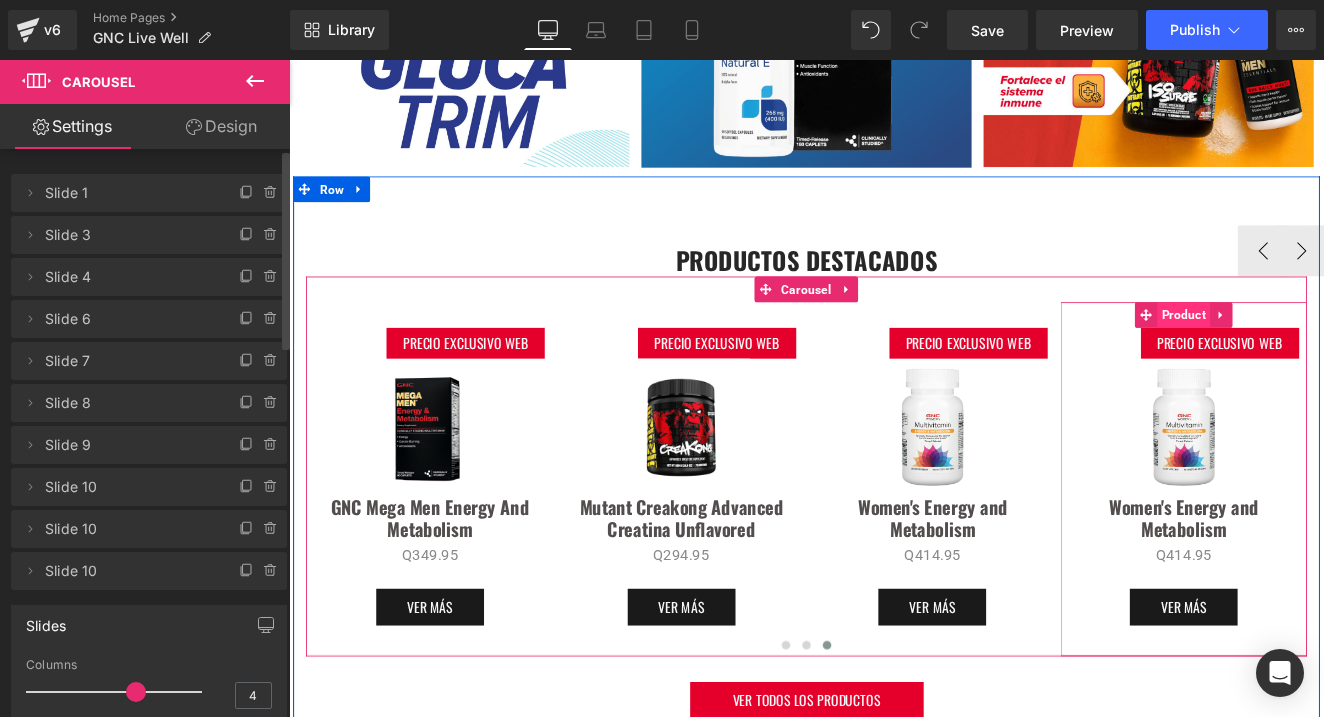 click on "Product" at bounding box center (1335, 358) 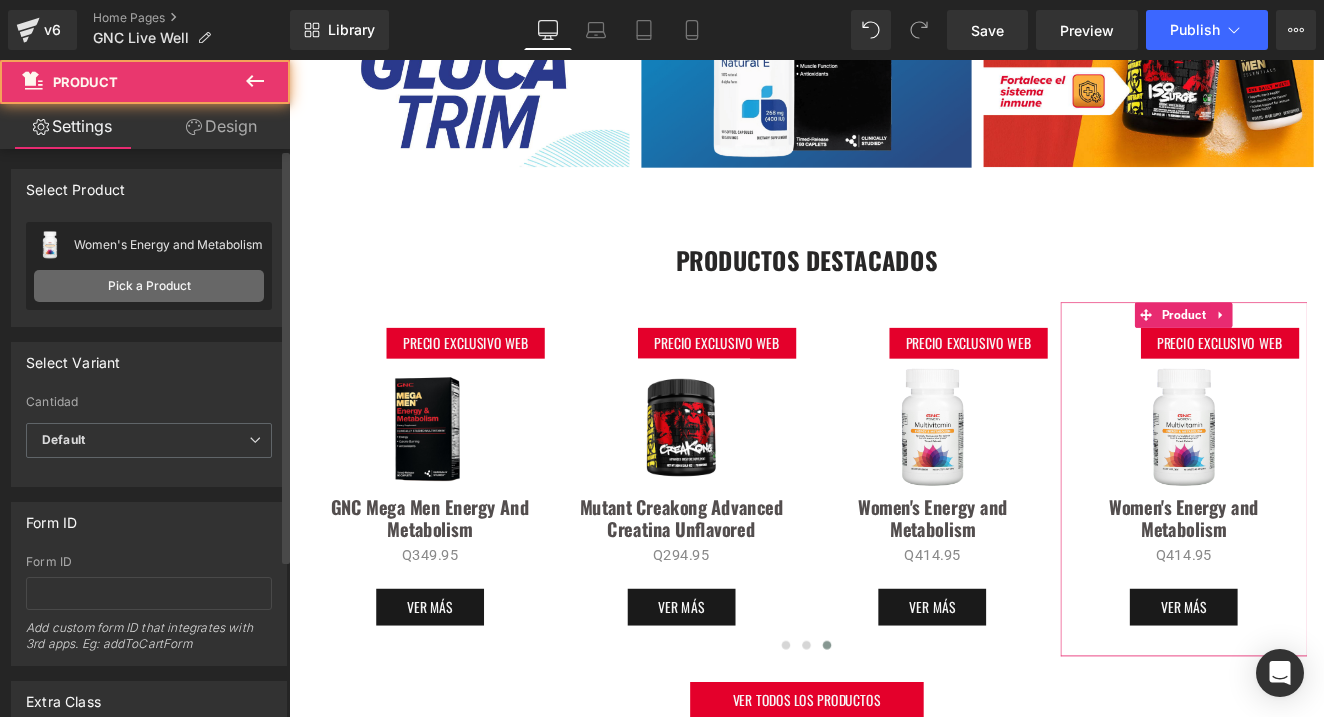 click on "Pick a Product" at bounding box center [149, 286] 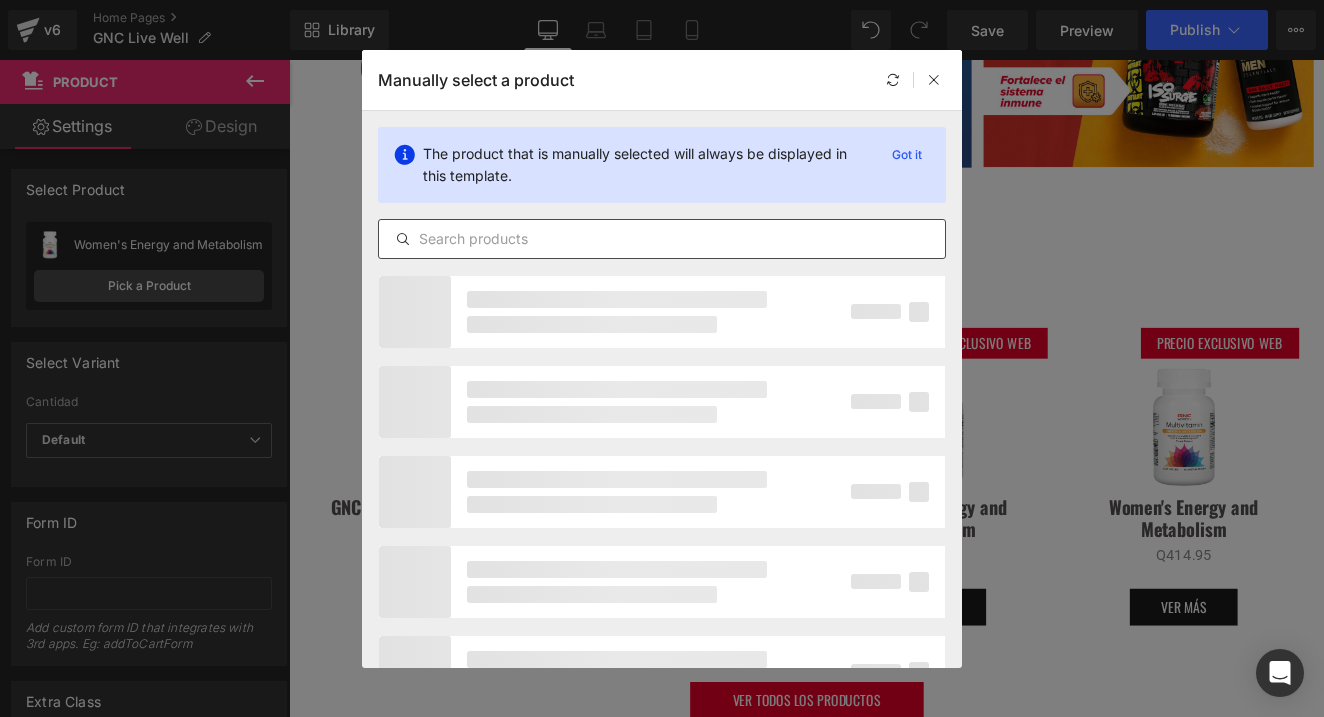 click at bounding box center [662, 239] 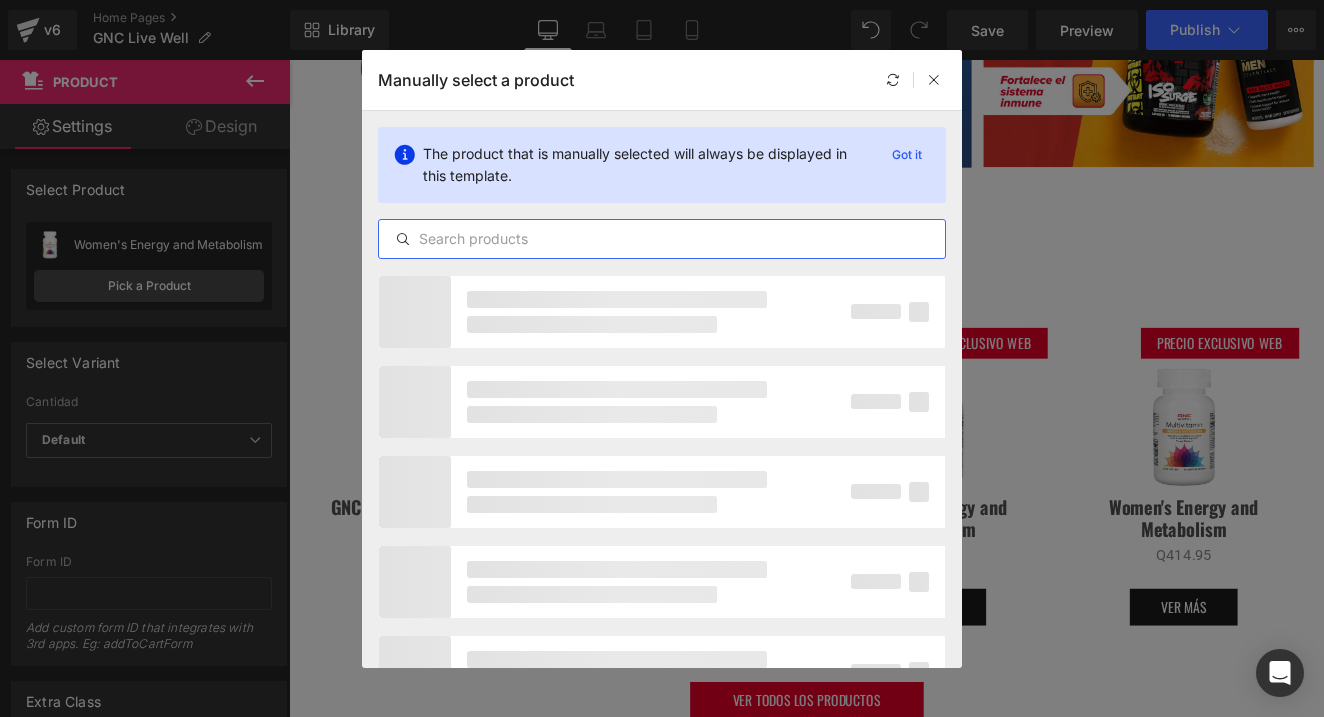paste on "GNC Women's Multivitamin - Gummy" 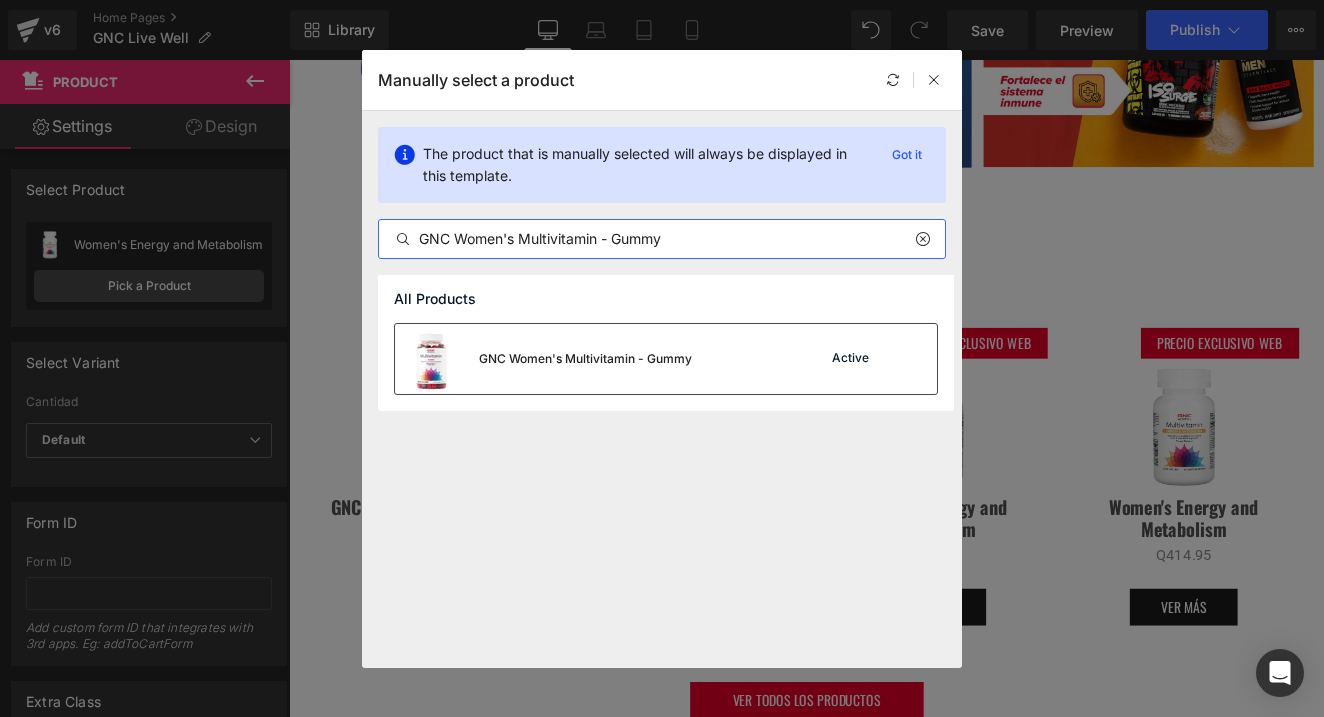 type on "GNC Women's Multivitamin - Gummy" 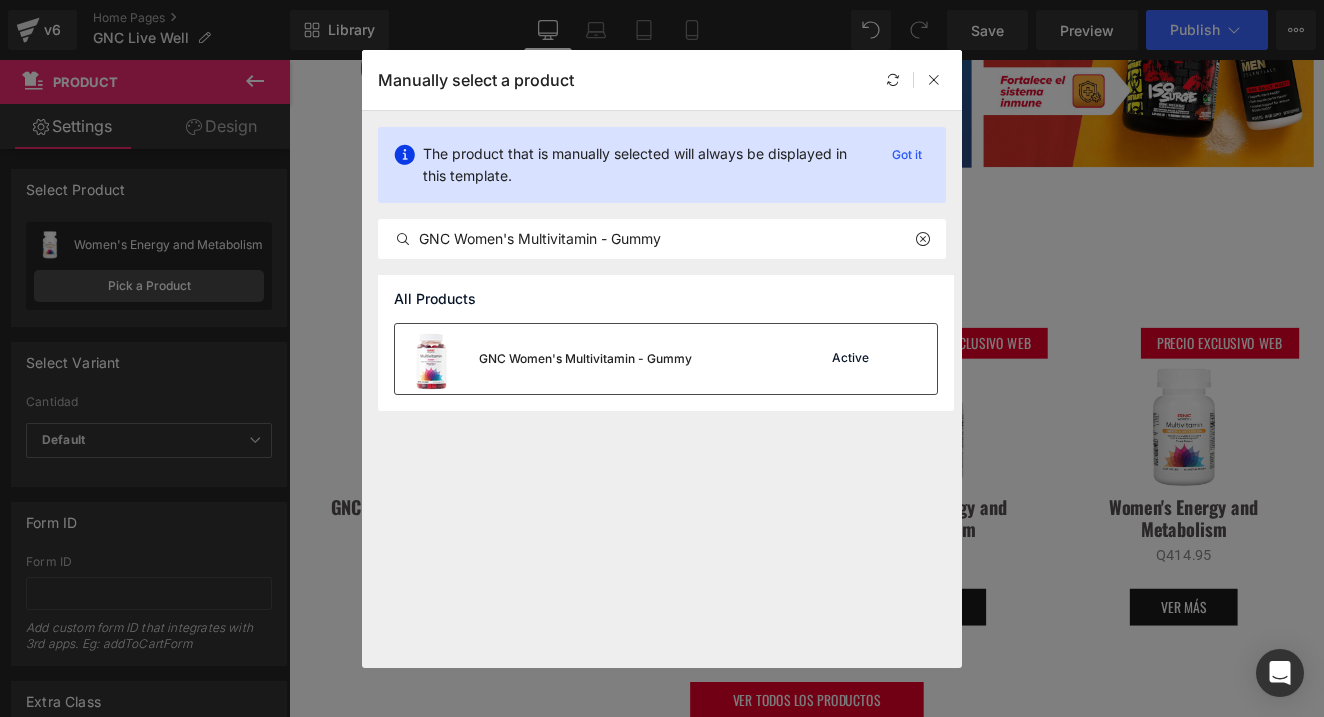 drag, startPoint x: 560, startPoint y: 342, endPoint x: 318, endPoint y: 330, distance: 242.29733 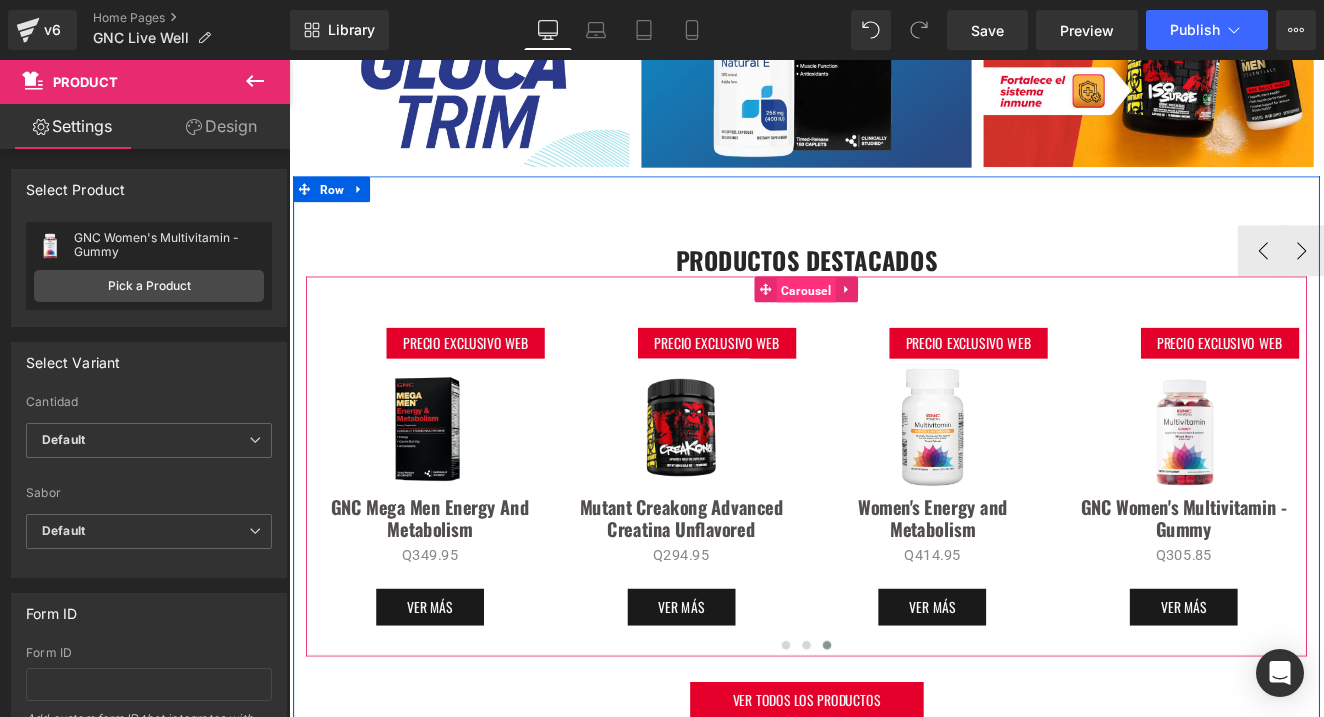 click on "Carousel" at bounding box center [893, 329] 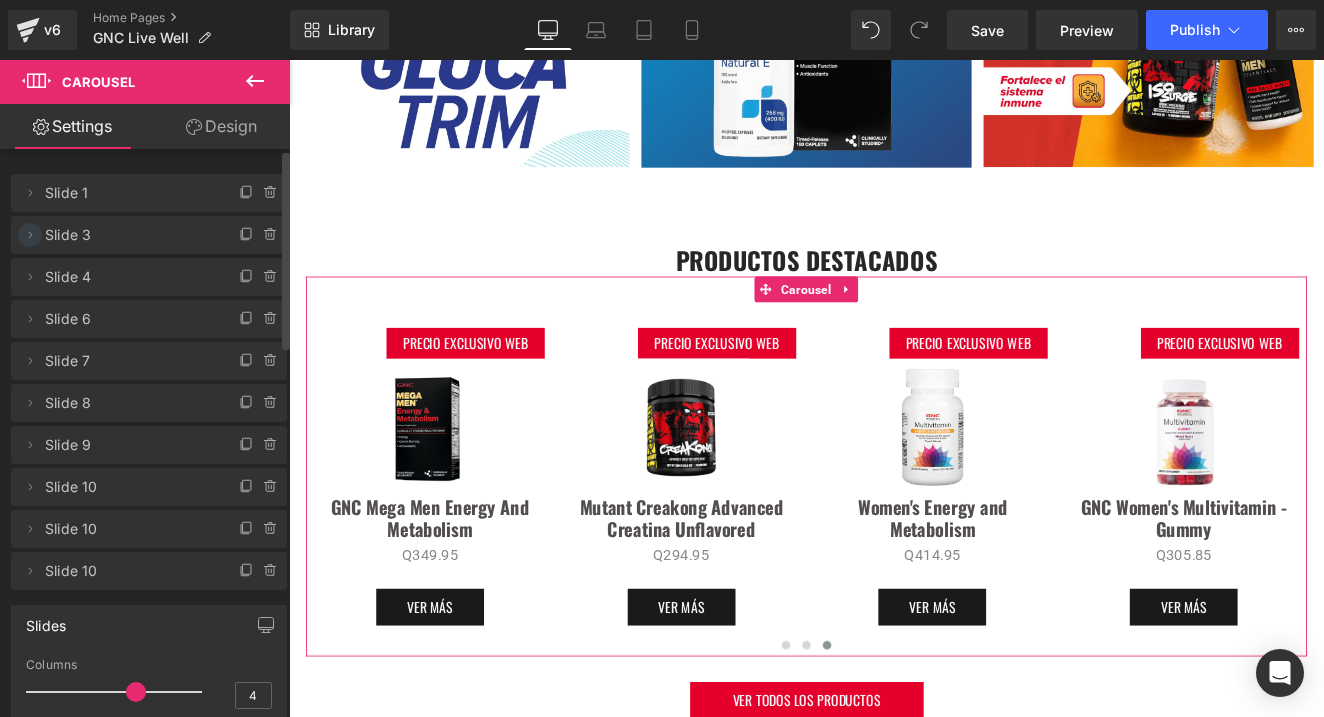 click 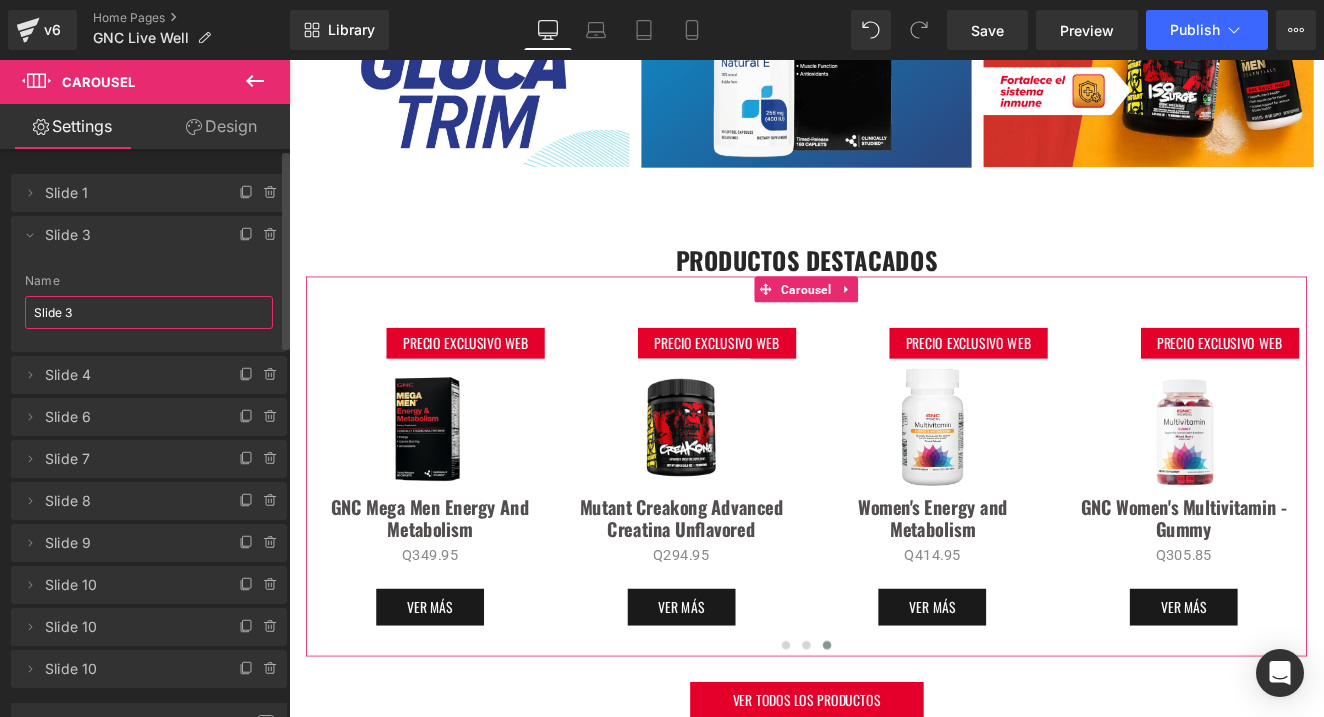 click on "Slide 3" at bounding box center (149, 312) 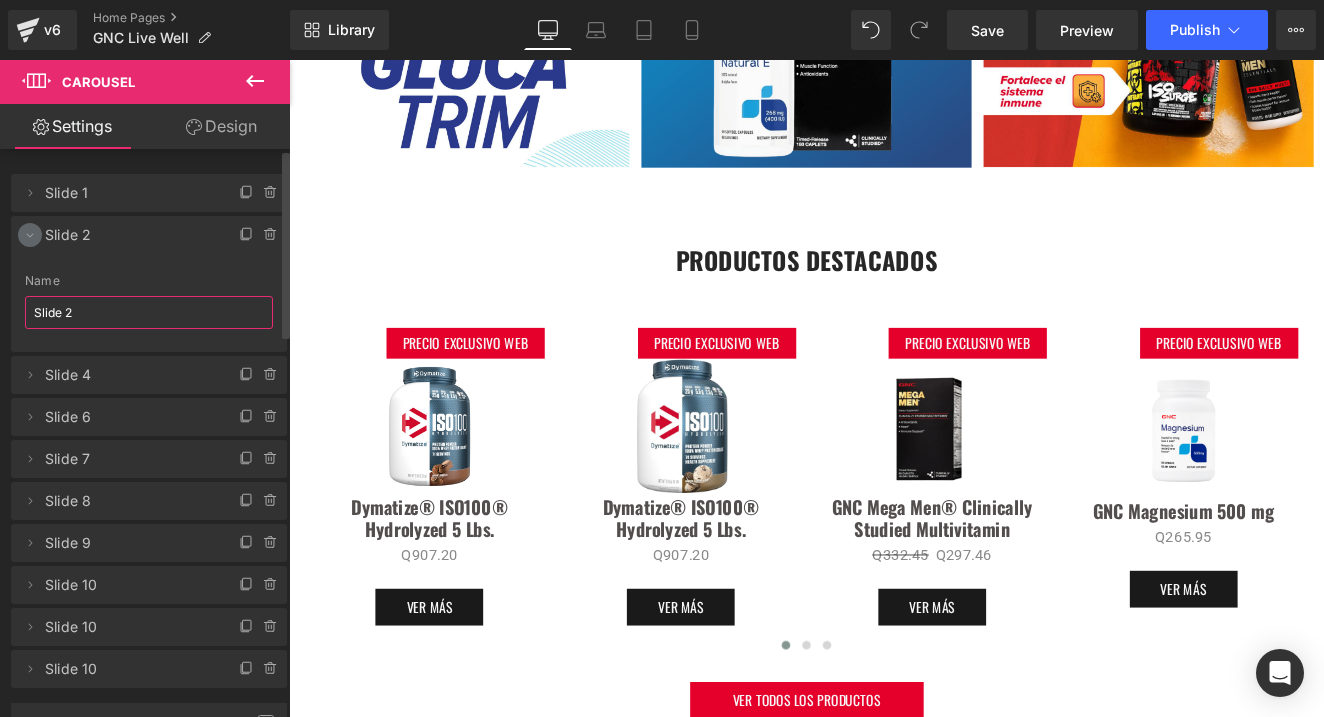 type on "Slide 2" 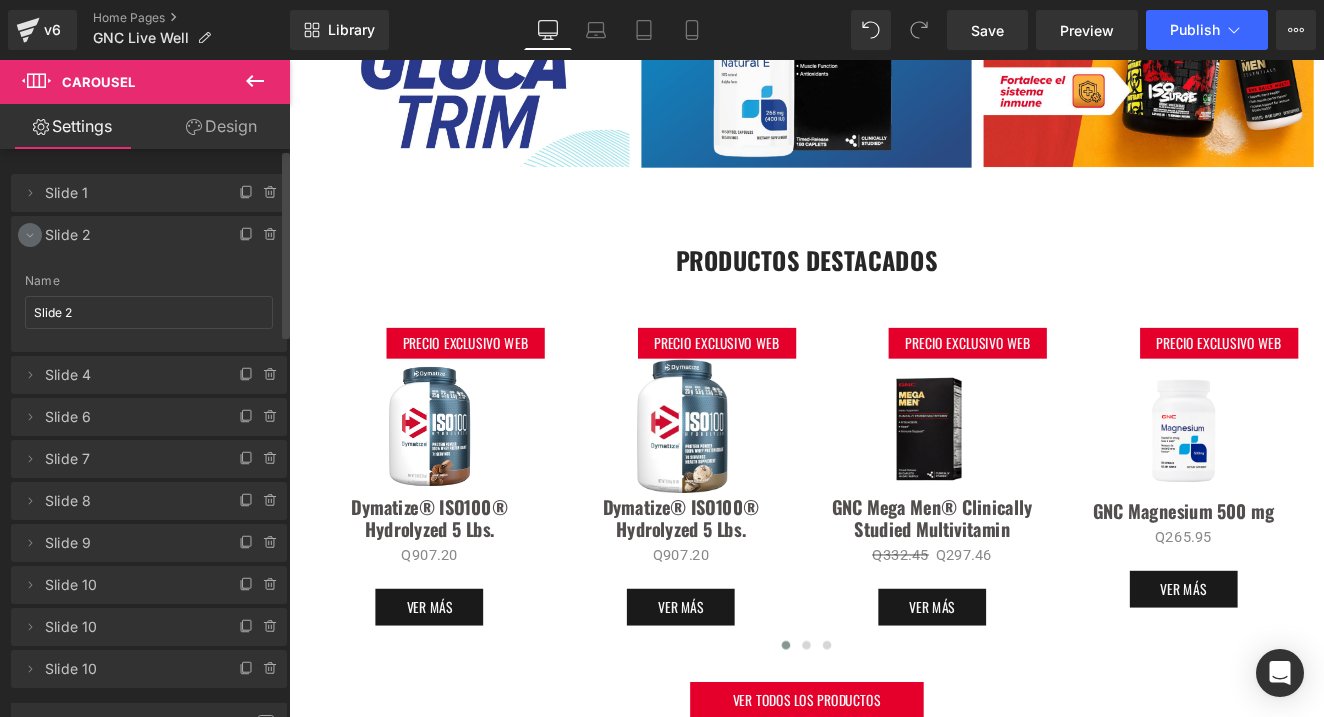 click 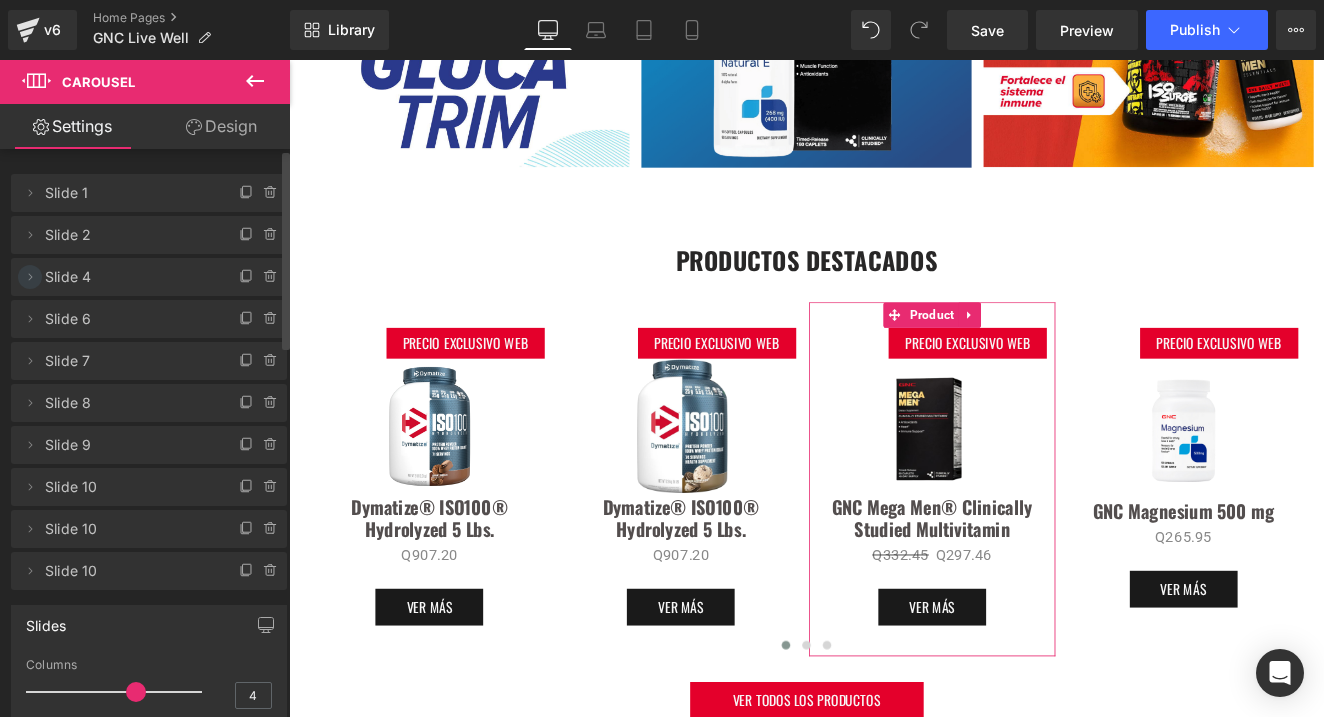 click 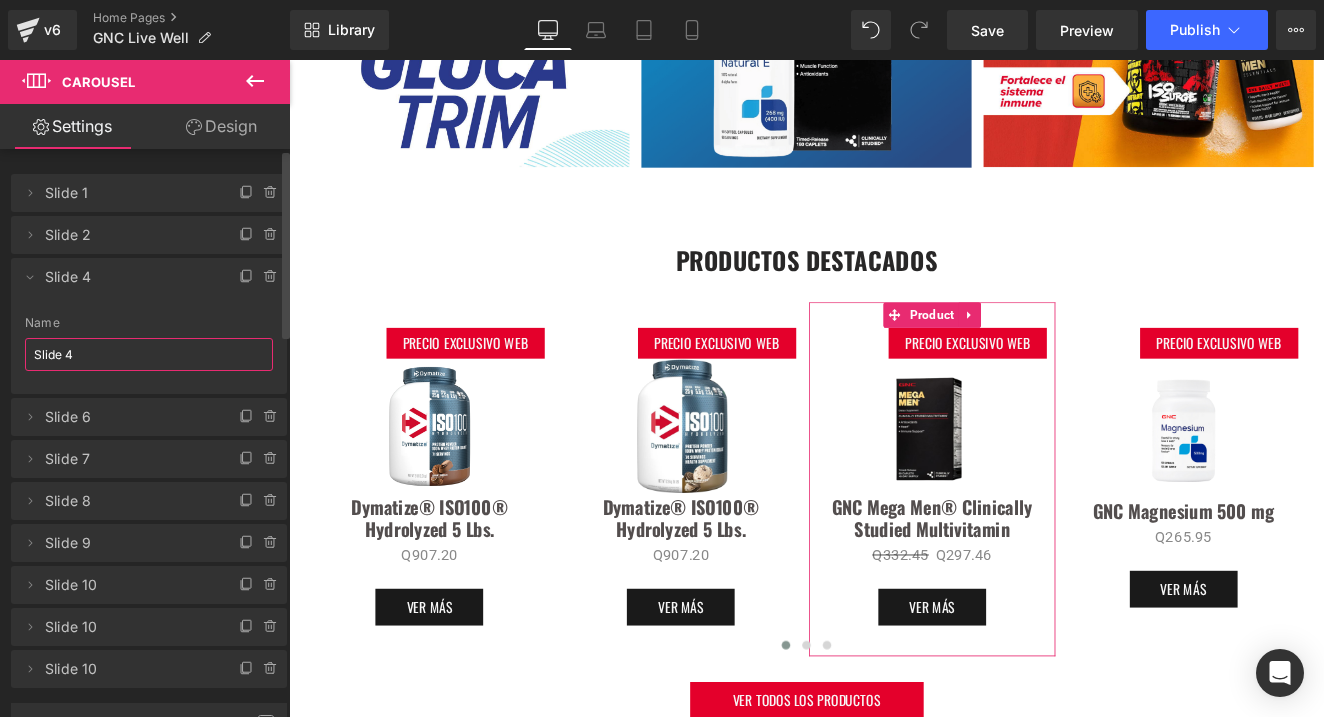 click on "Slide 4" at bounding box center [149, 354] 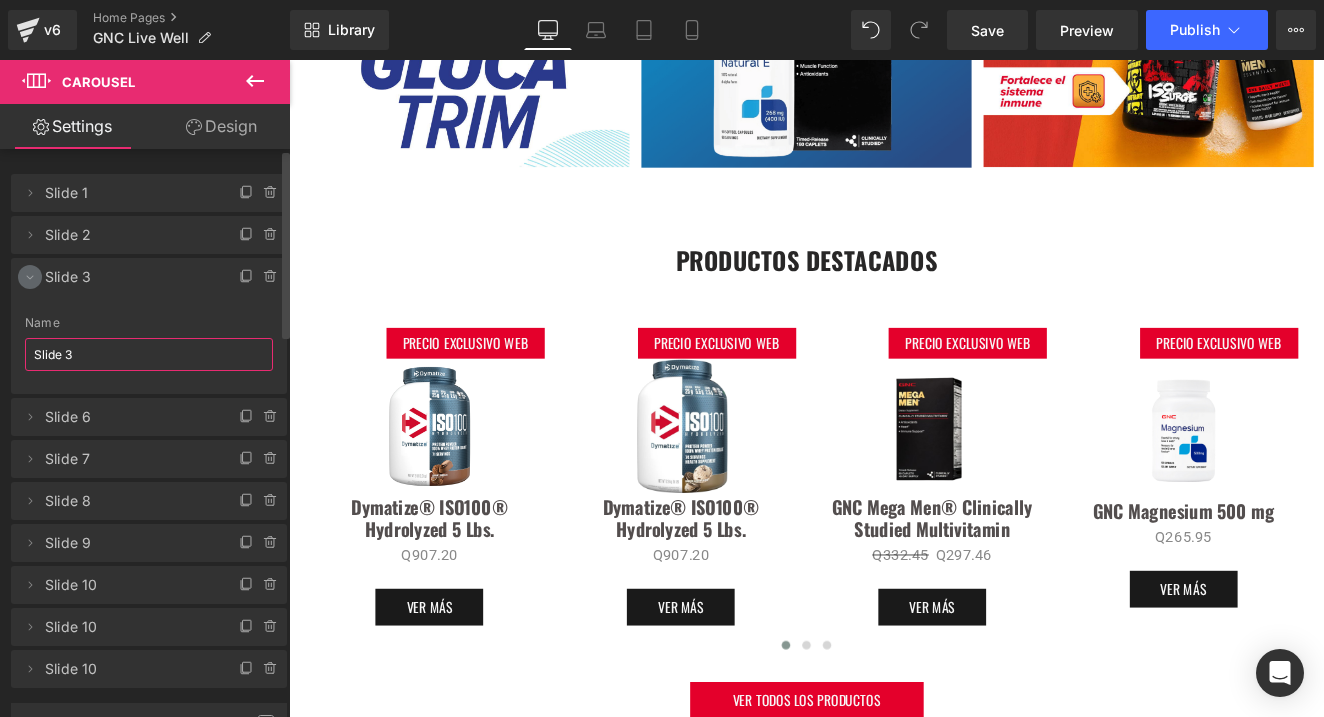 type on "Slide 3" 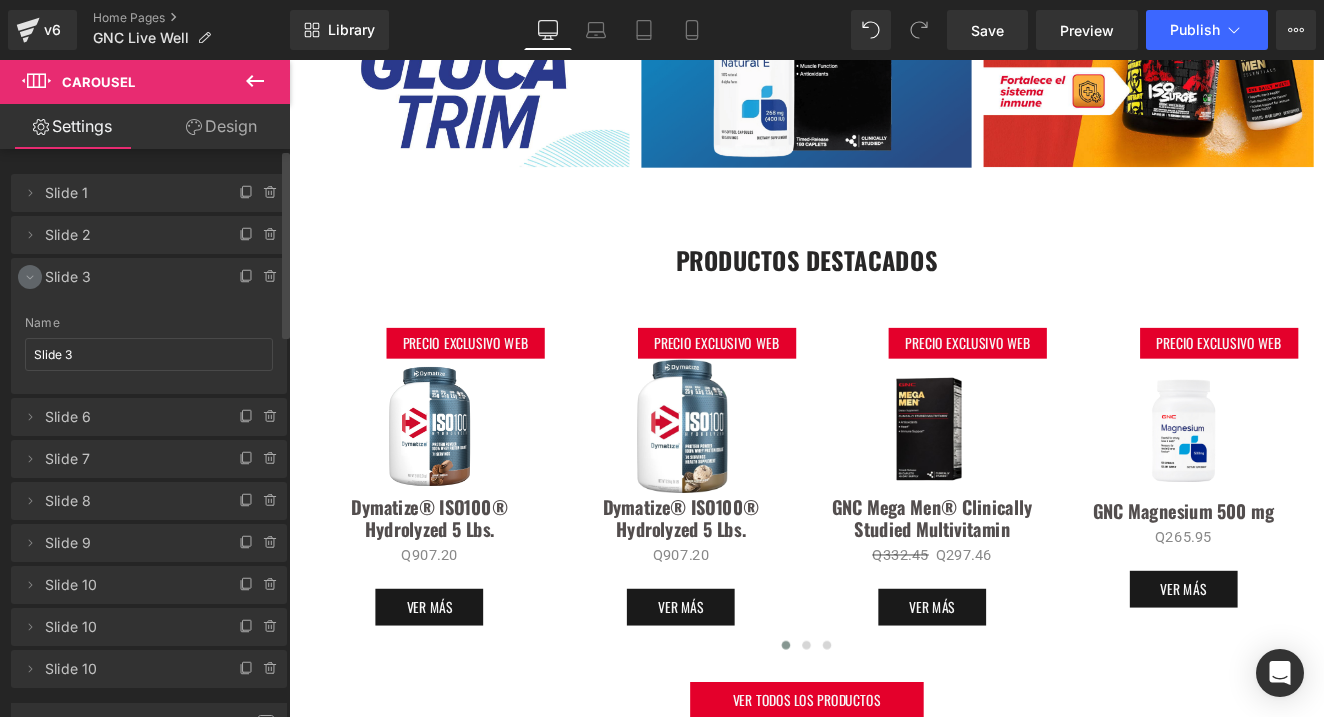 click 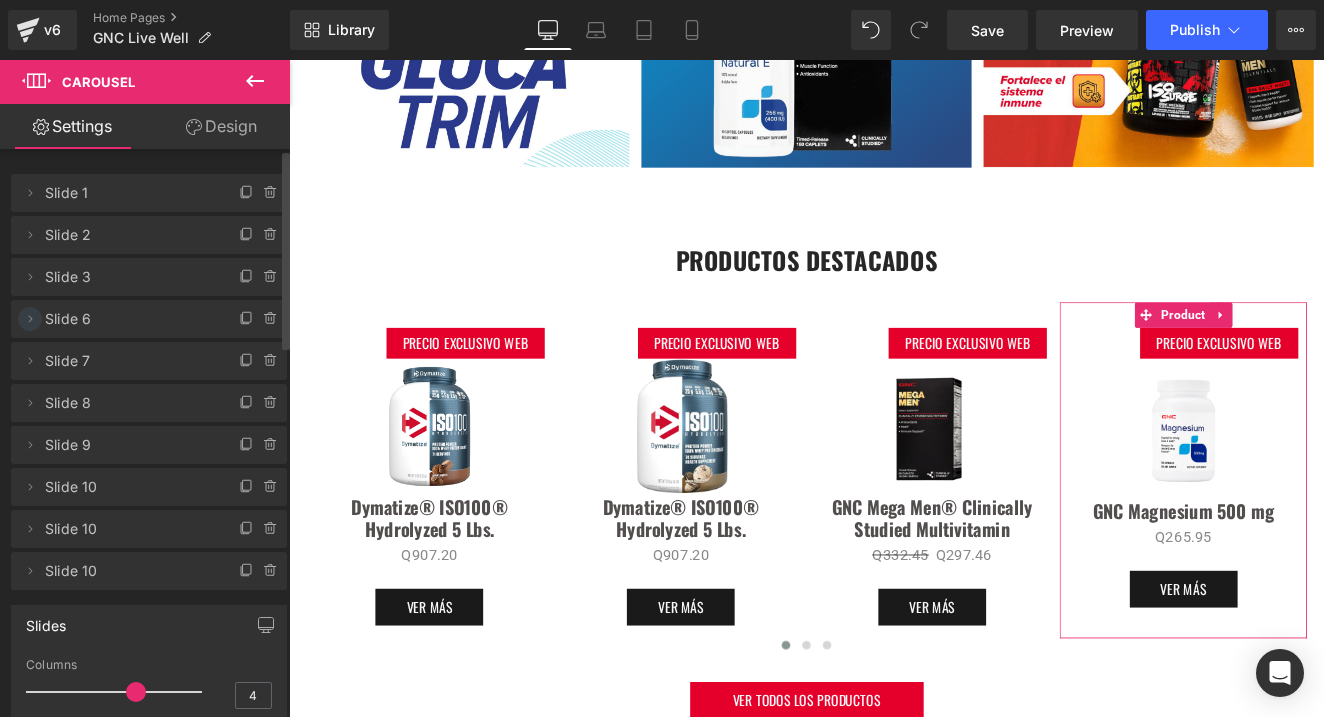 click 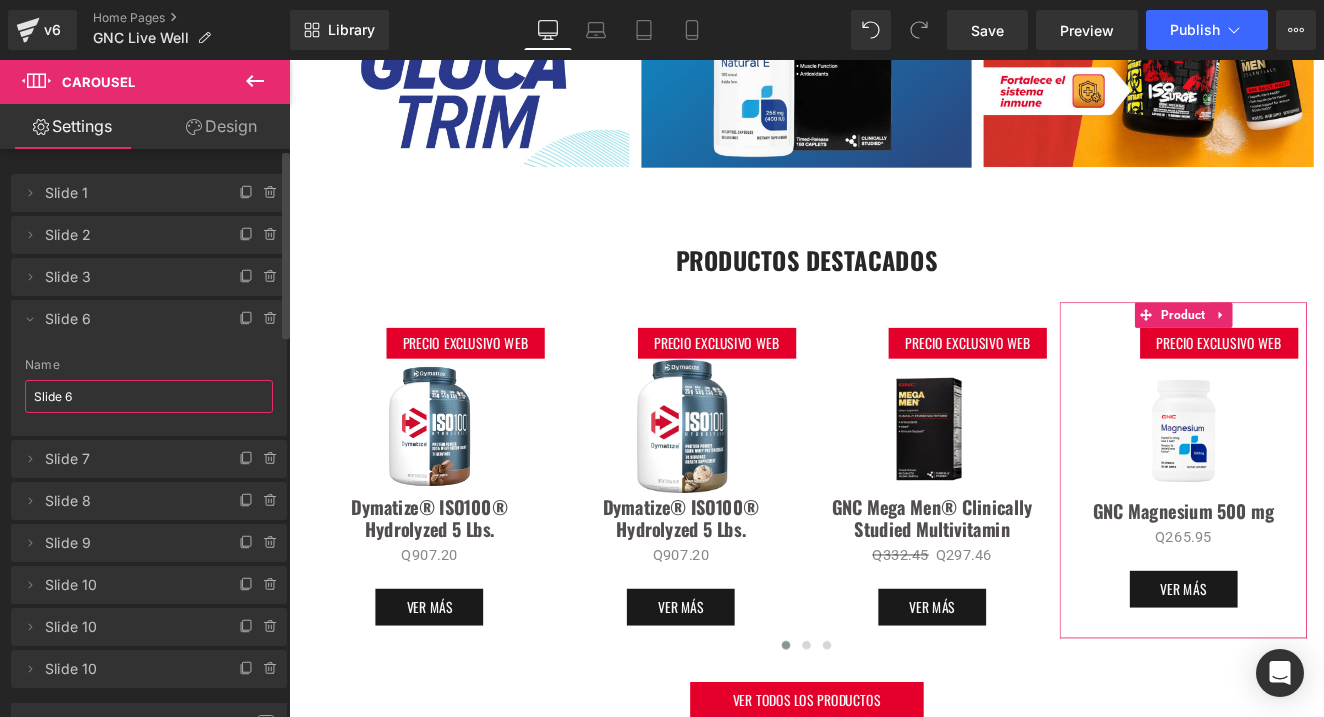 click on "Slide 6" at bounding box center (149, 396) 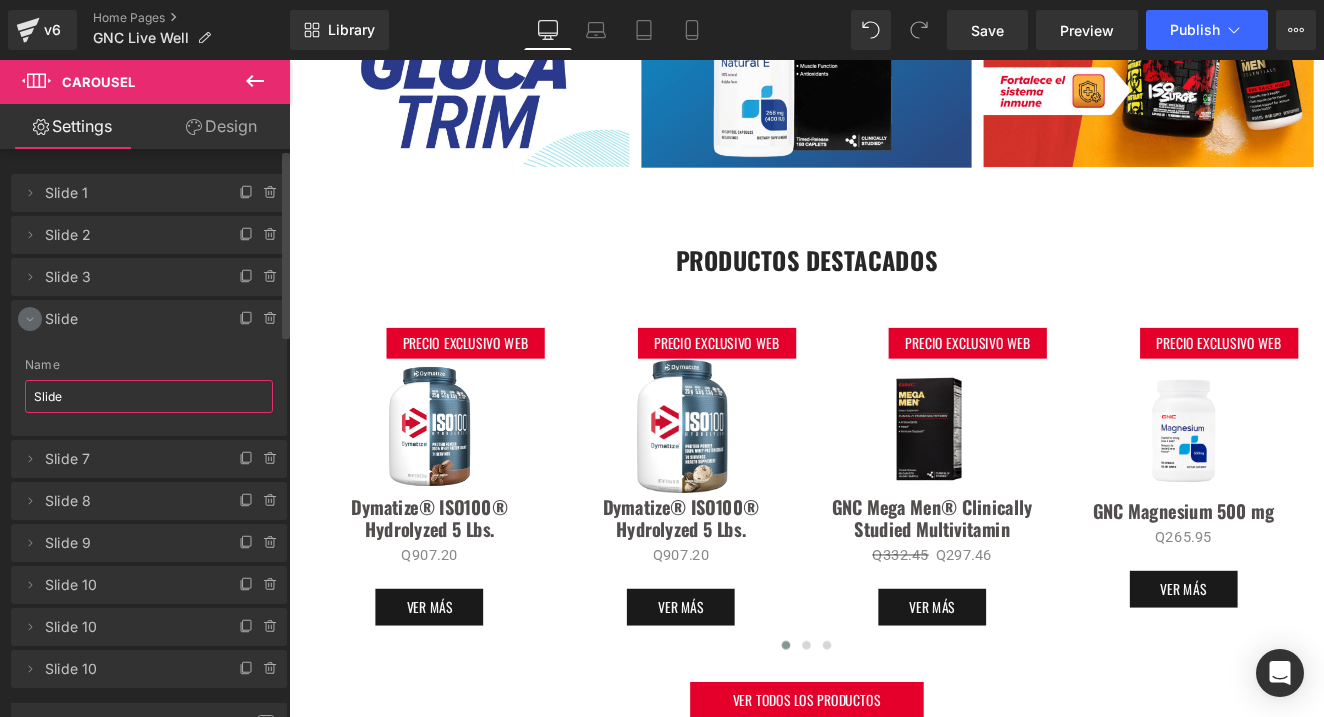 type on "Slide 4" 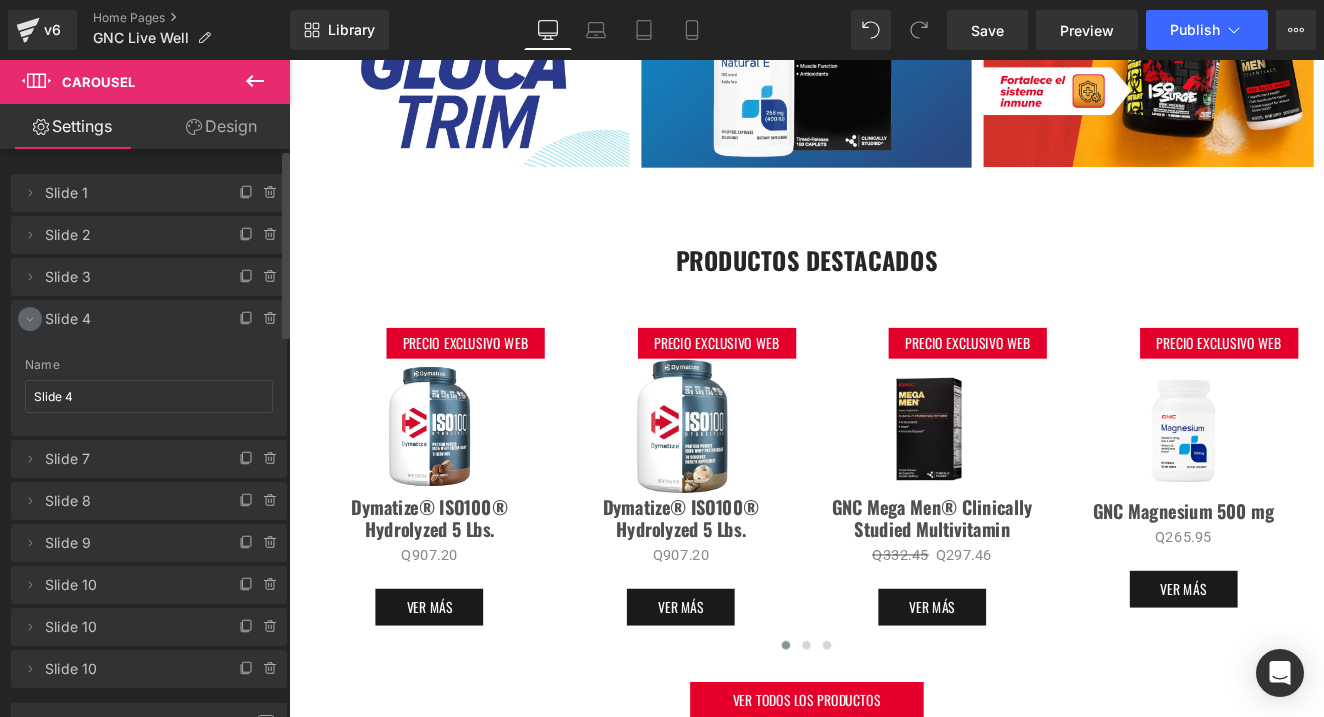 click 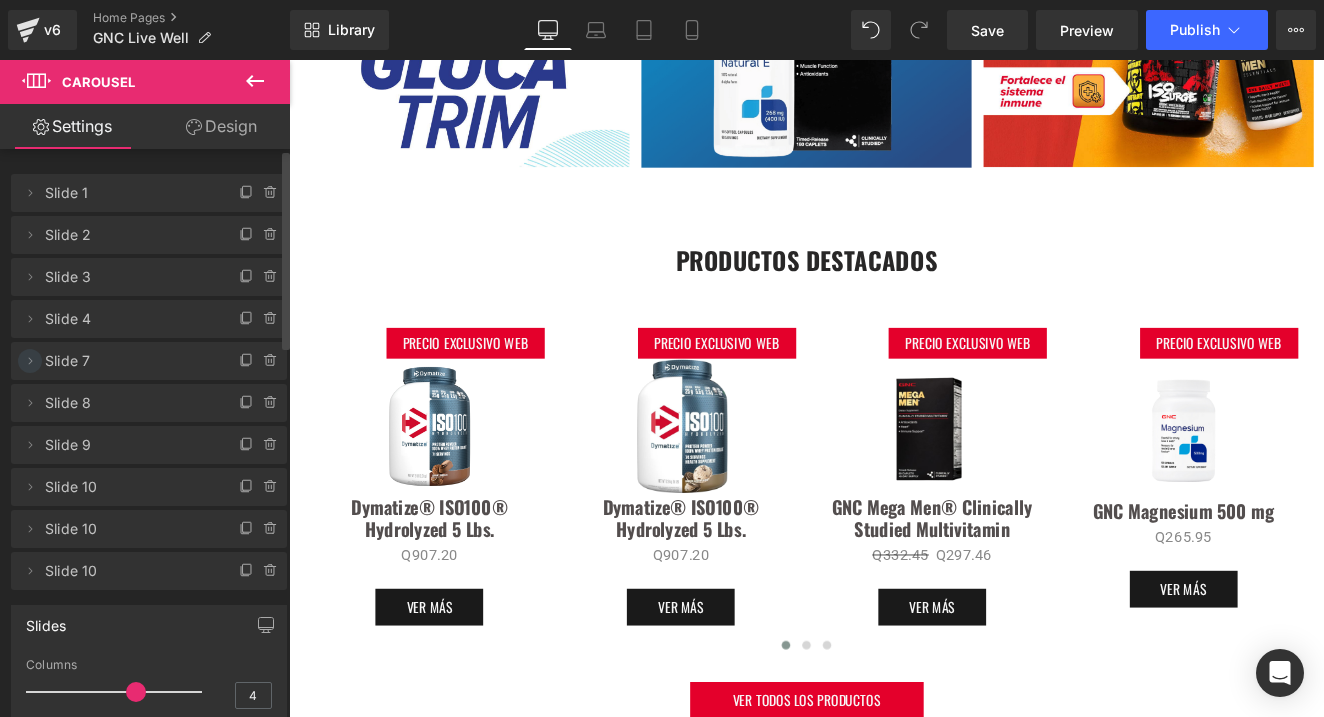 click 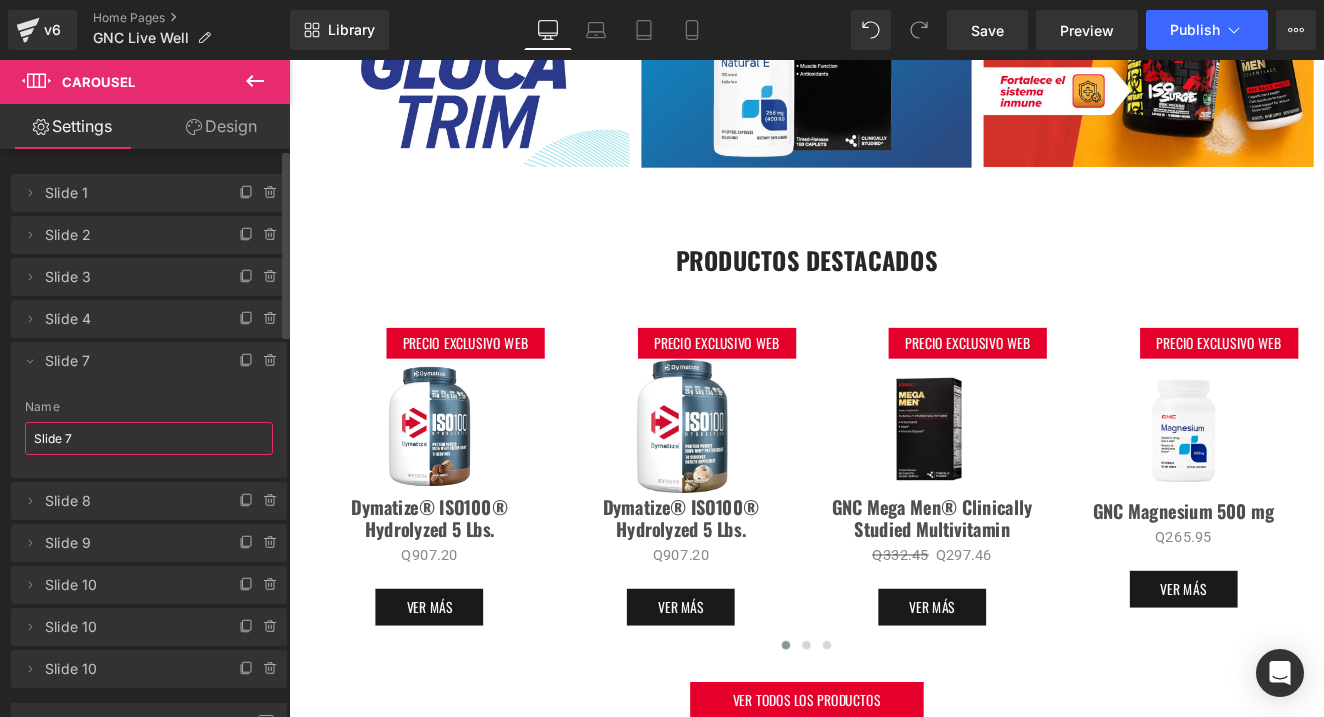 drag, startPoint x: 93, startPoint y: 435, endPoint x: 65, endPoint y: 432, distance: 28.160255 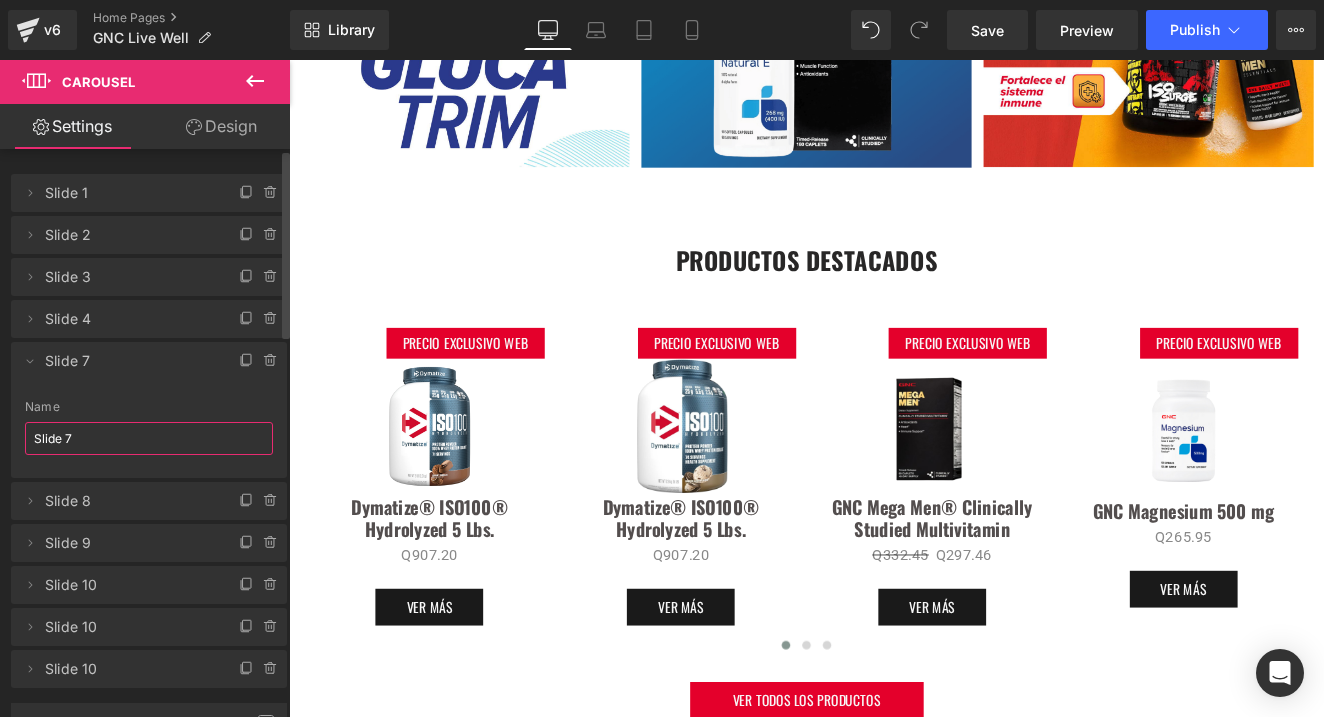 click on "Slide 7" at bounding box center [149, 438] 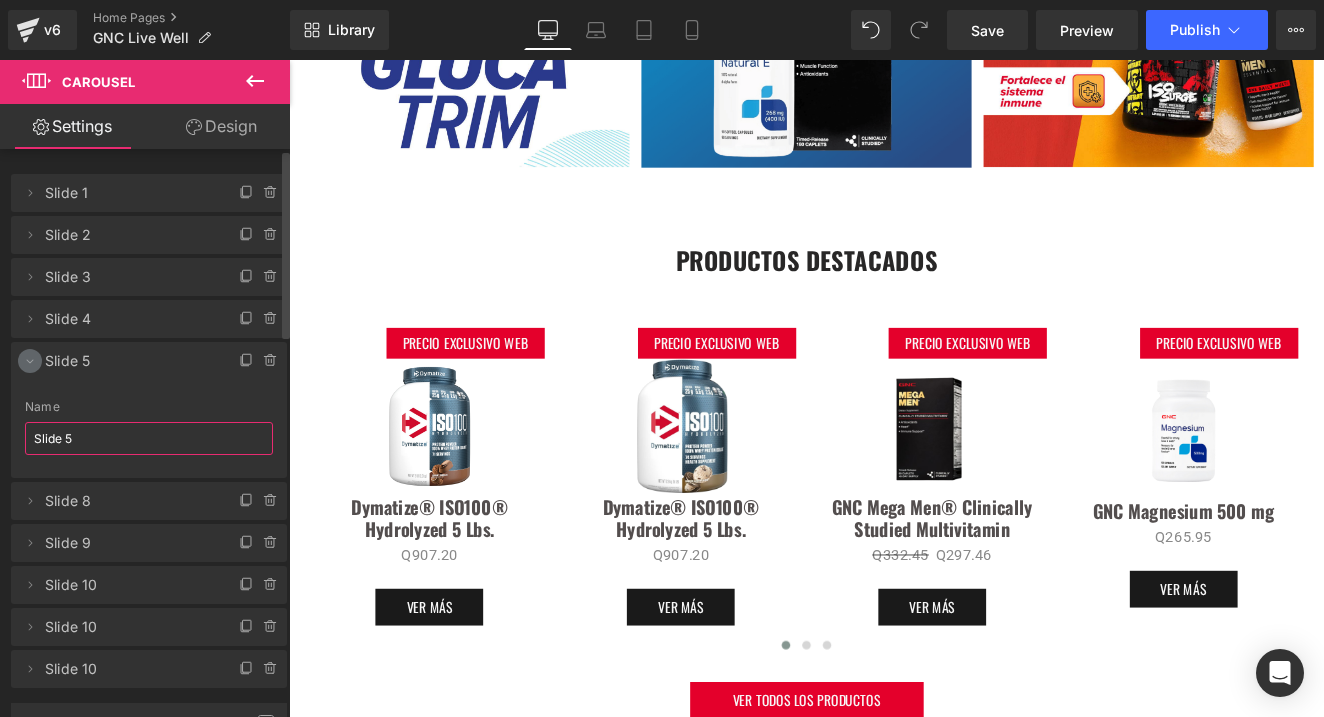 type on "Slide 5" 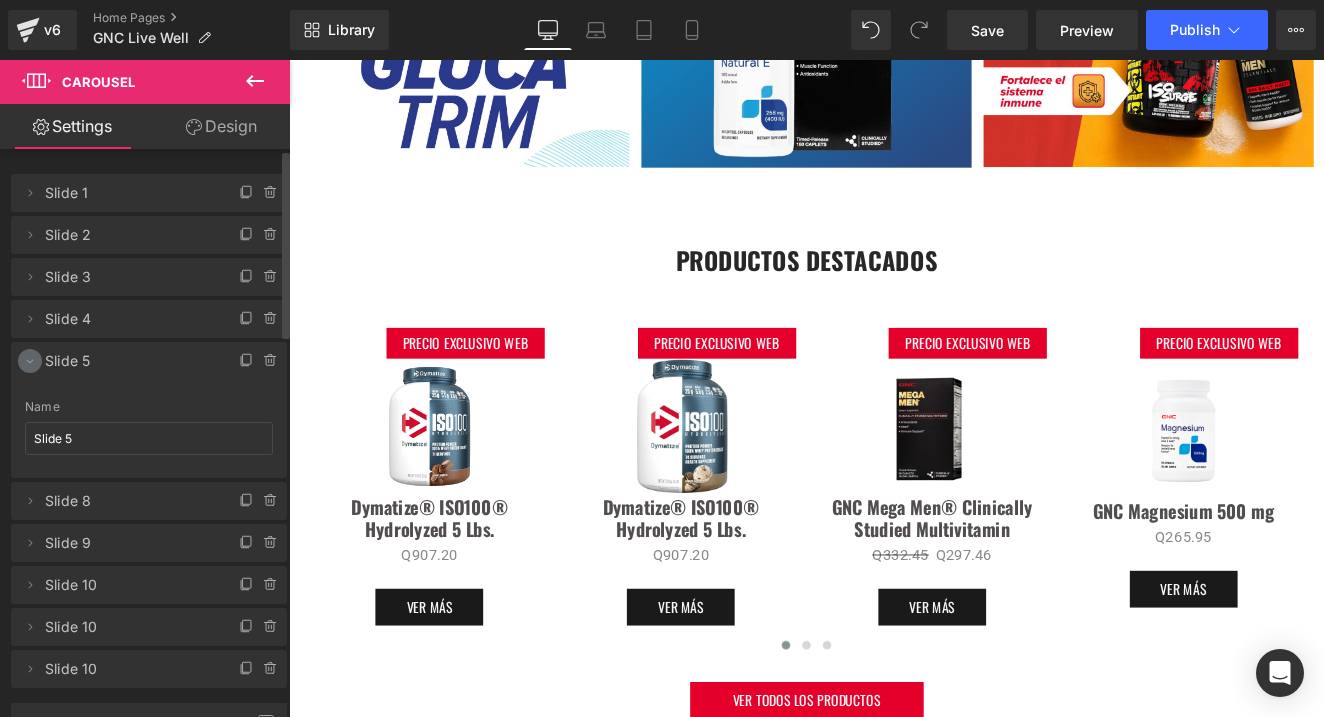 click 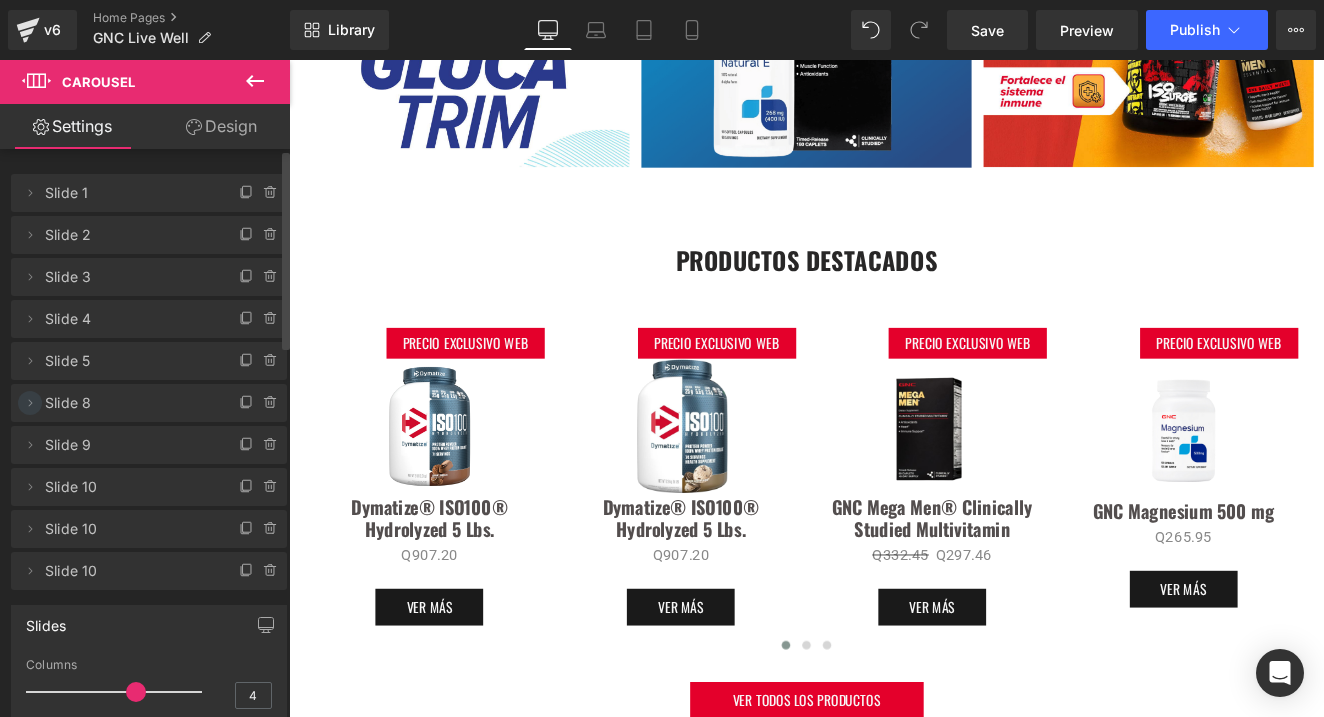 click 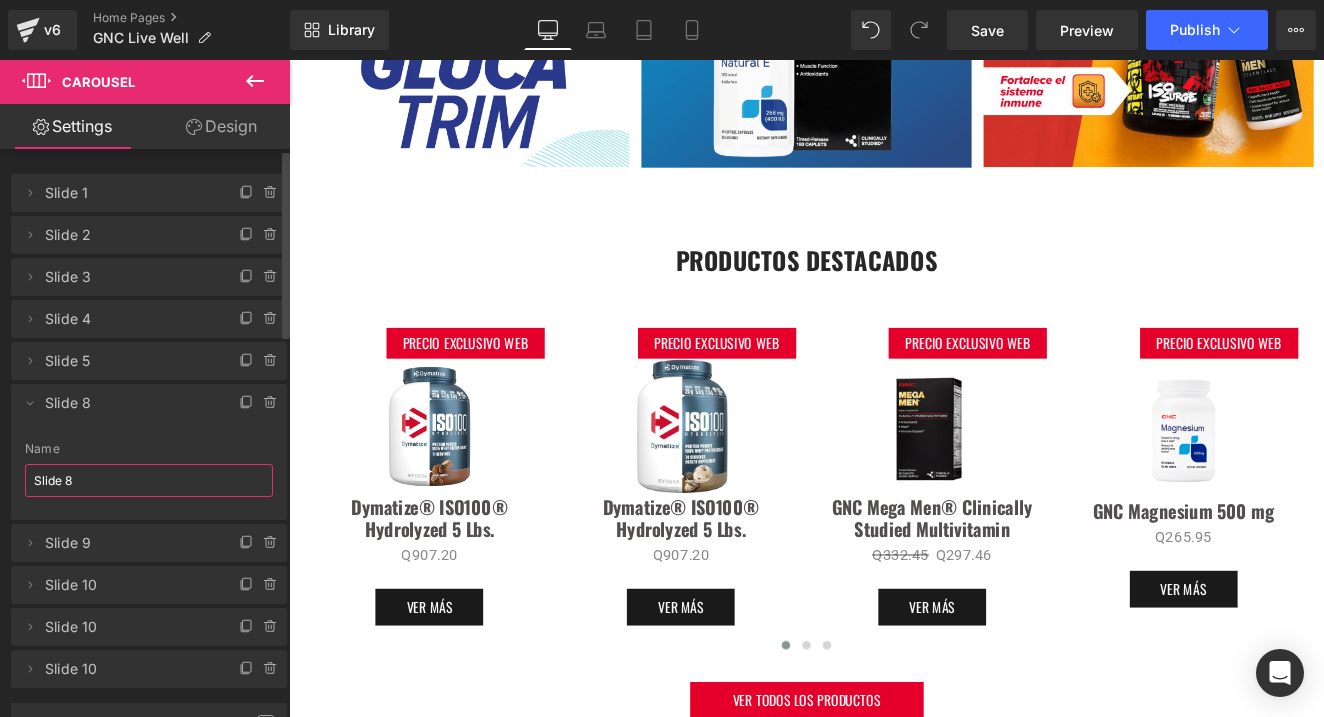 click on "Slide 8" at bounding box center [149, 480] 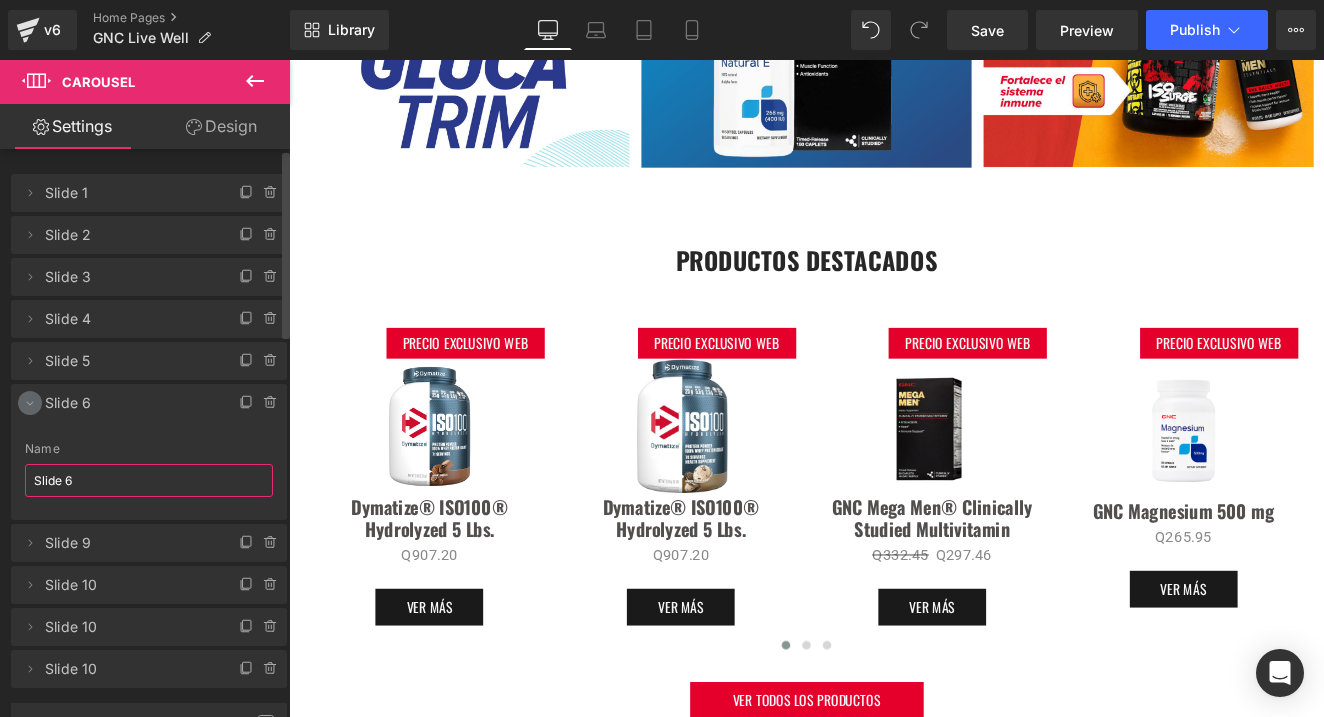 type on "Slide 6" 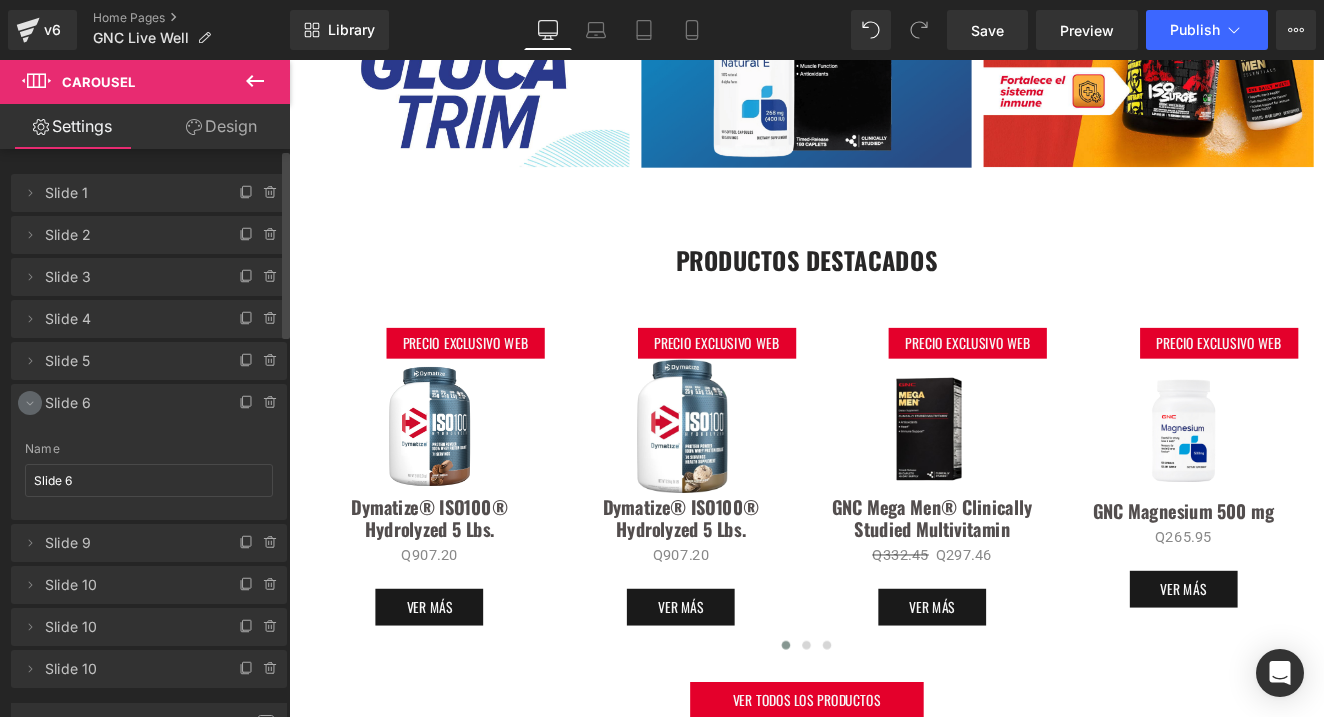click 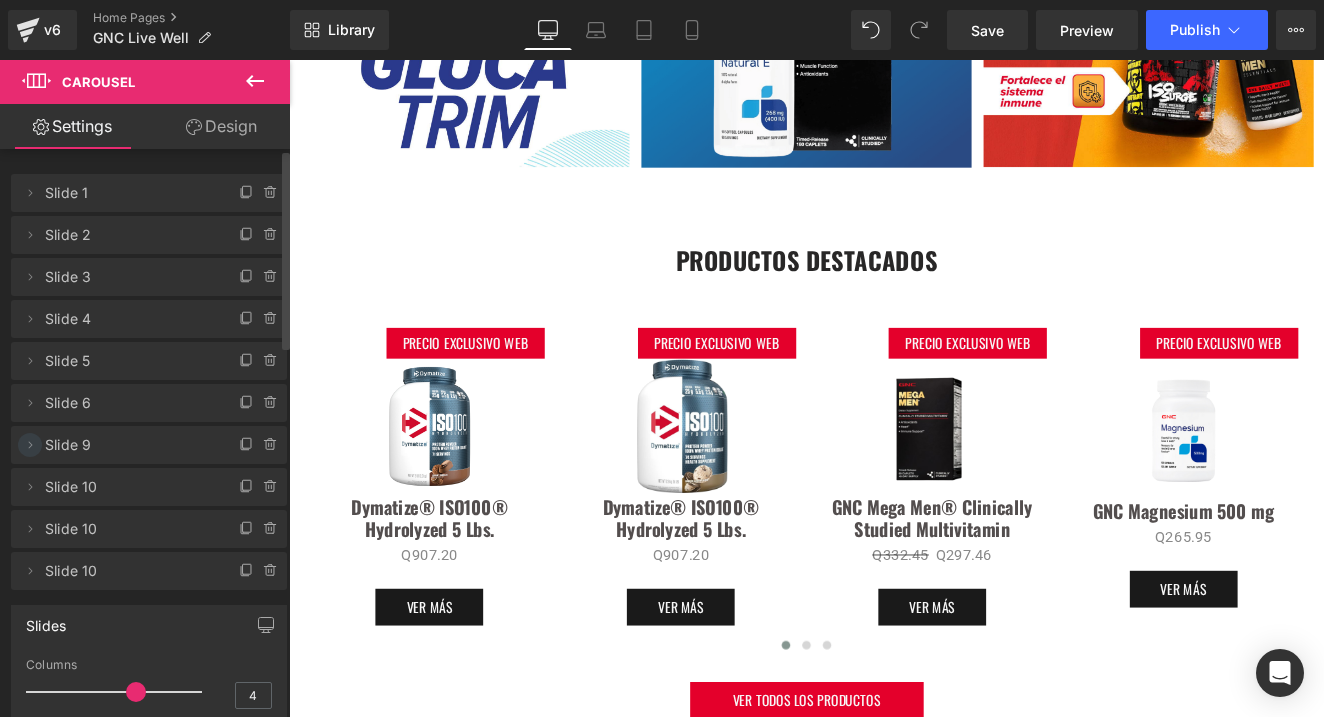 click 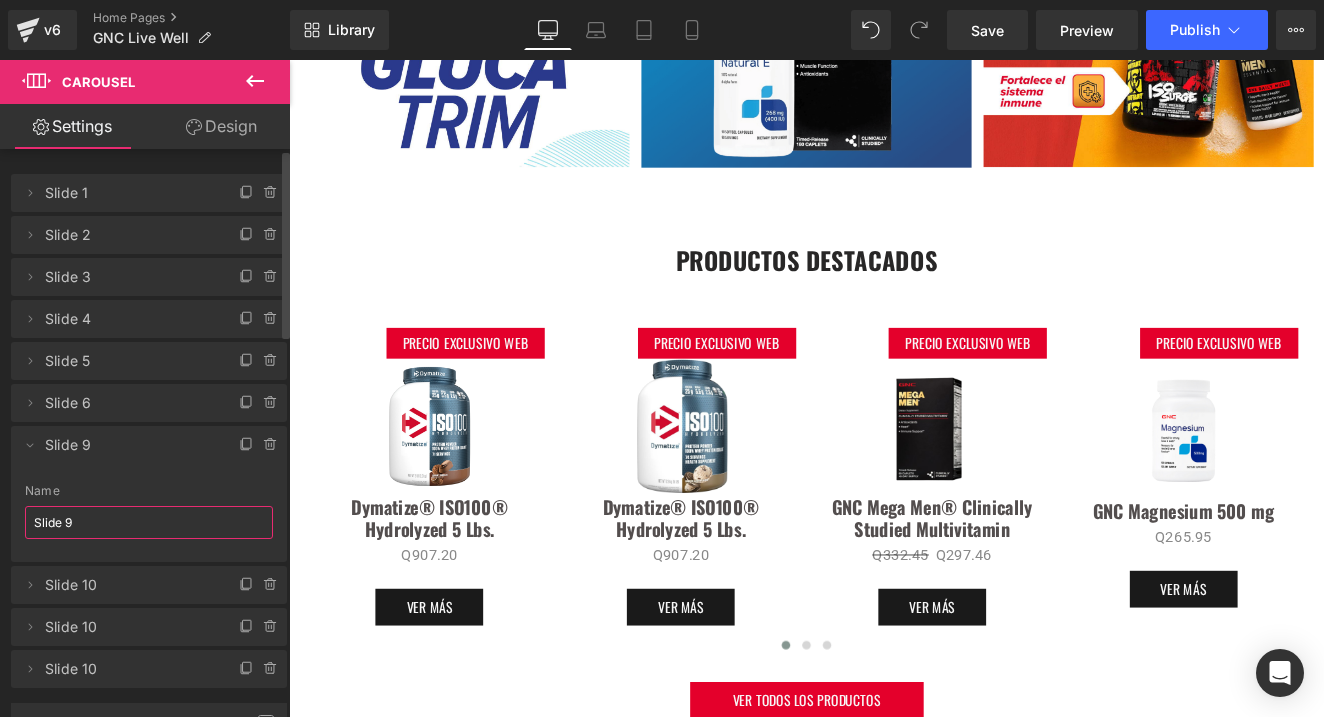 click on "Slide 9" at bounding box center [149, 522] 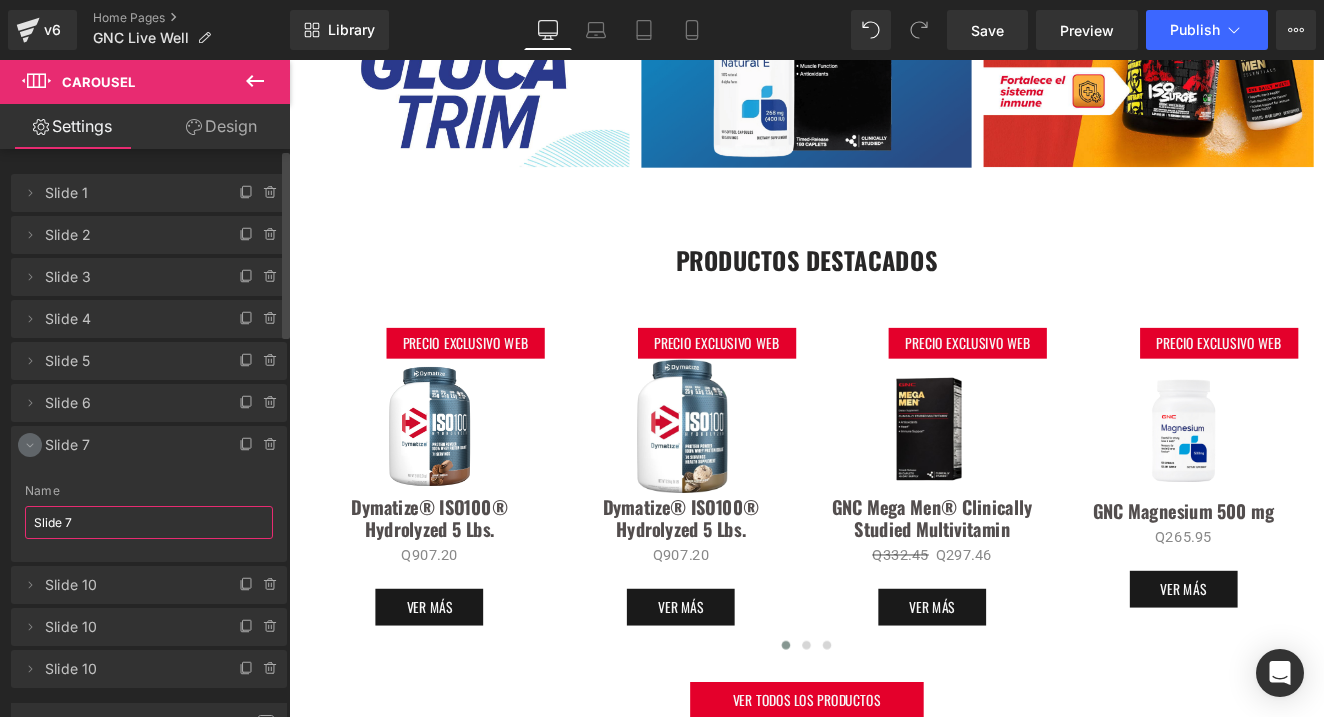 type on "Slide 7" 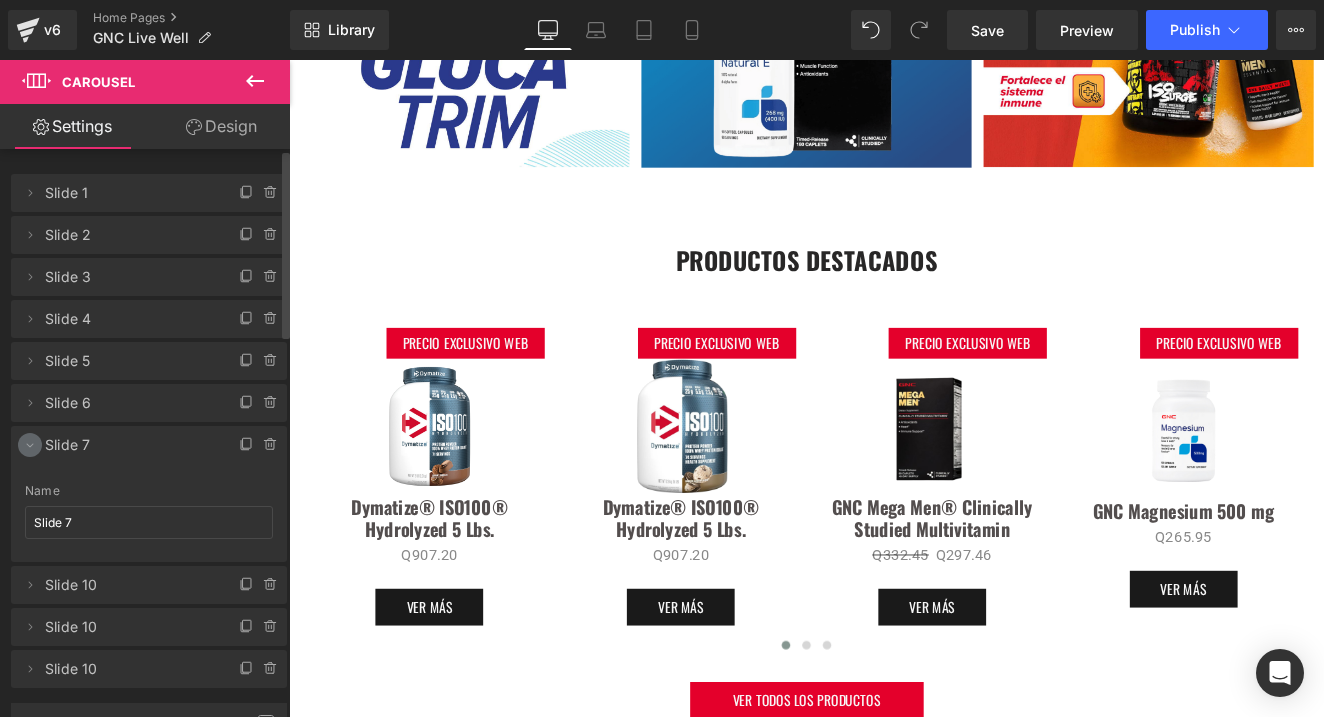 click 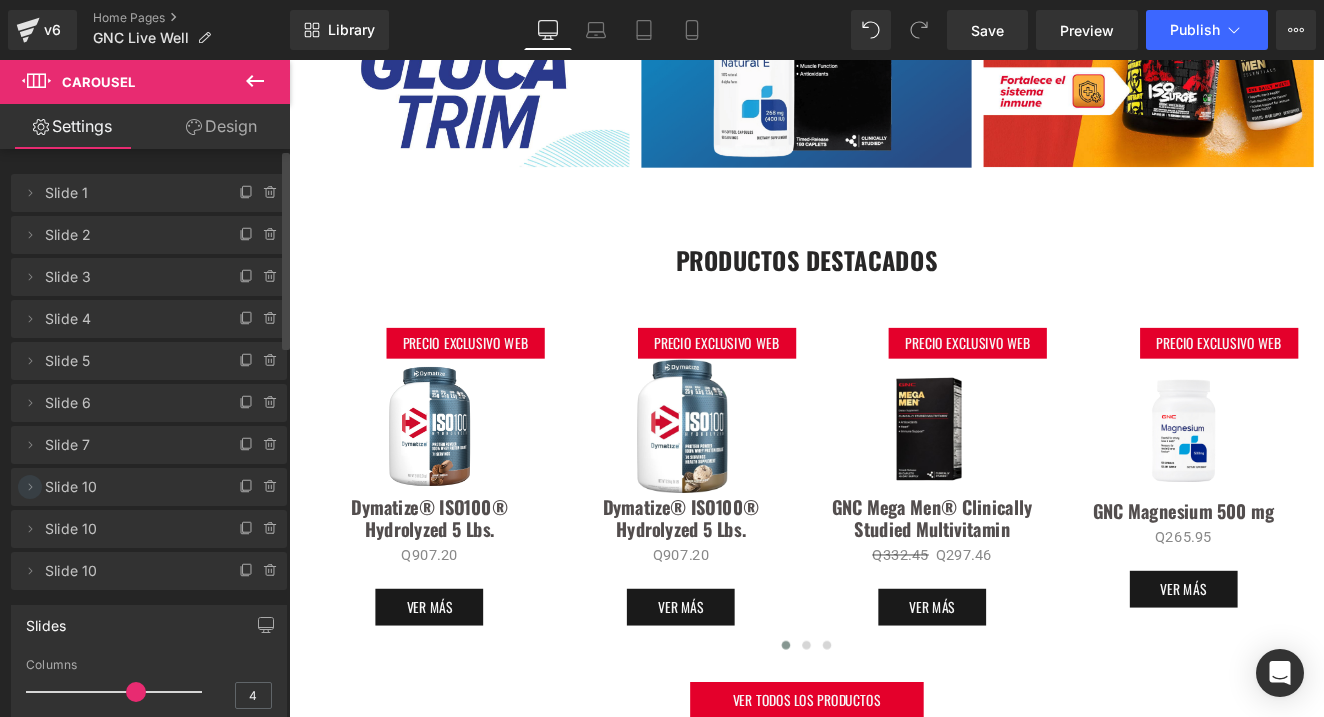 click 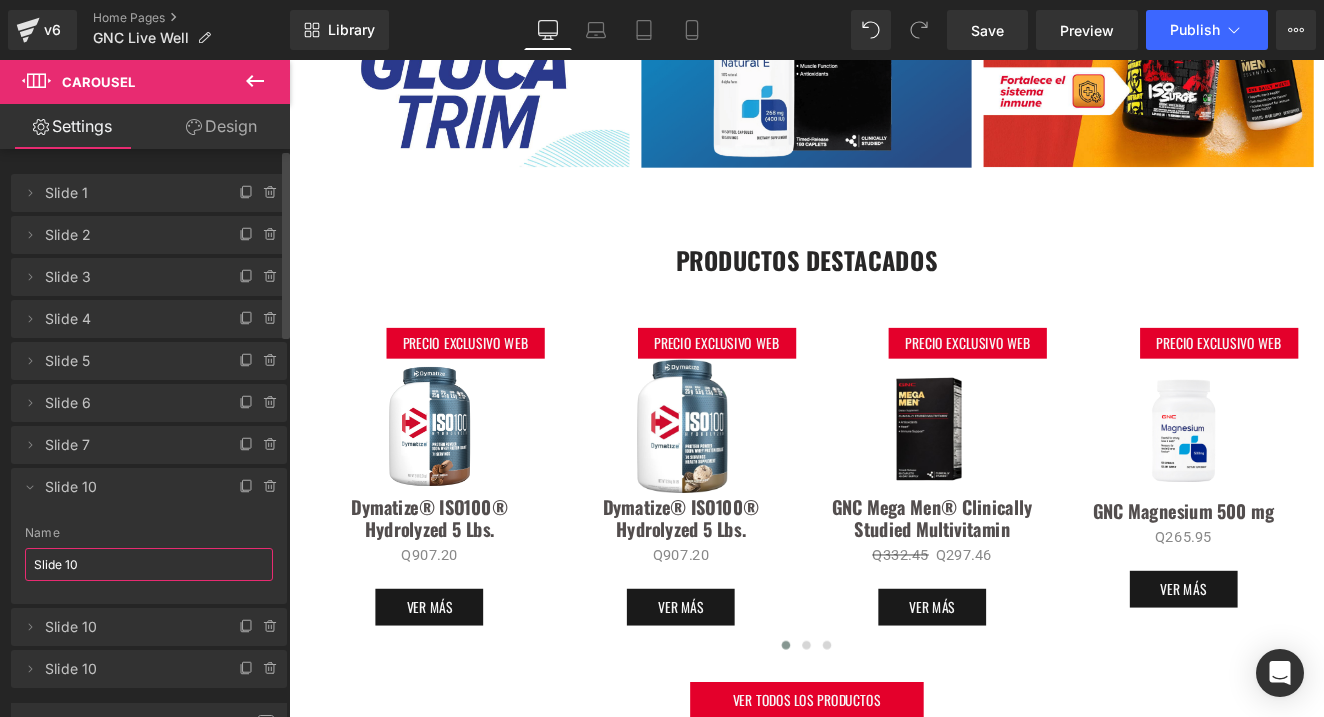 click on "Slide 10" at bounding box center (149, 564) 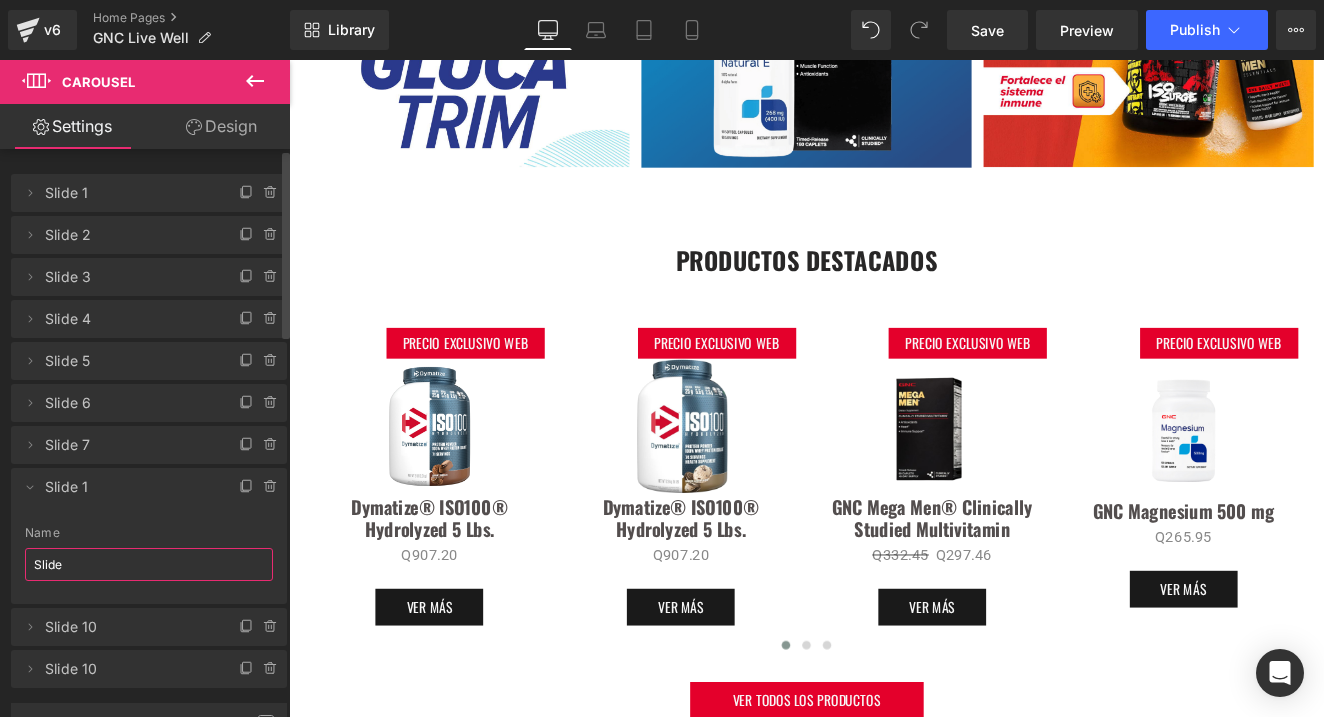 type on "Slide 8" 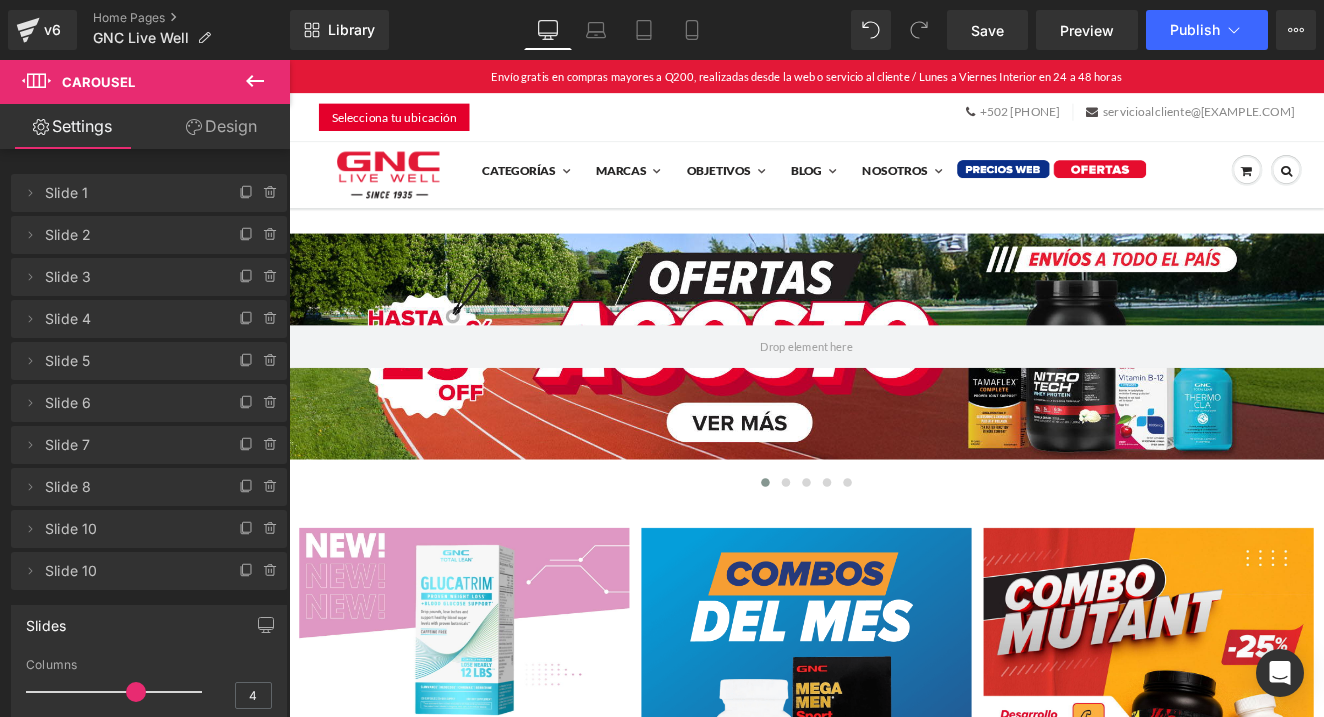 scroll, scrollTop: 808, scrollLeft: 0, axis: vertical 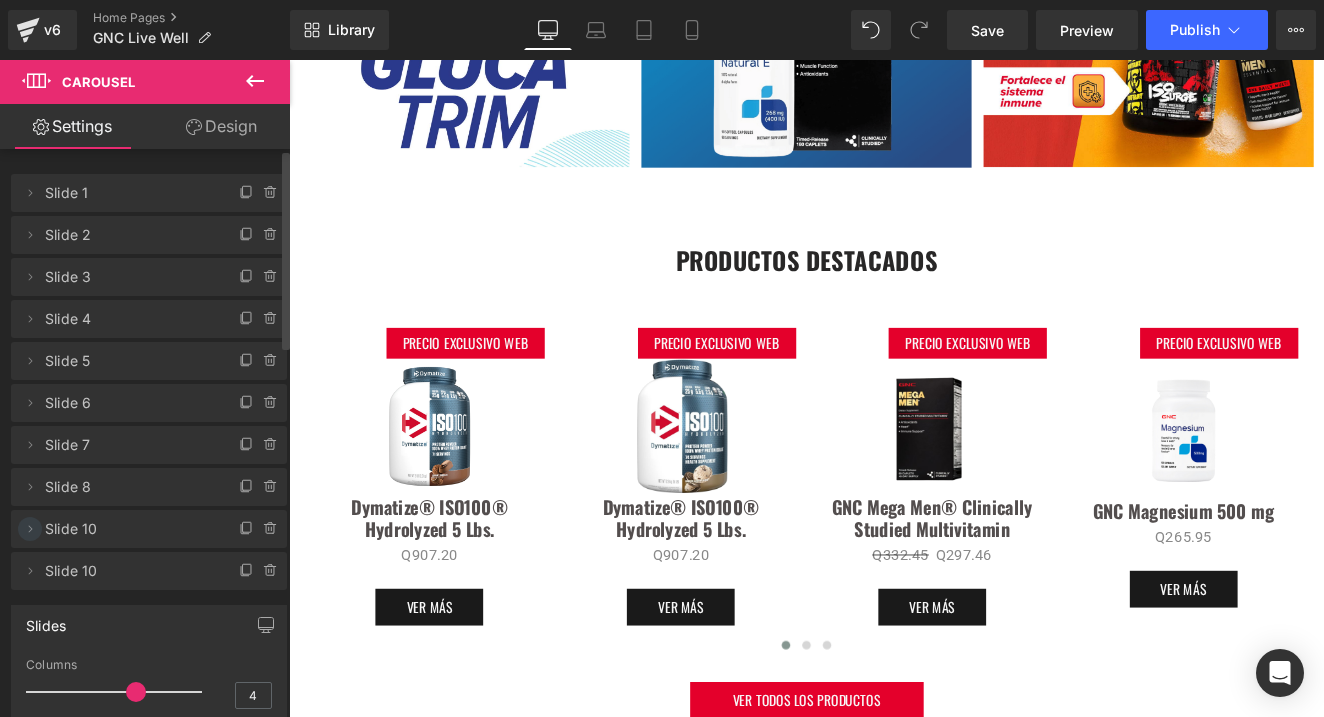 click 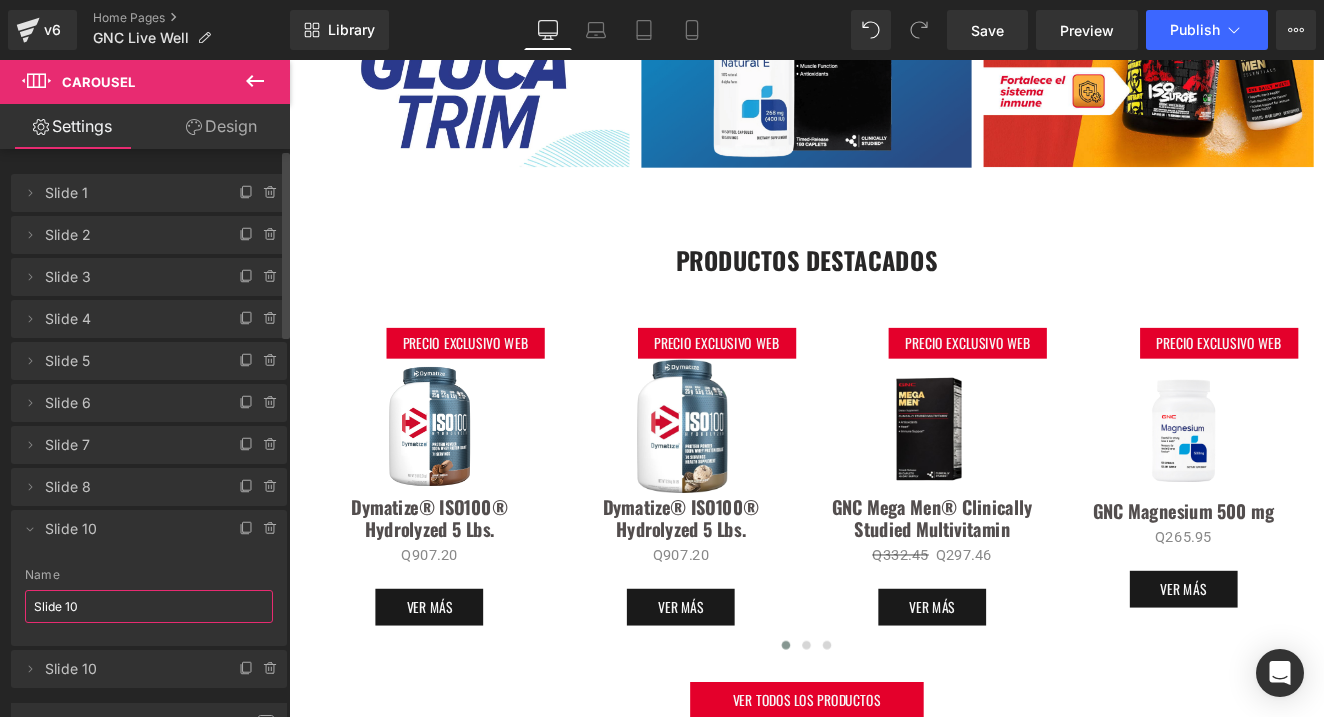 click on "Slide 10" at bounding box center (149, 606) 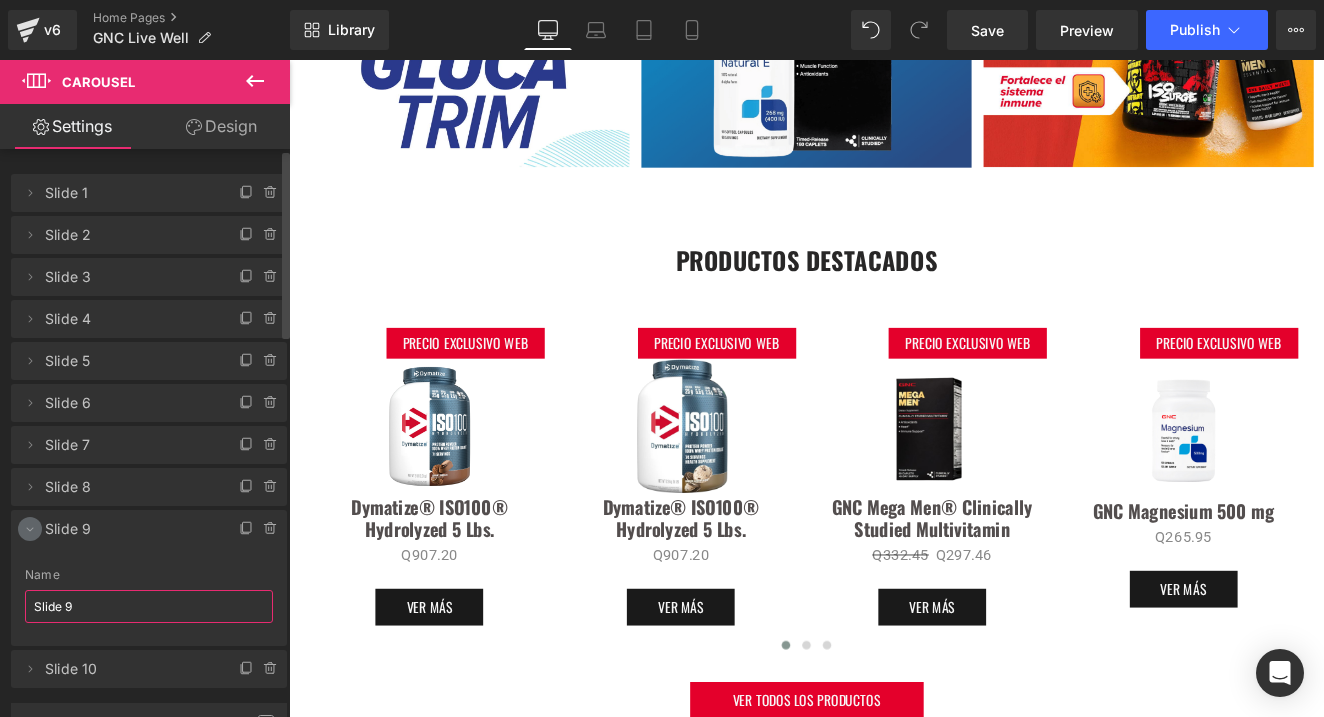 type on "Slide 9" 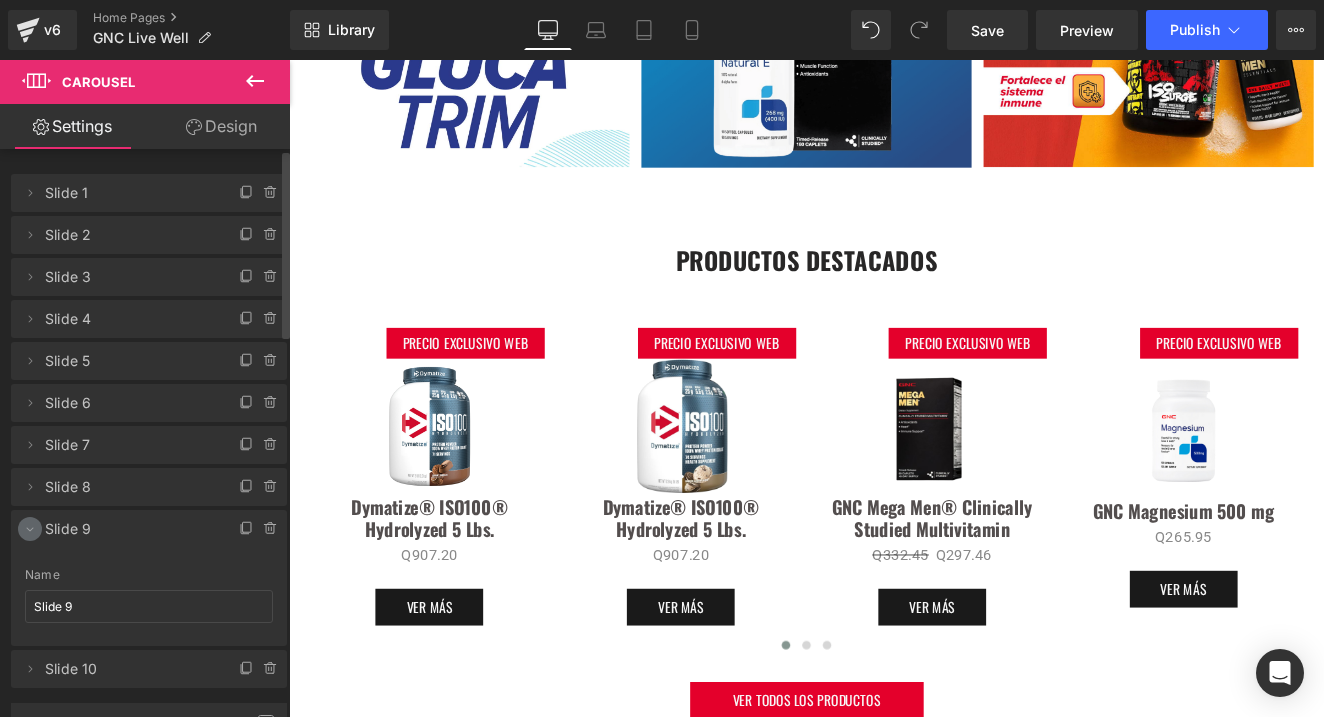 click 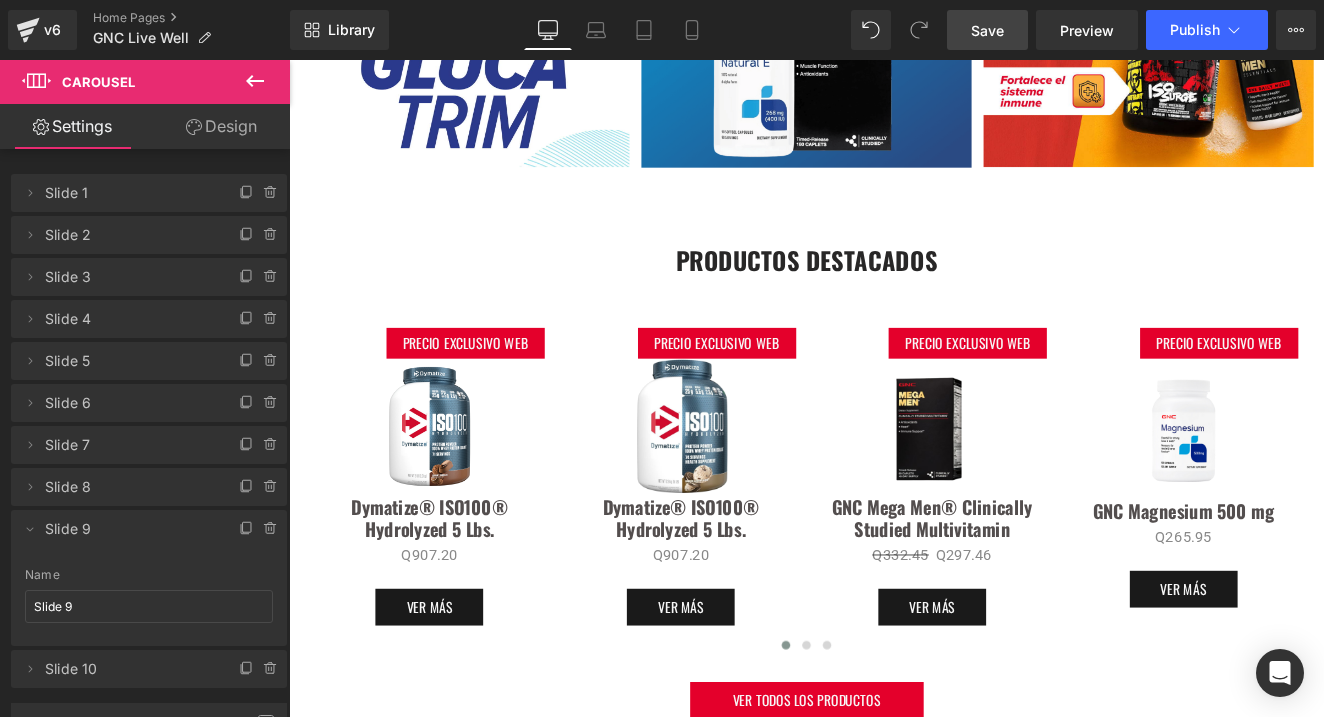 click on "Save" at bounding box center (987, 30) 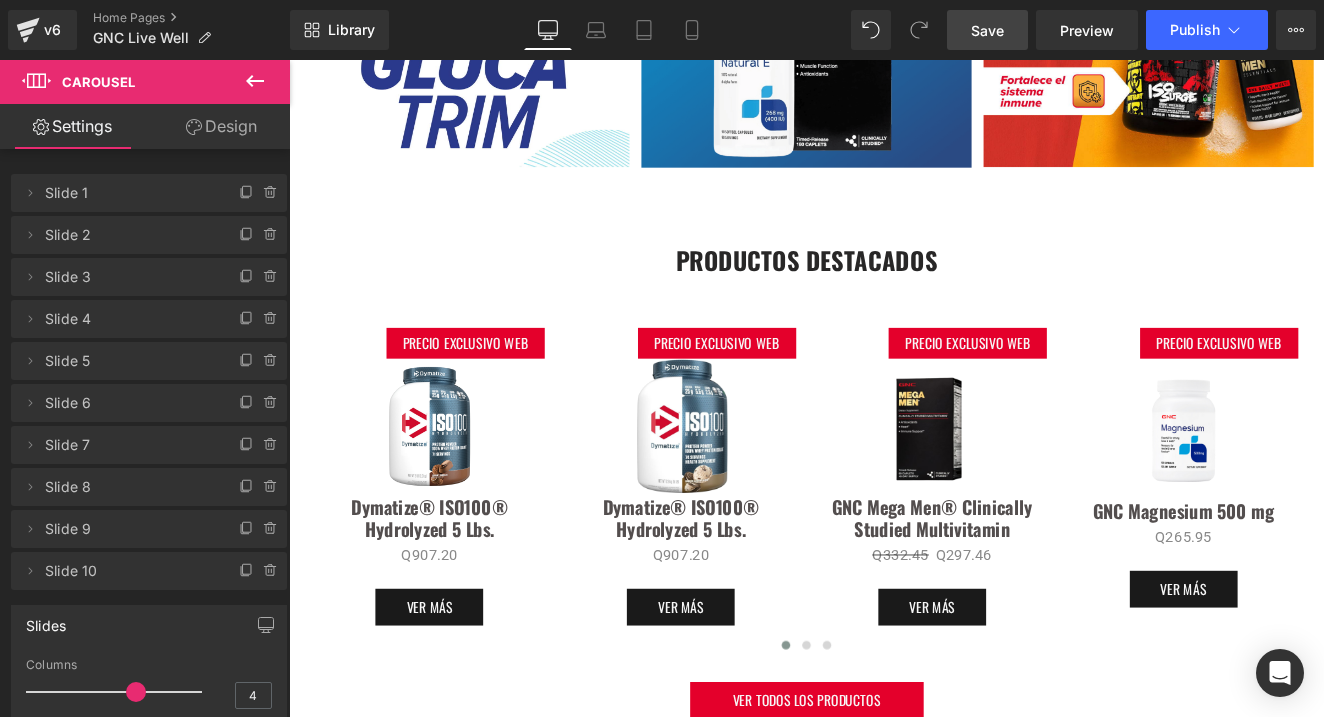 click on "Save" at bounding box center [987, 30] 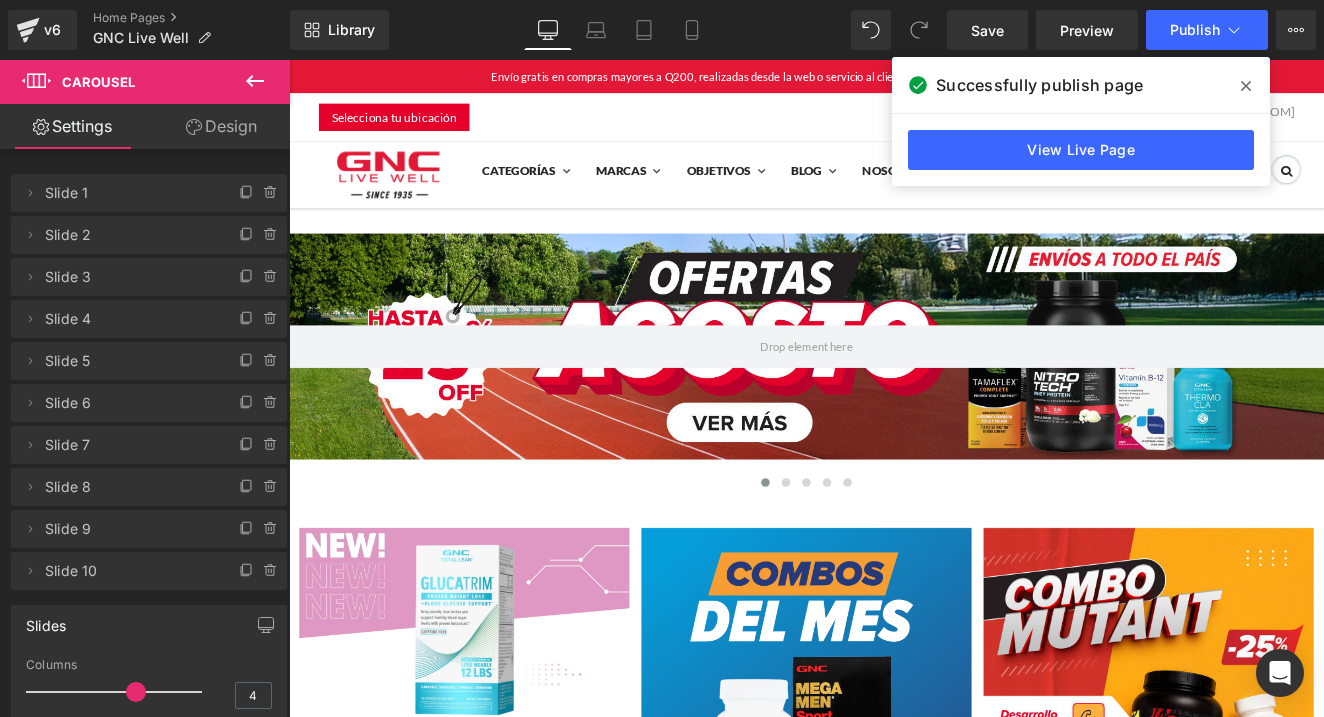 scroll, scrollTop: 808, scrollLeft: 0, axis: vertical 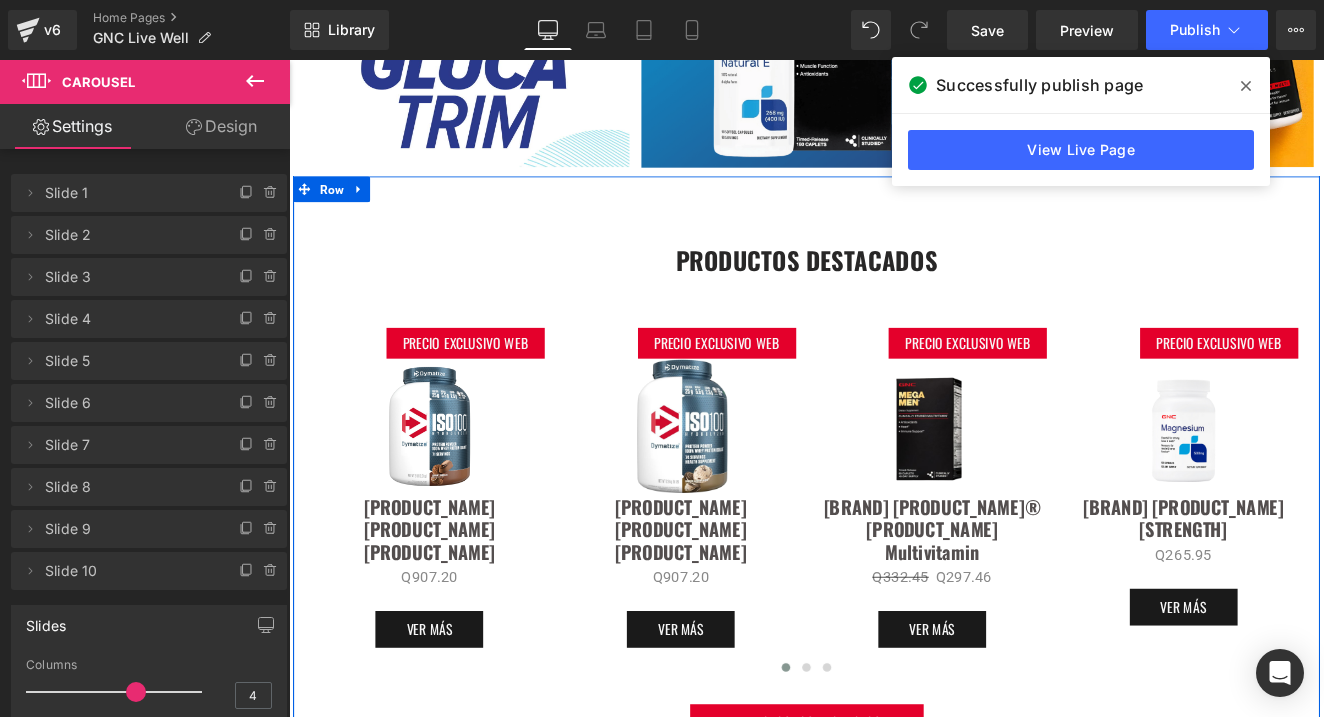 click on "[BRAND] [BRAND] - Home Page - GemPages" at bounding box center [145, 30] 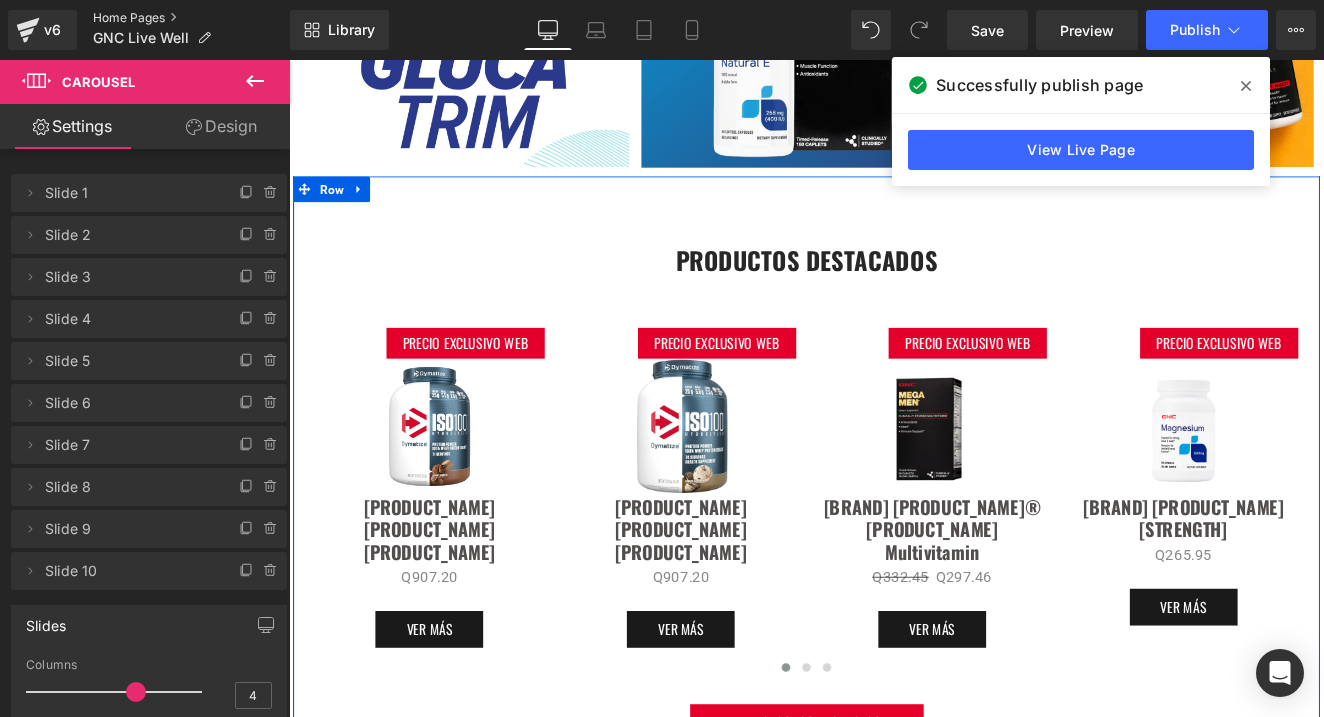 click on "Home Pages" at bounding box center [191, 18] 